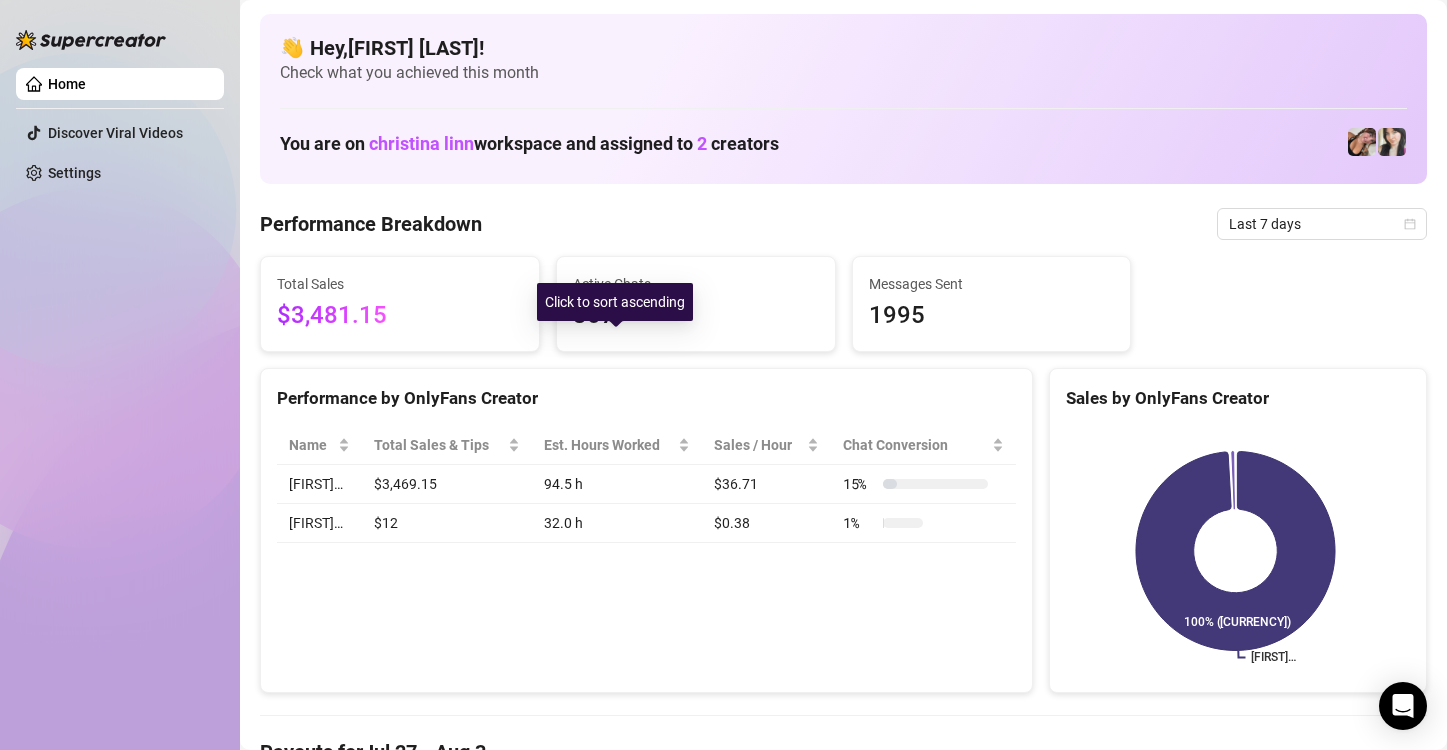 scroll, scrollTop: 0, scrollLeft: 0, axis: both 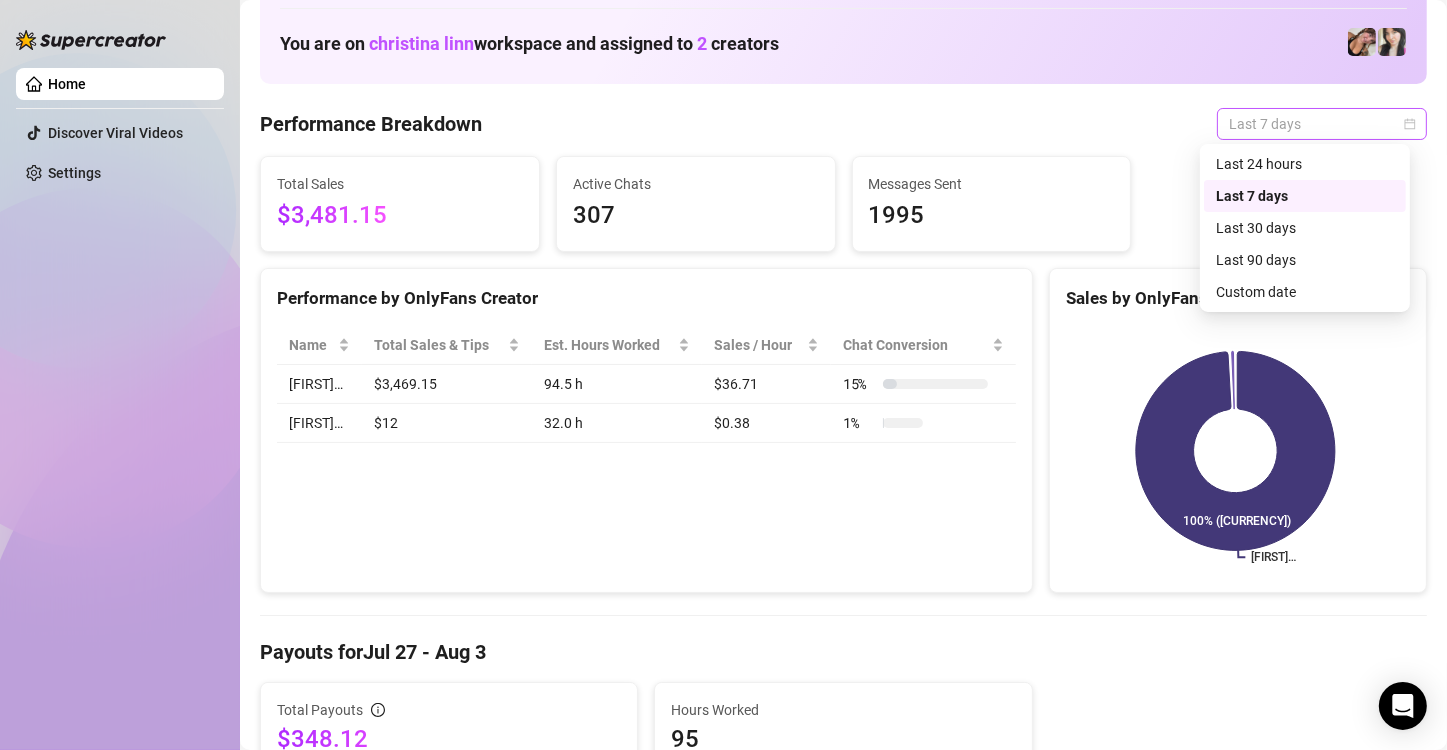 click on "Last 7 days" at bounding box center [1322, 124] 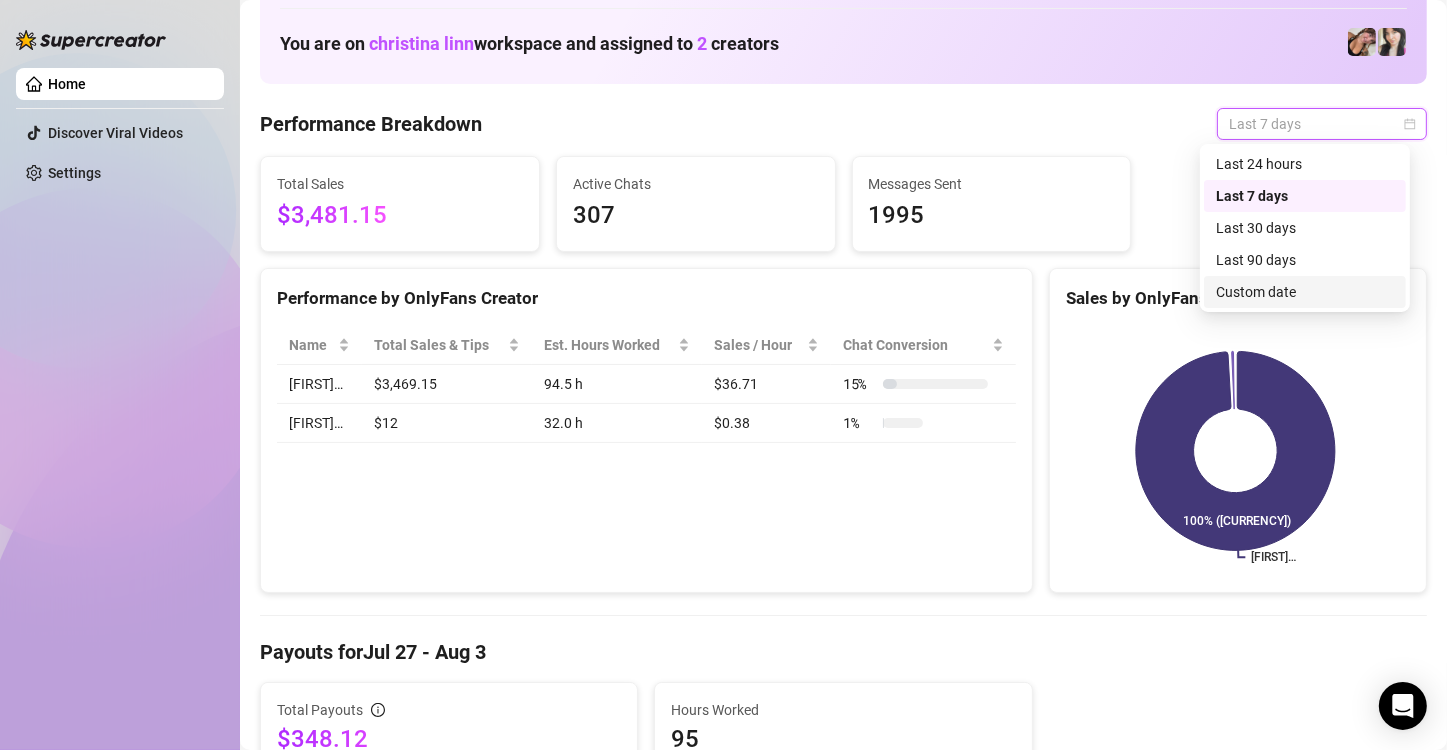 click on "Custom date" at bounding box center (1305, 292) 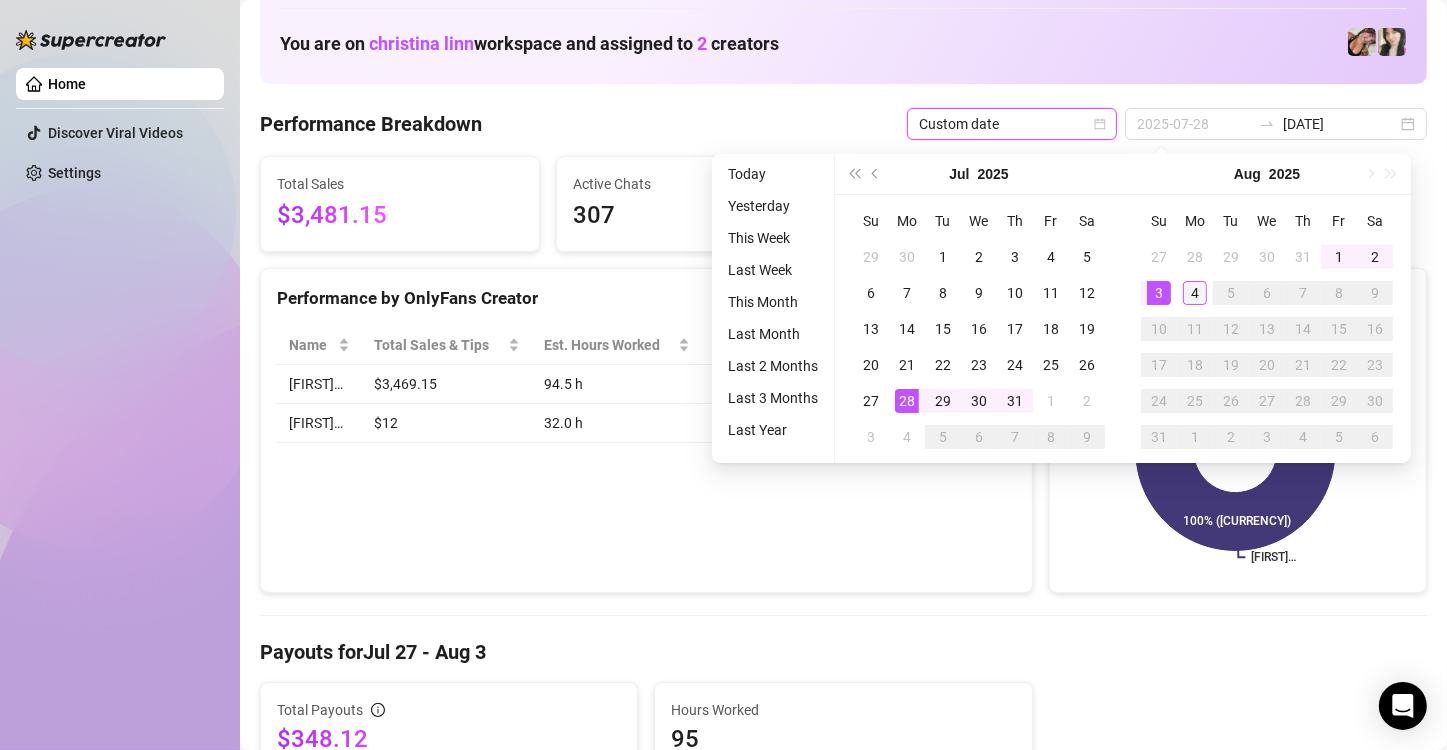 type on "[DATE]" 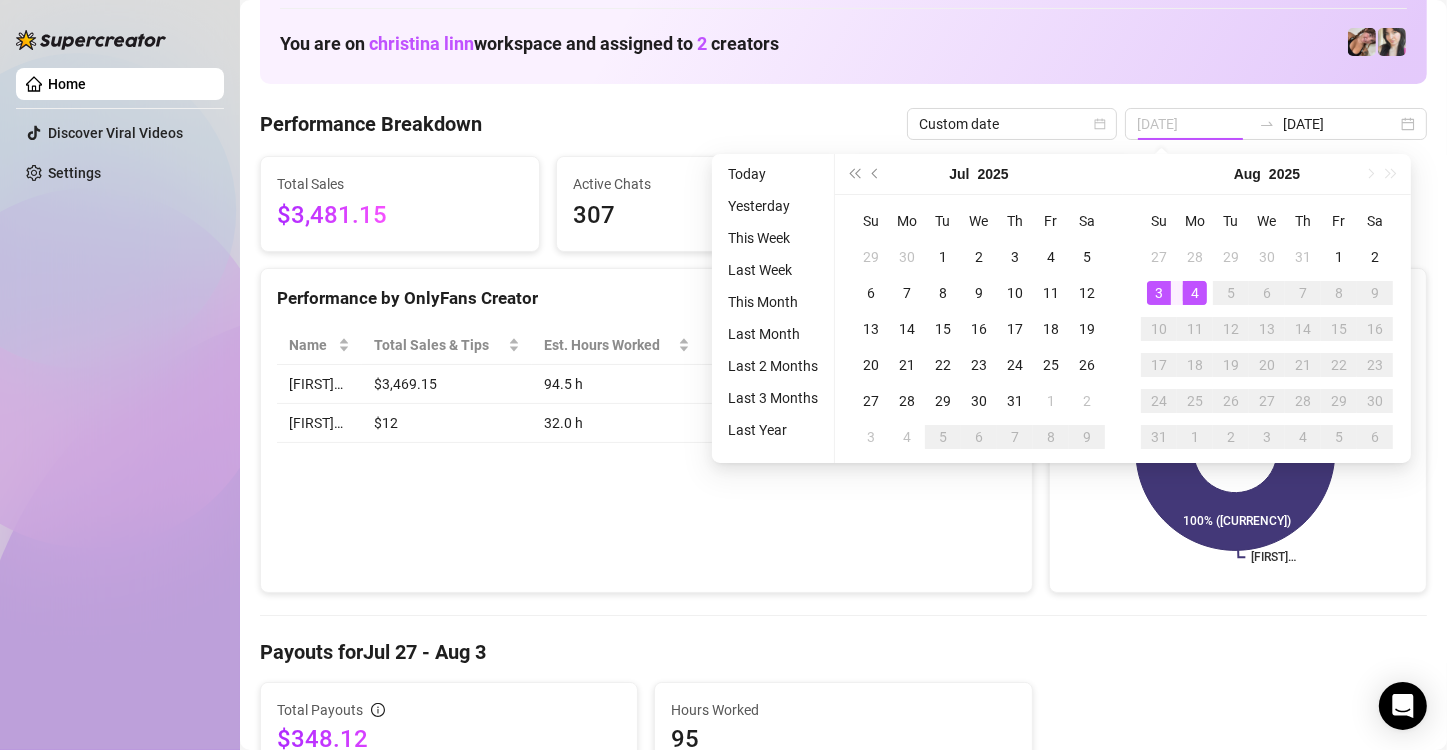 click on "4" at bounding box center (1195, 293) 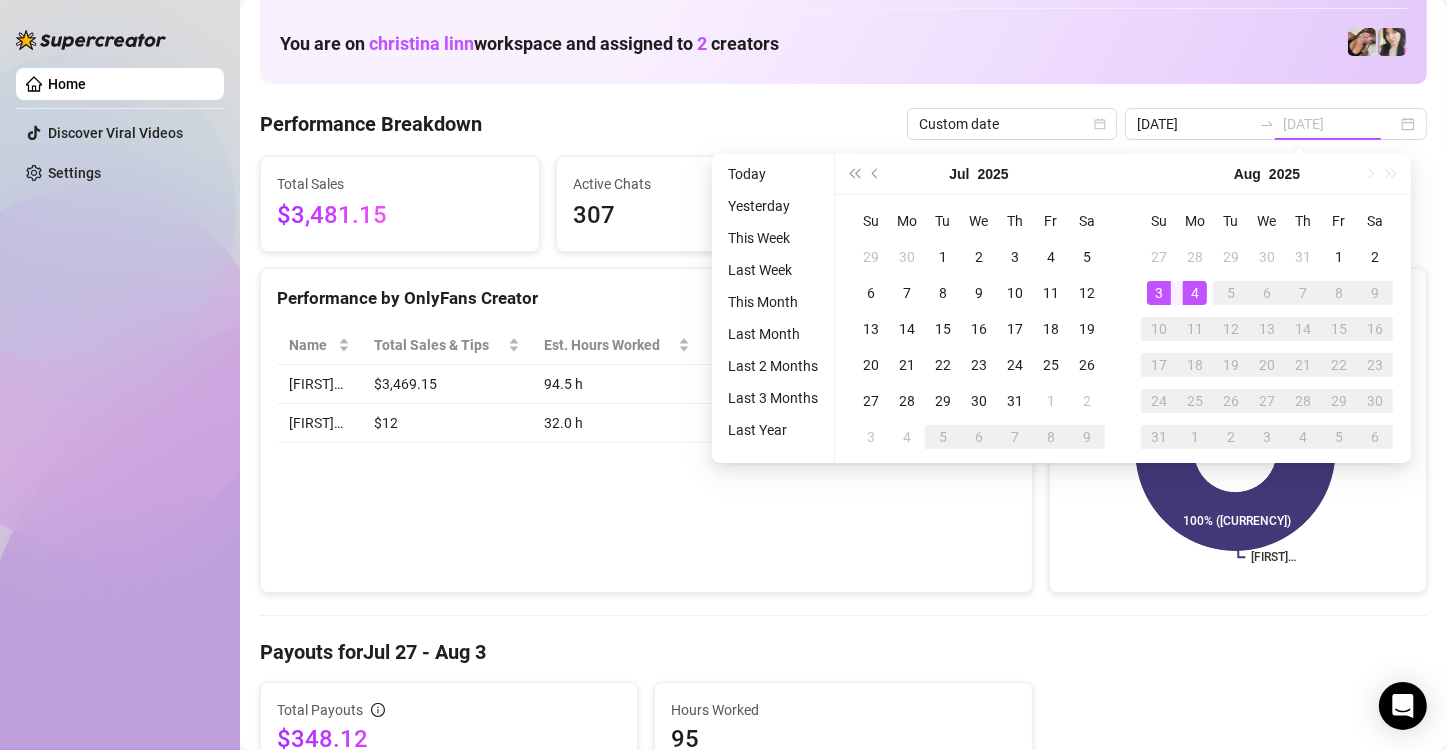 click on "4" at bounding box center (1195, 293) 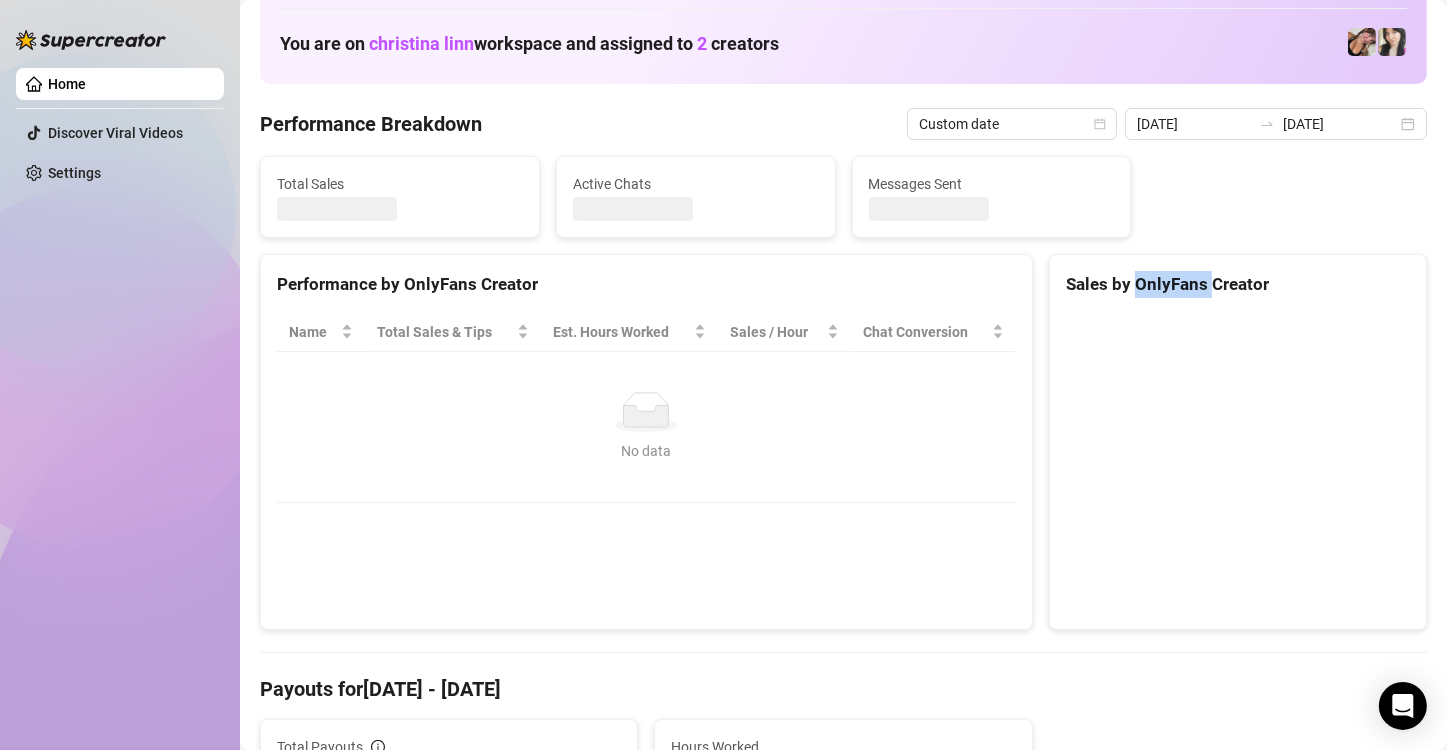 type on "[DATE]" 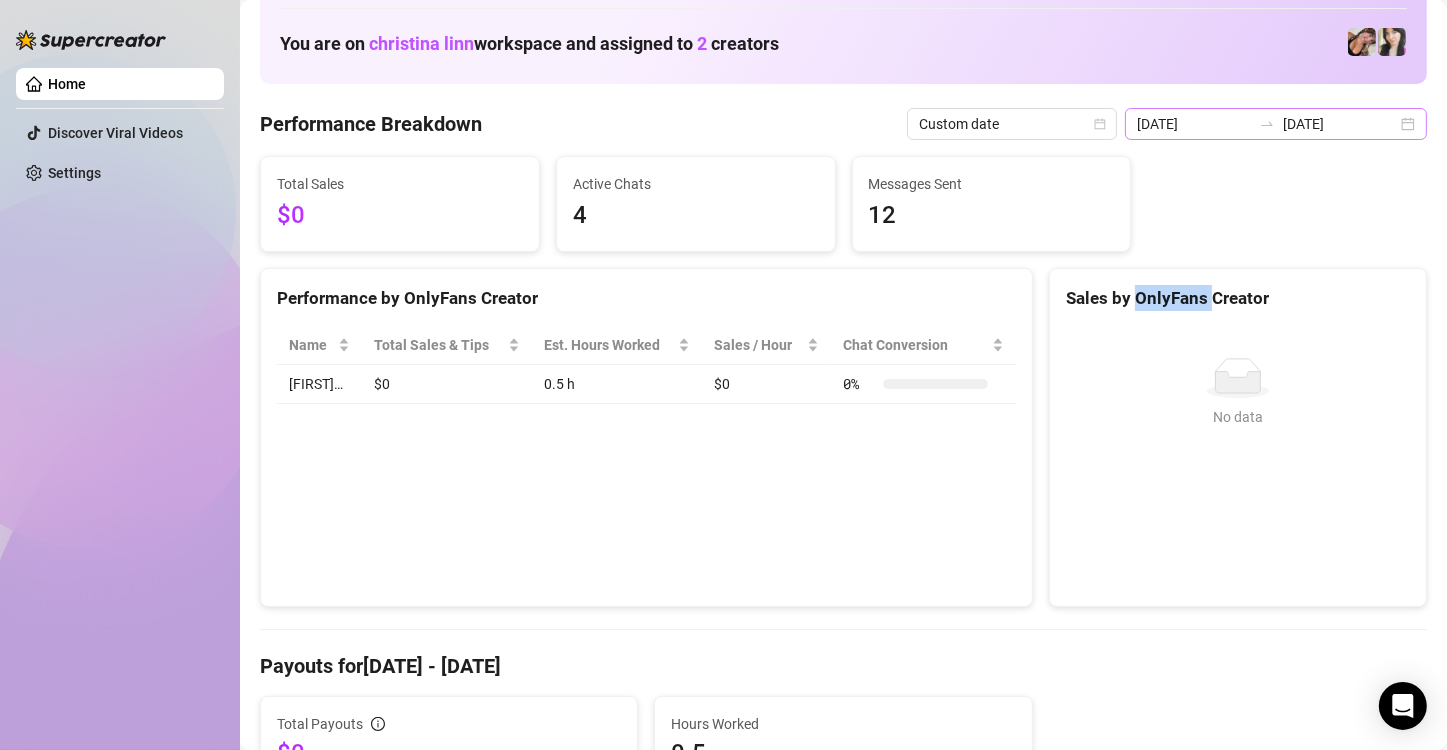 click on "[DATE] [DATE]" at bounding box center (1276, 124) 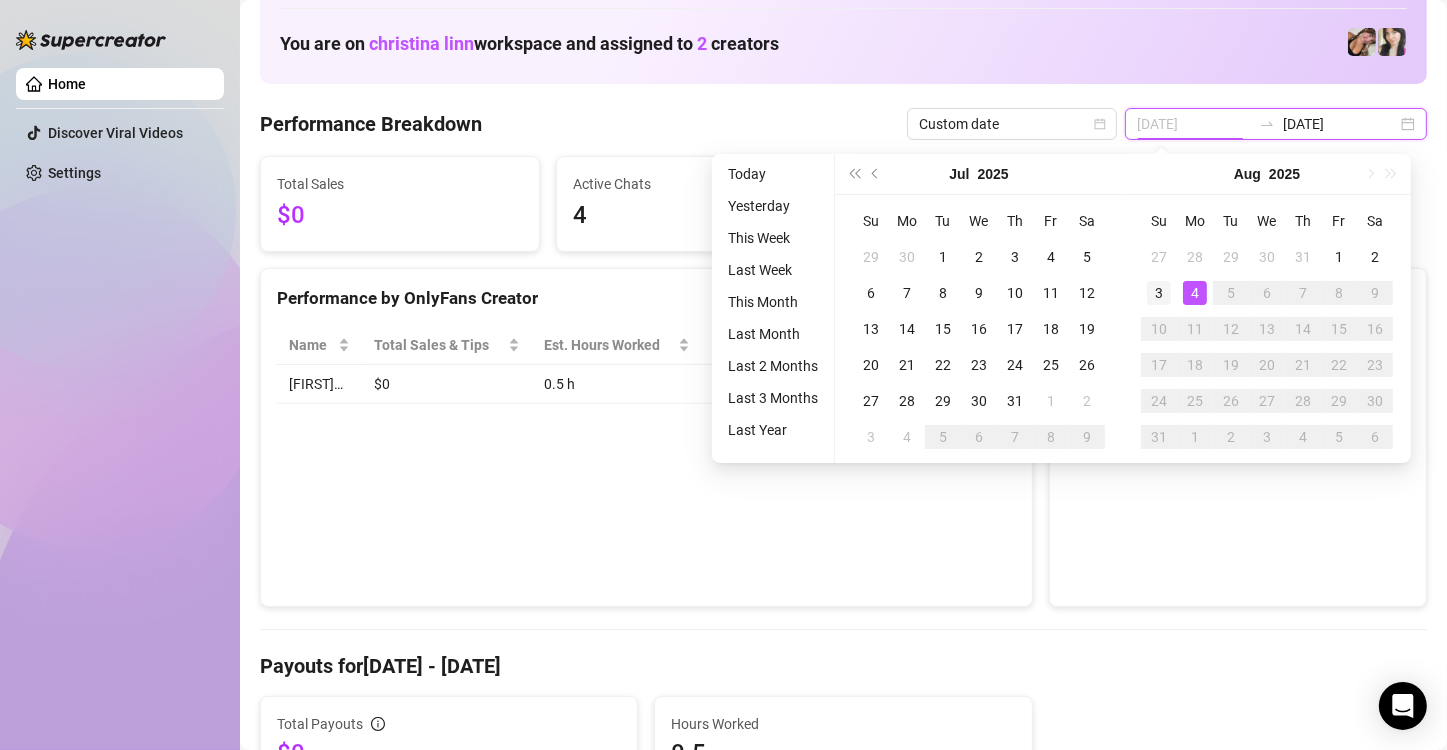 type on "[DATE]" 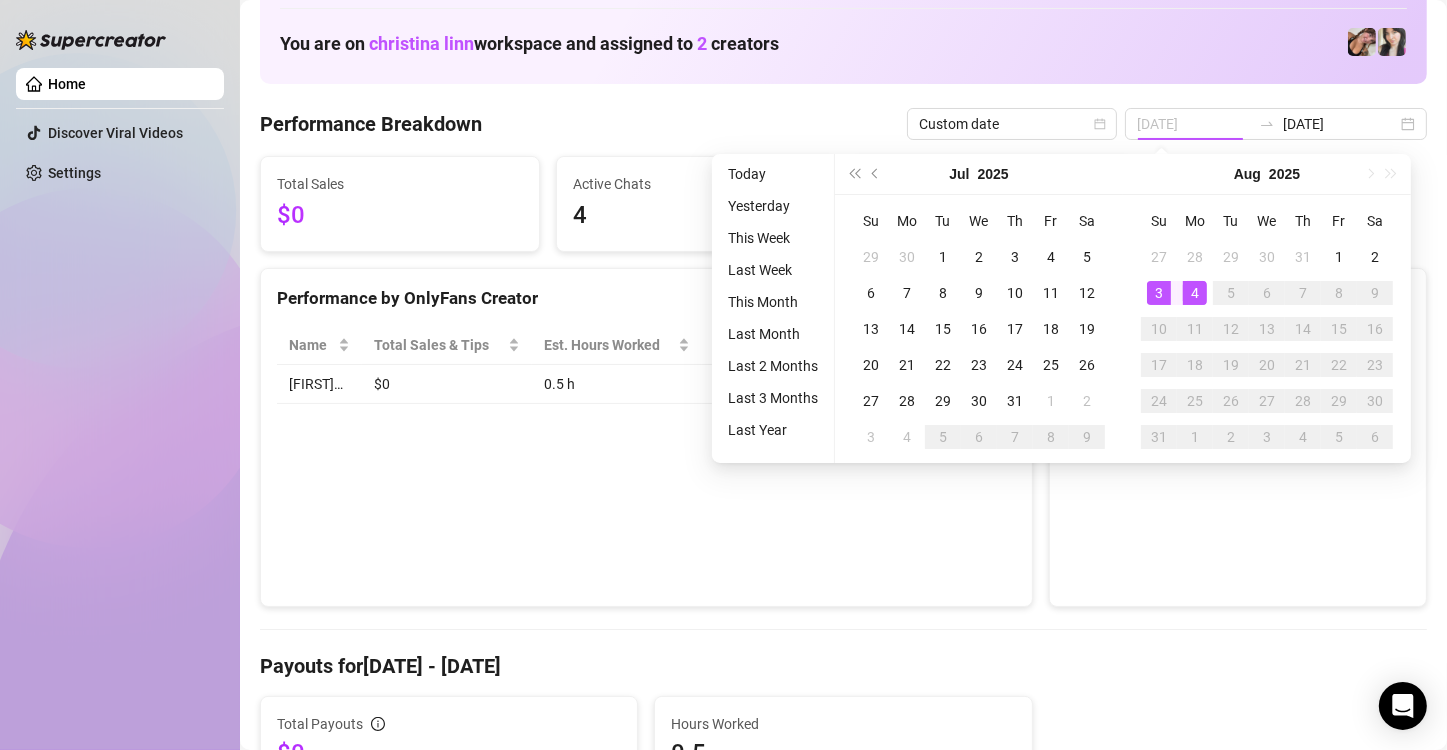 click on "3" at bounding box center (1159, 293) 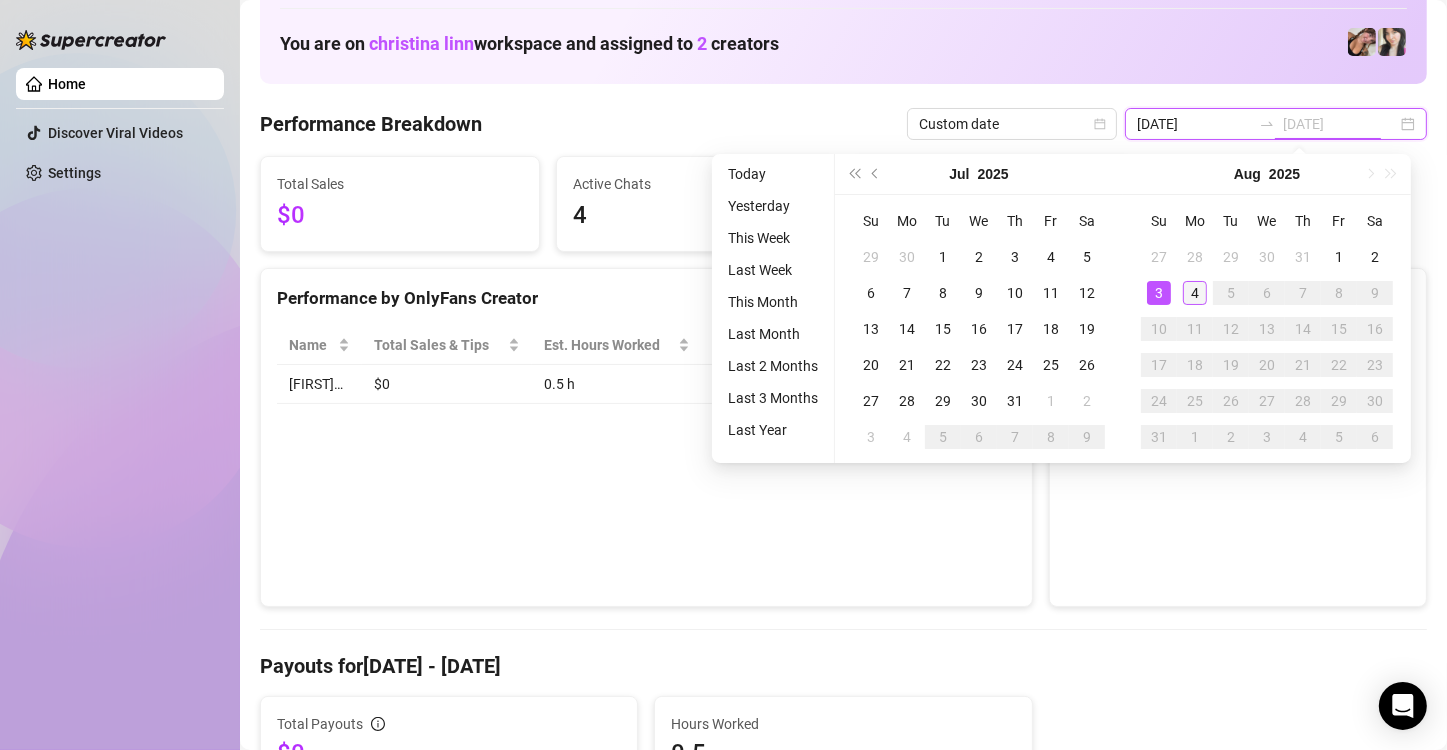 type on "[DATE]" 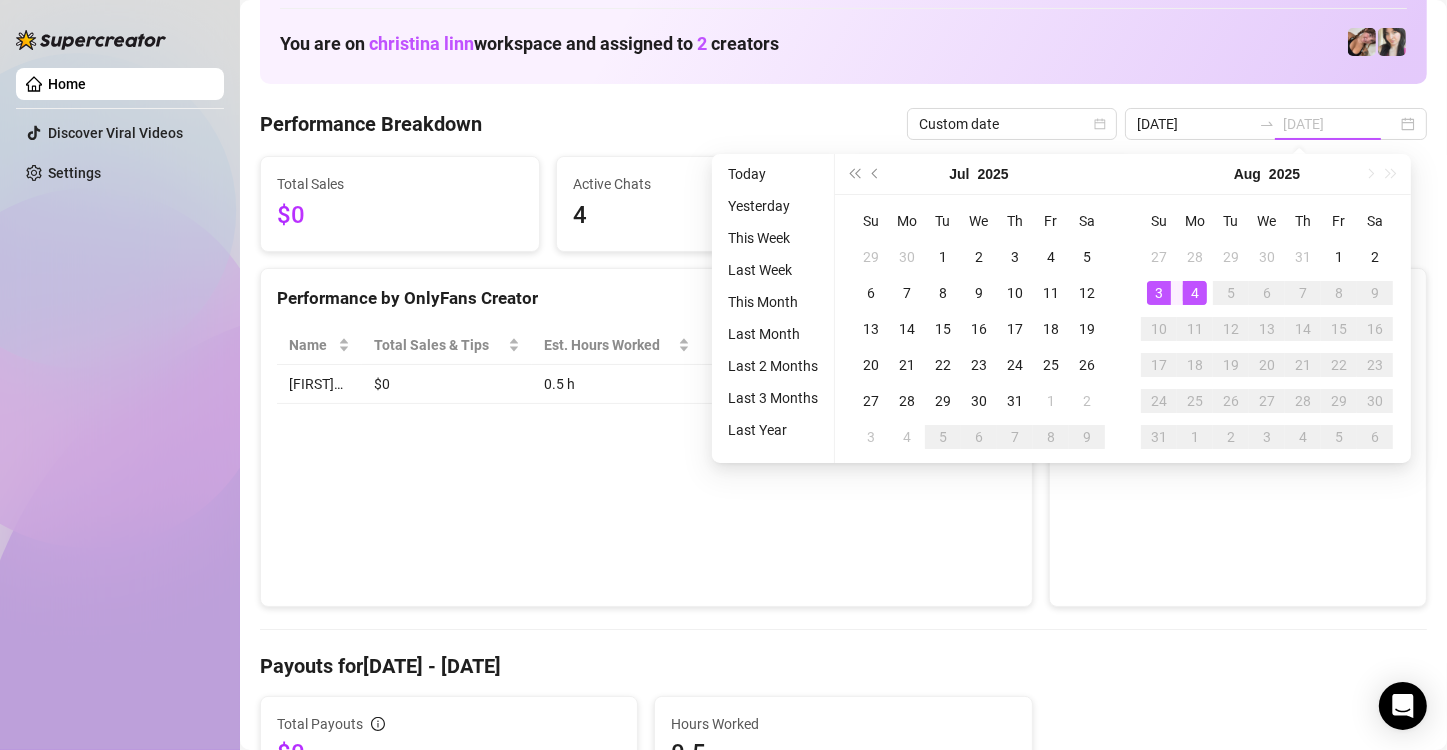 click on "4" at bounding box center (1195, 293) 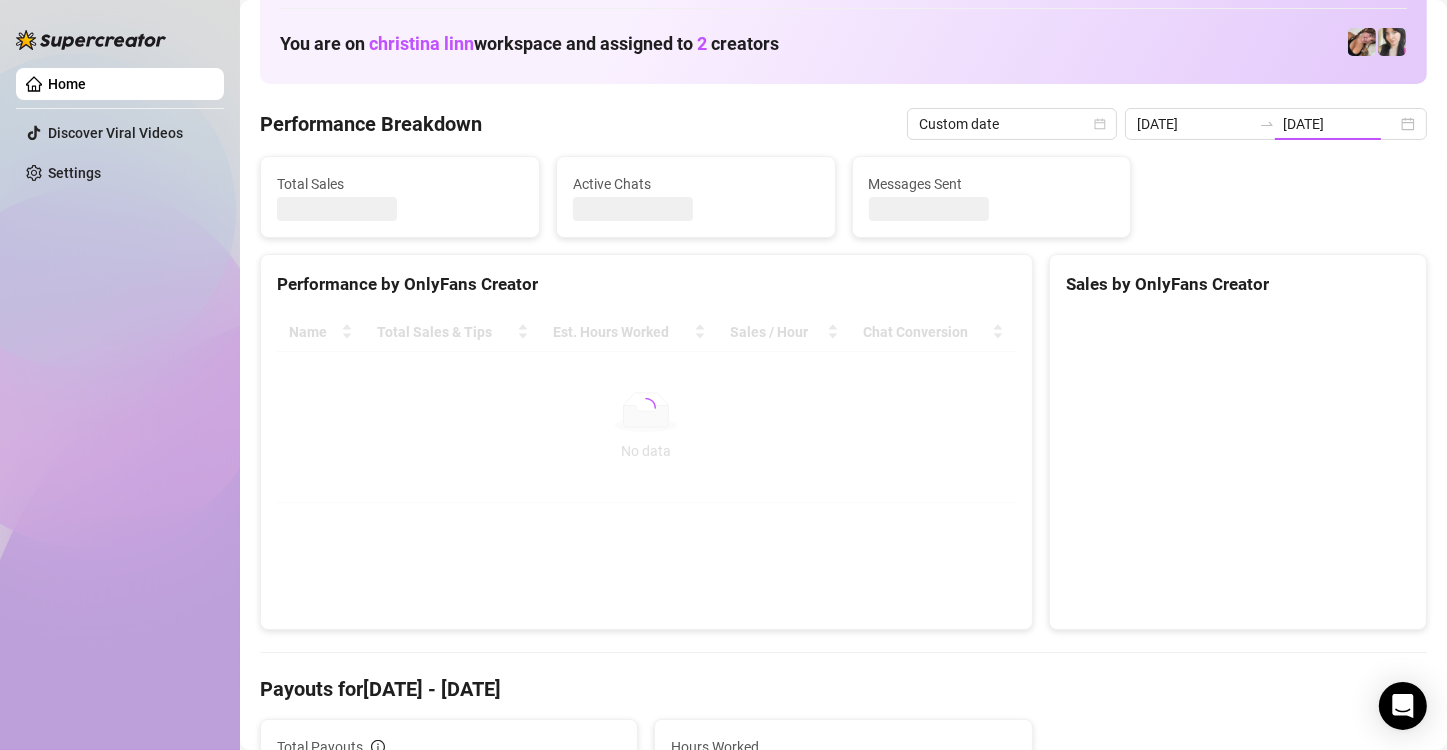 type on "[DATE]" 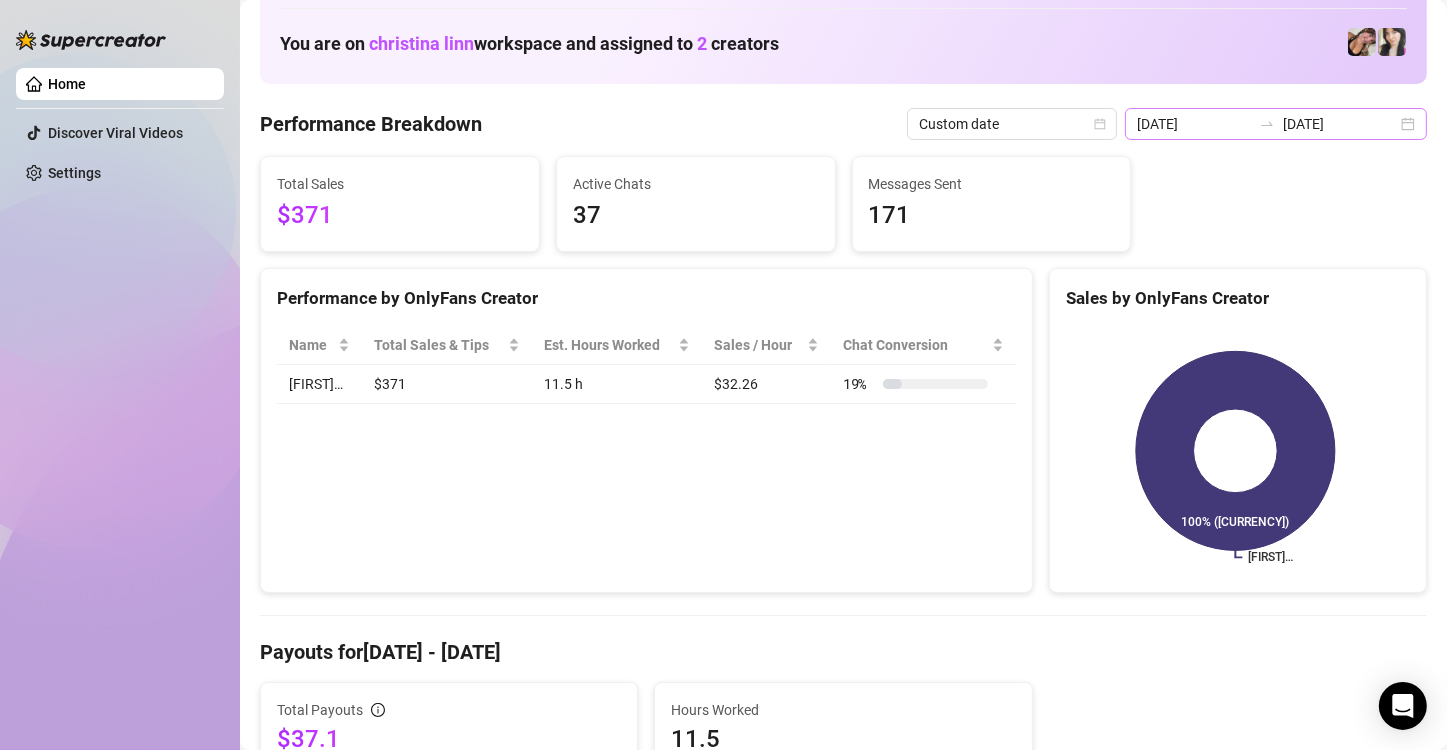 click on "[DATE] [DATE]" at bounding box center (1276, 124) 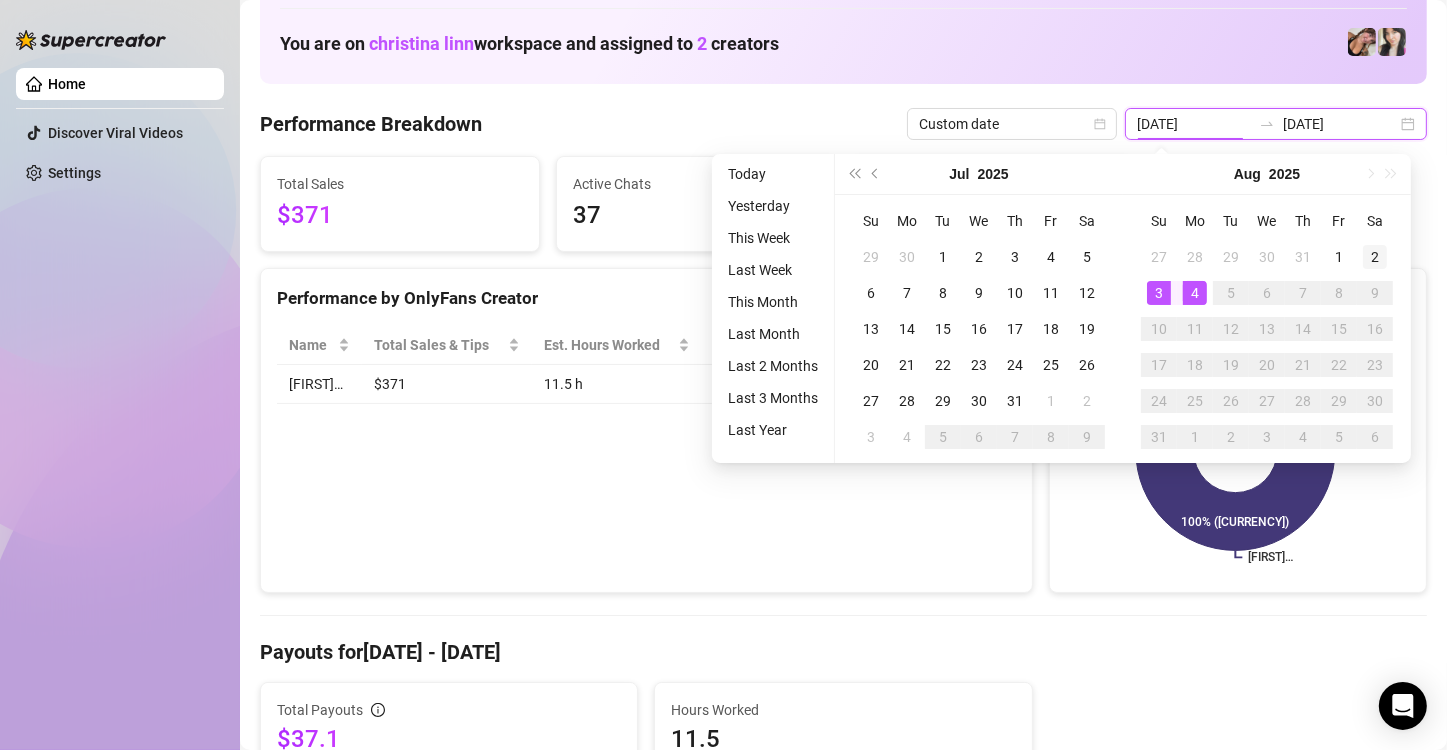 type on "2025-08-02" 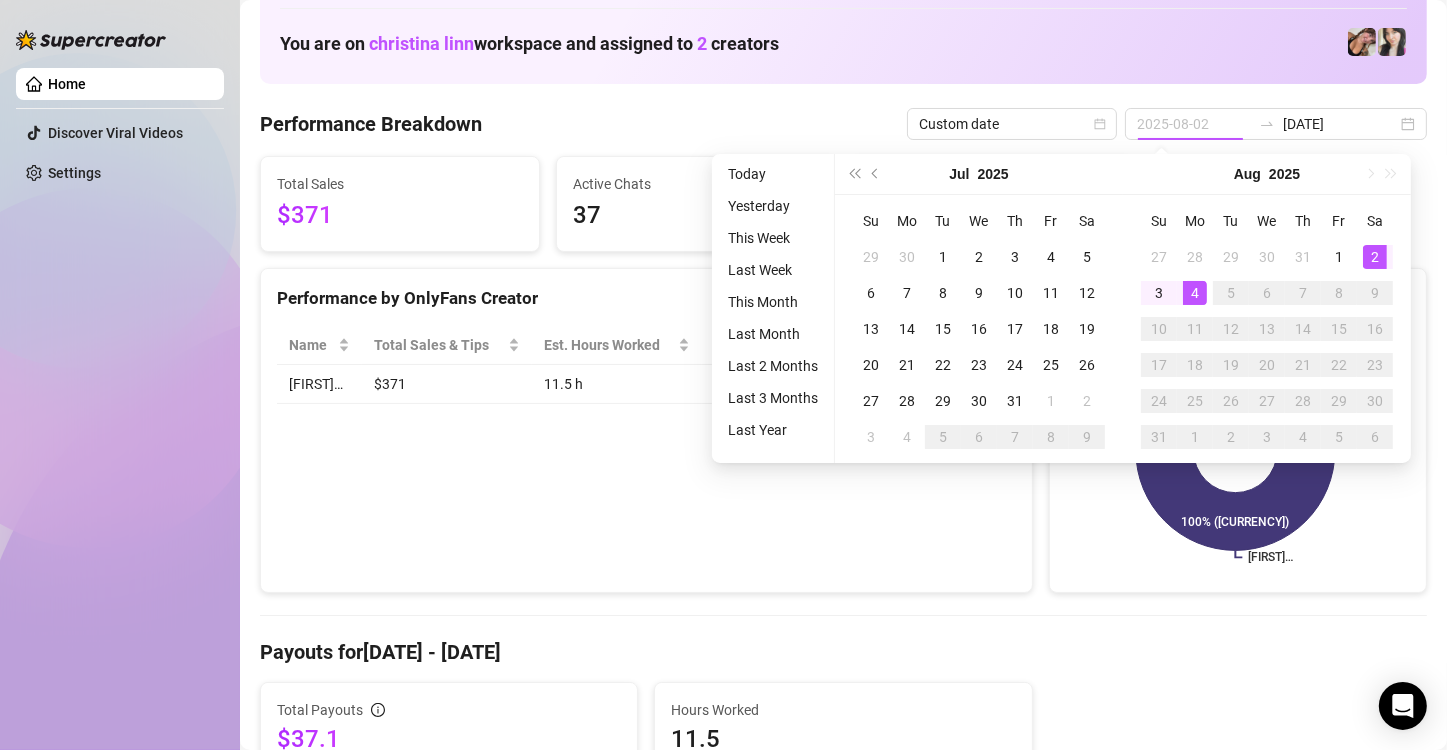 click on "2" at bounding box center [1375, 257] 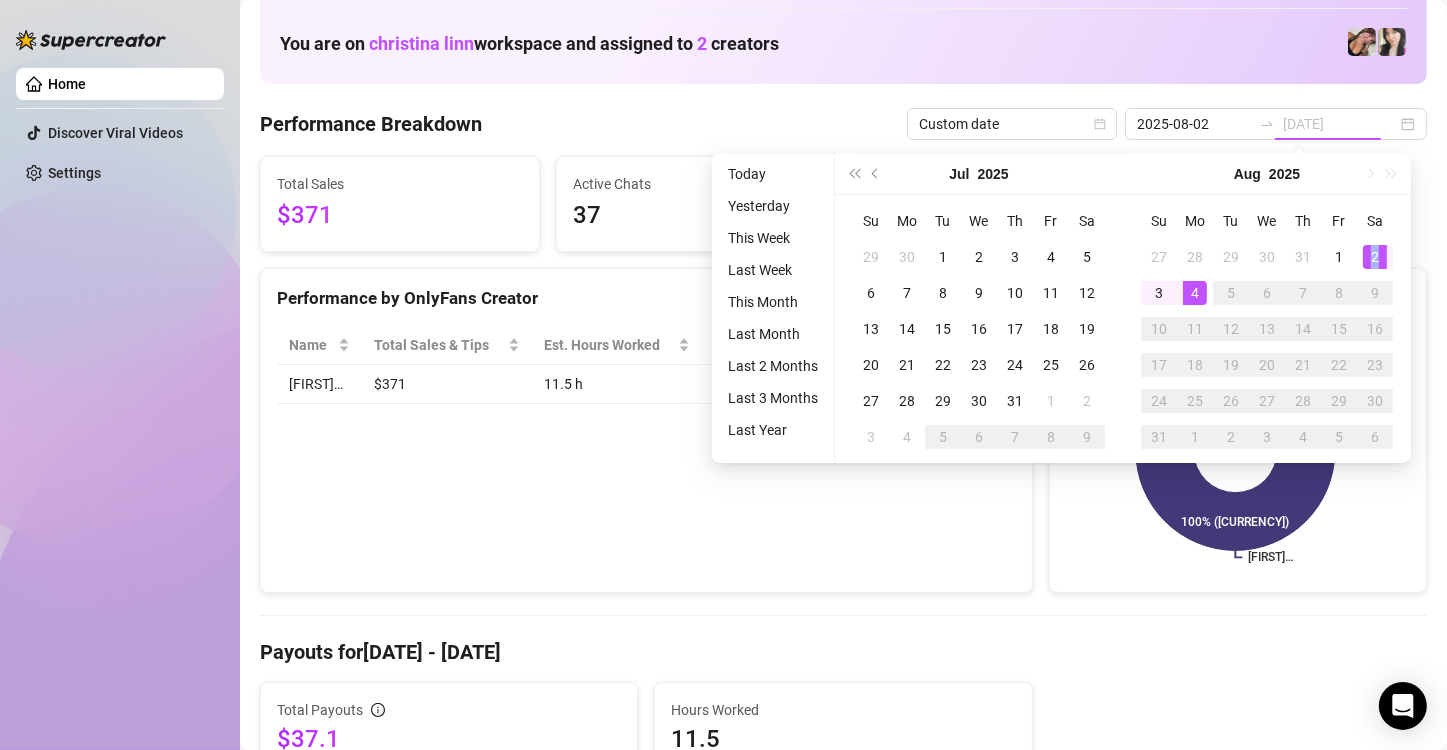 click on "2" at bounding box center (1375, 257) 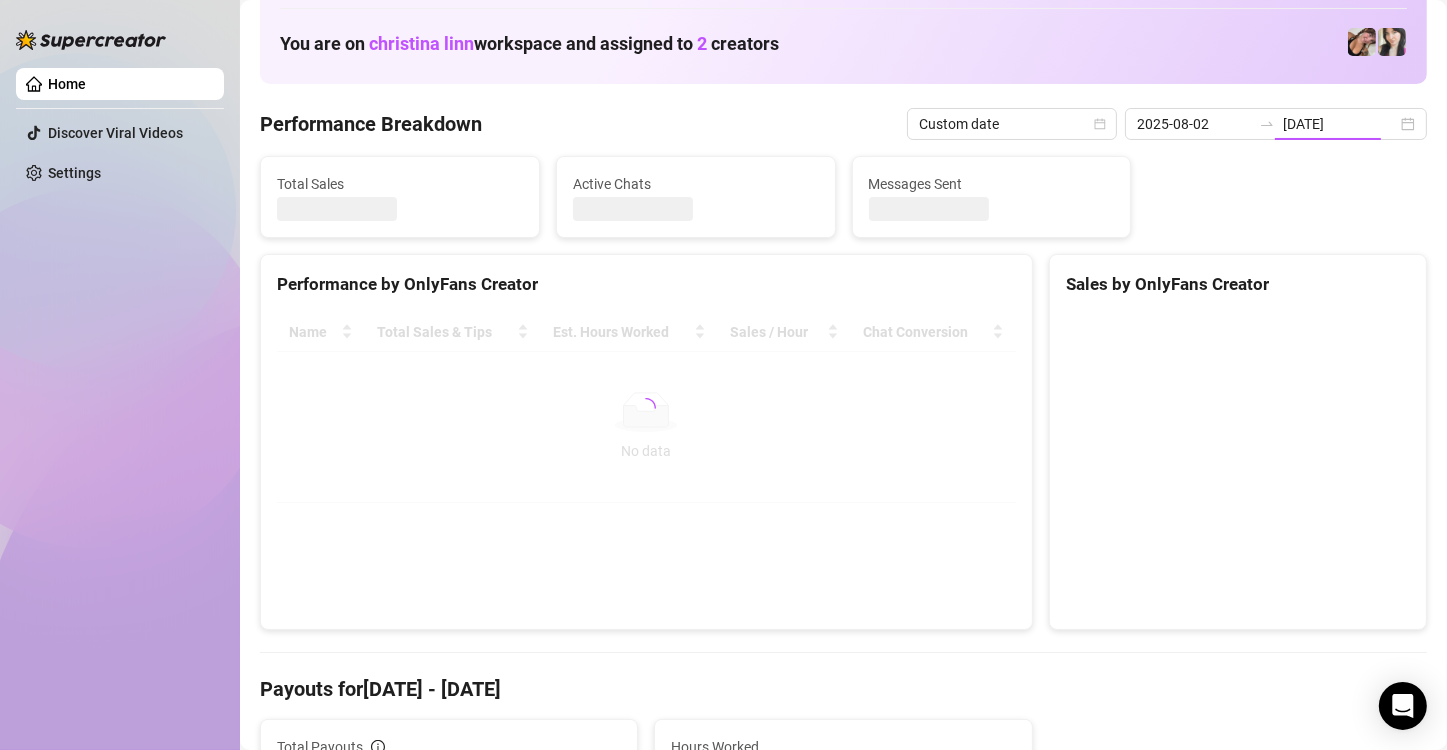 type on "2025-08-02" 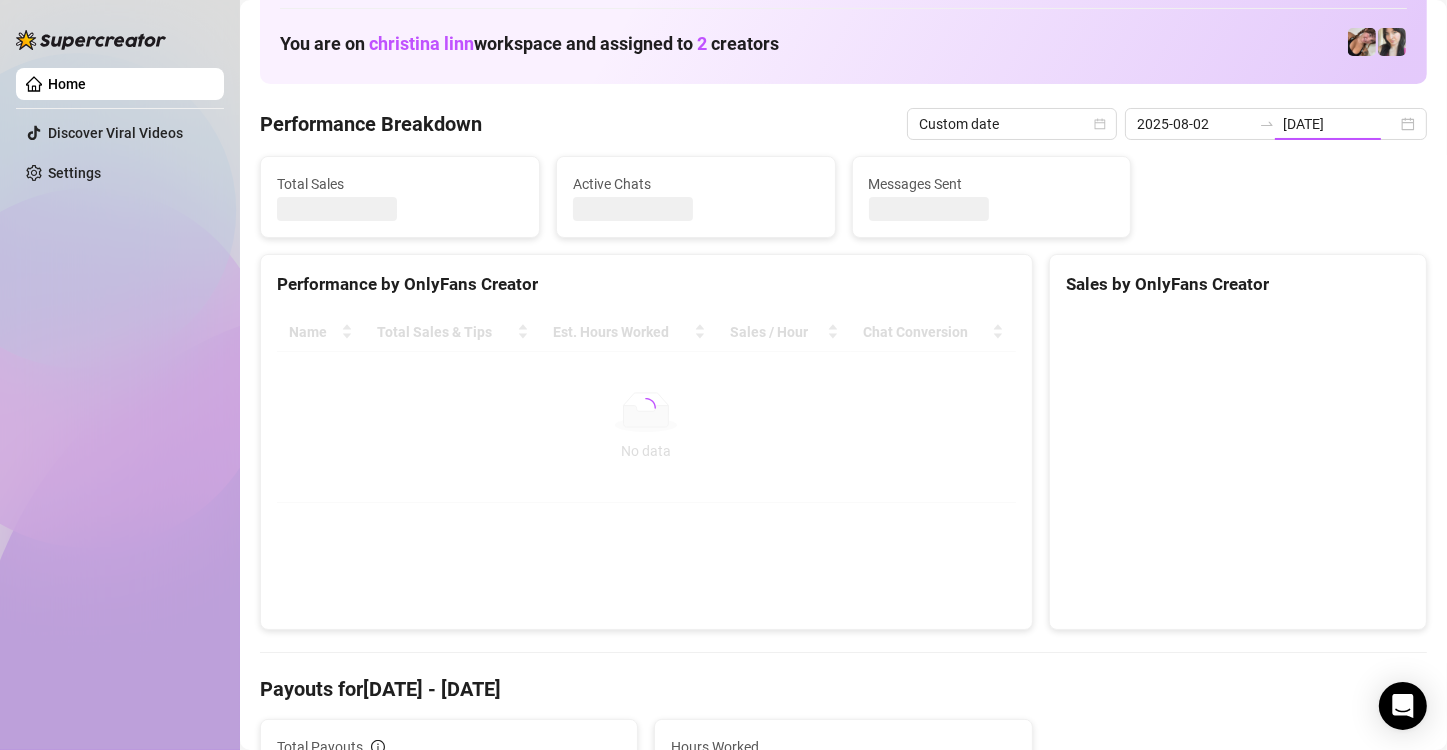 type on "2025-08-02" 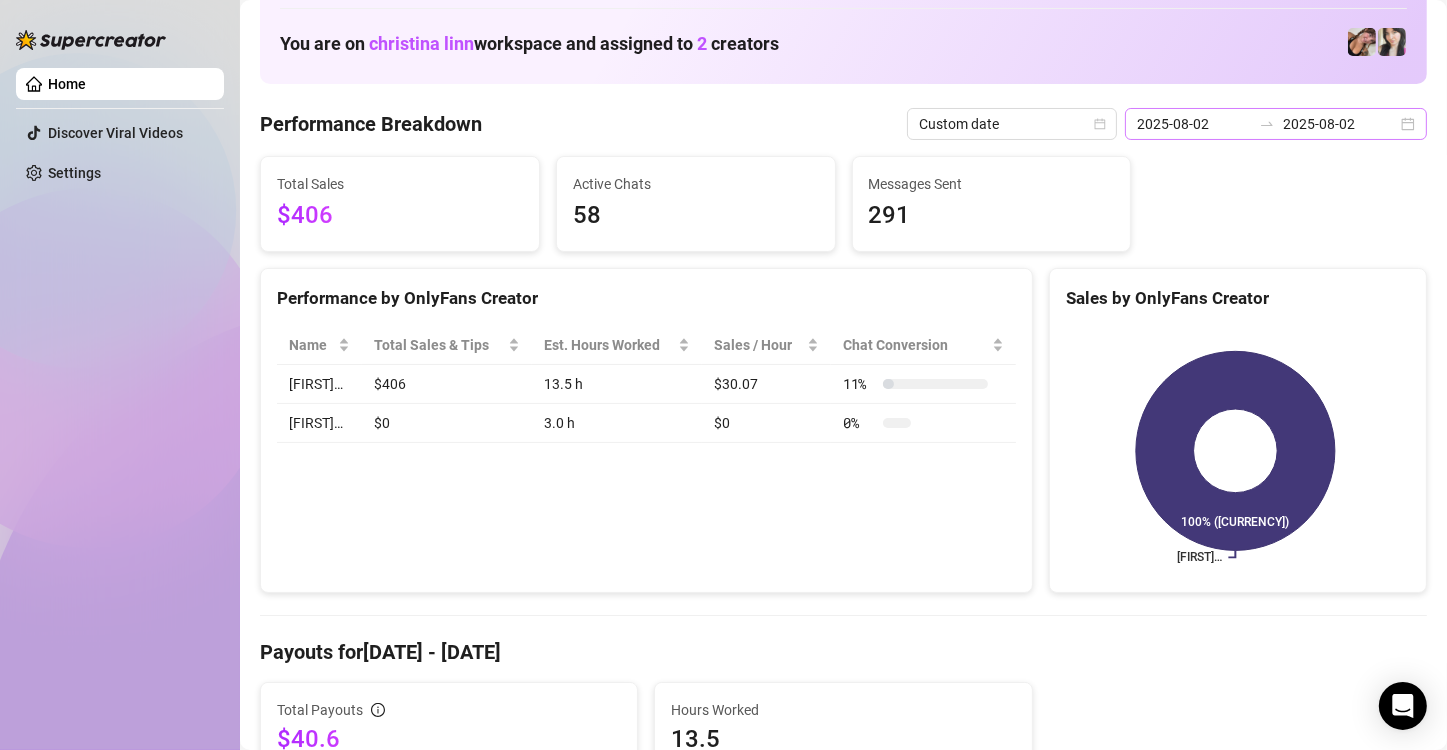 click on "[DATE] [DATE]" at bounding box center [1276, 124] 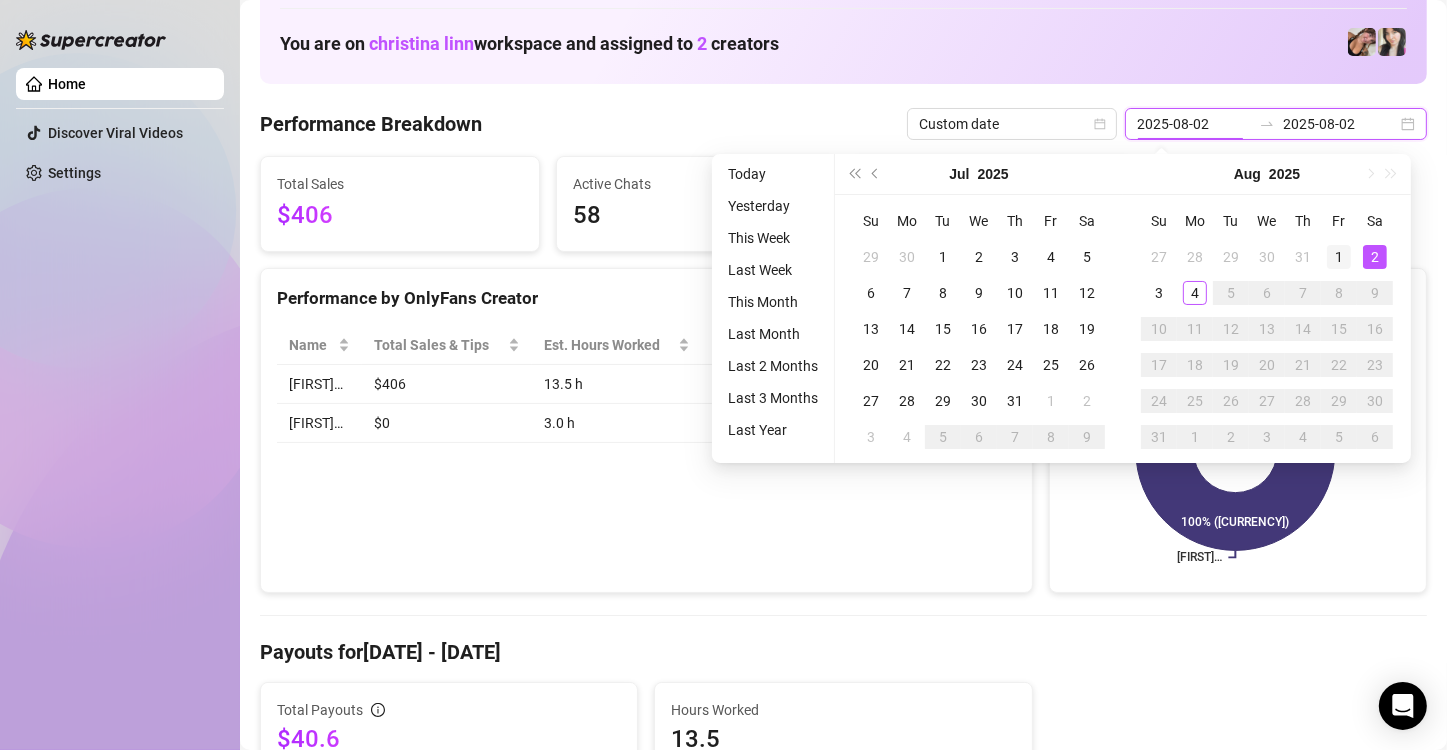 type on "2025-08-01" 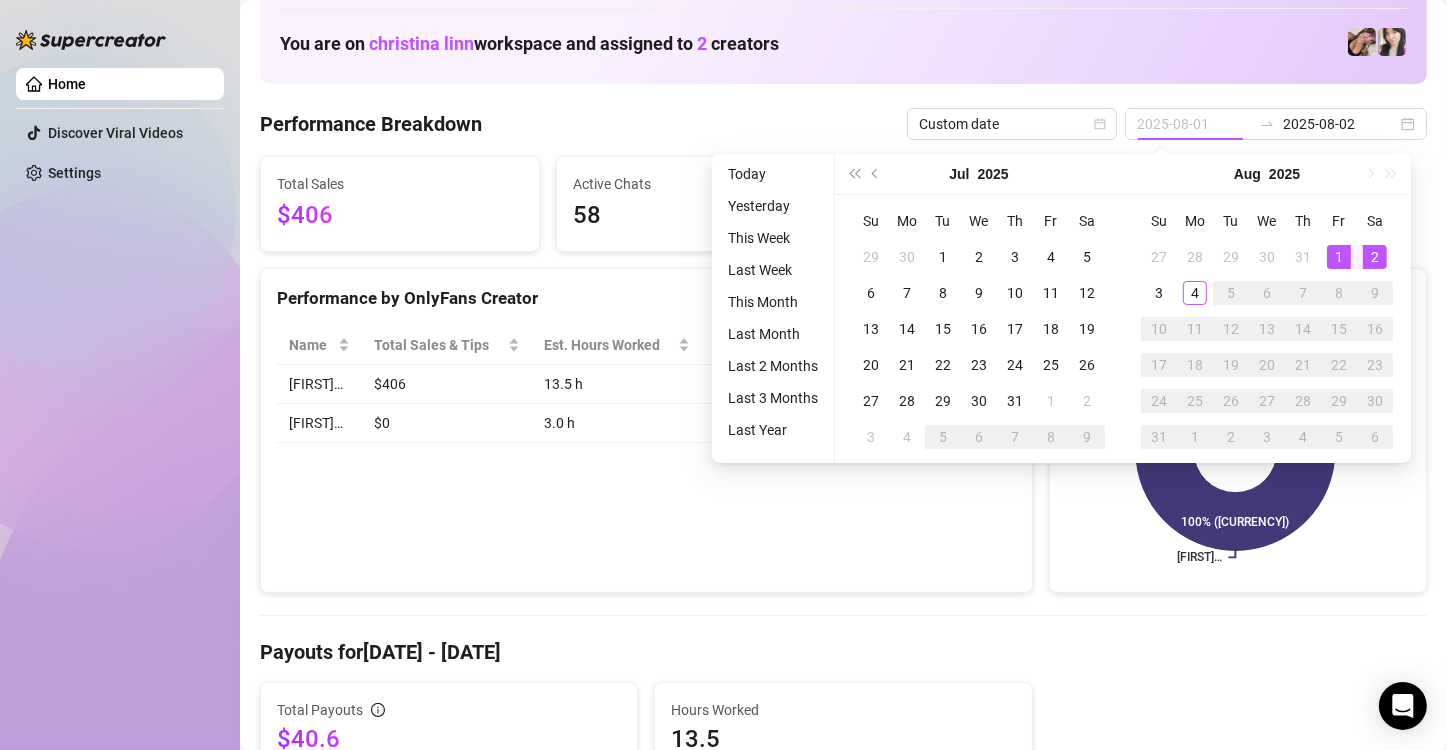 click on "1" at bounding box center (1339, 257) 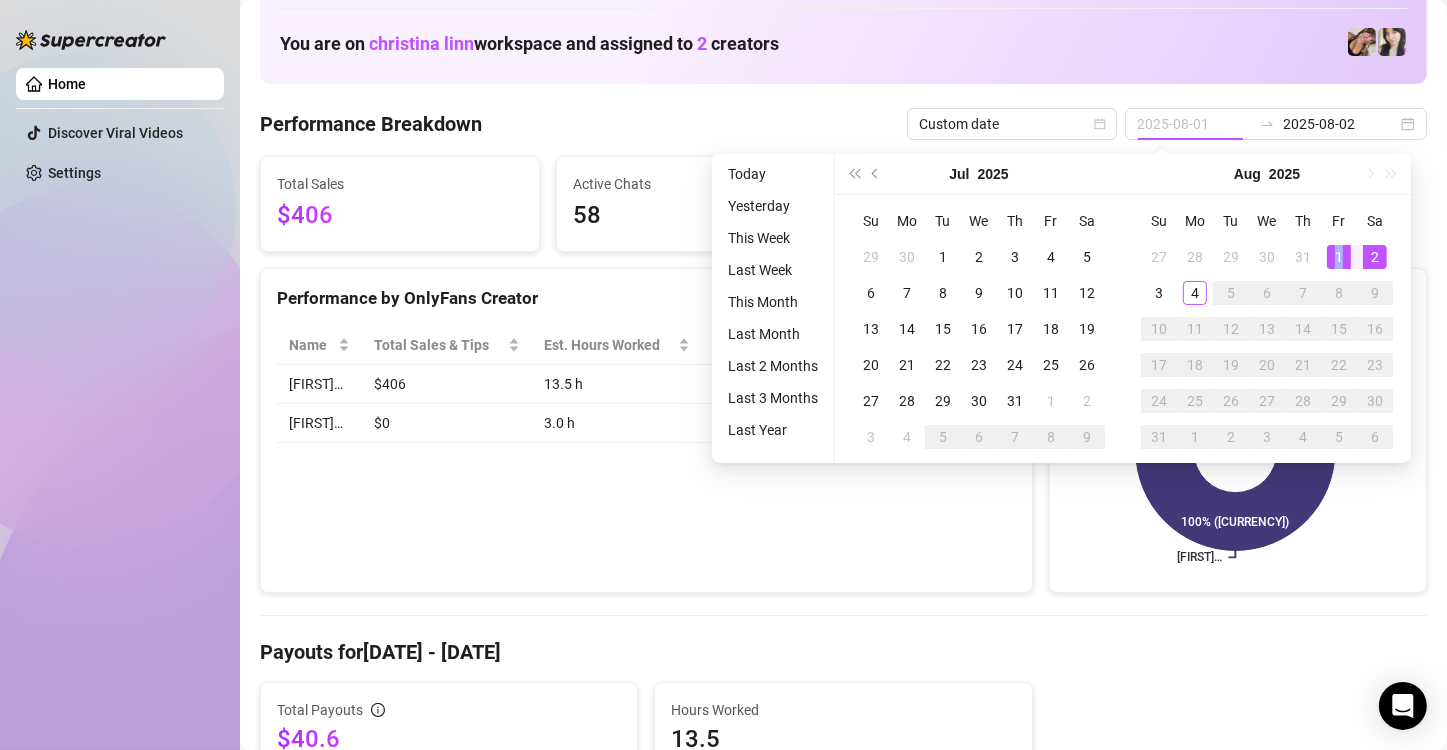 click on "1" at bounding box center [1339, 257] 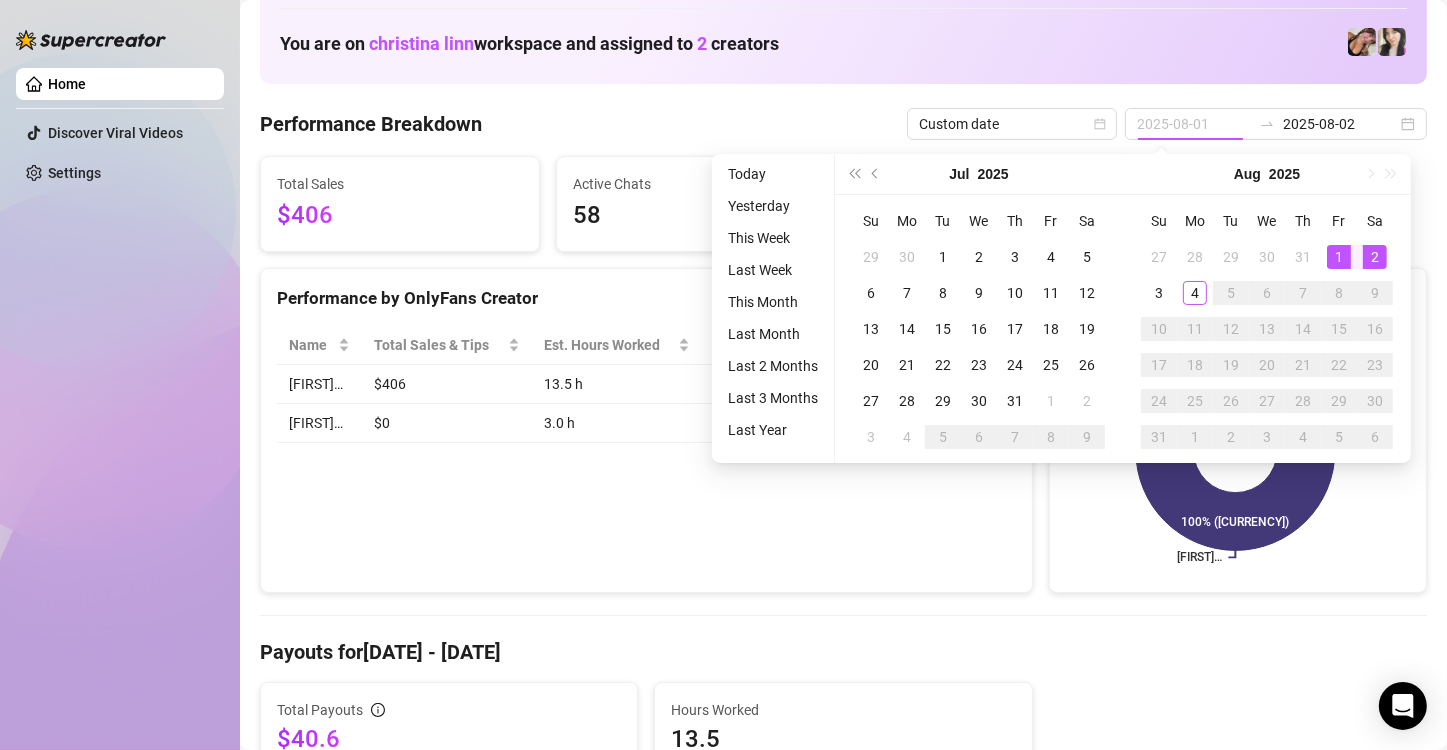 click on "Total Sales [CURRENCY] Active Chats [NUMBER] Messages Sent [NUMBER]" at bounding box center (843, 204) 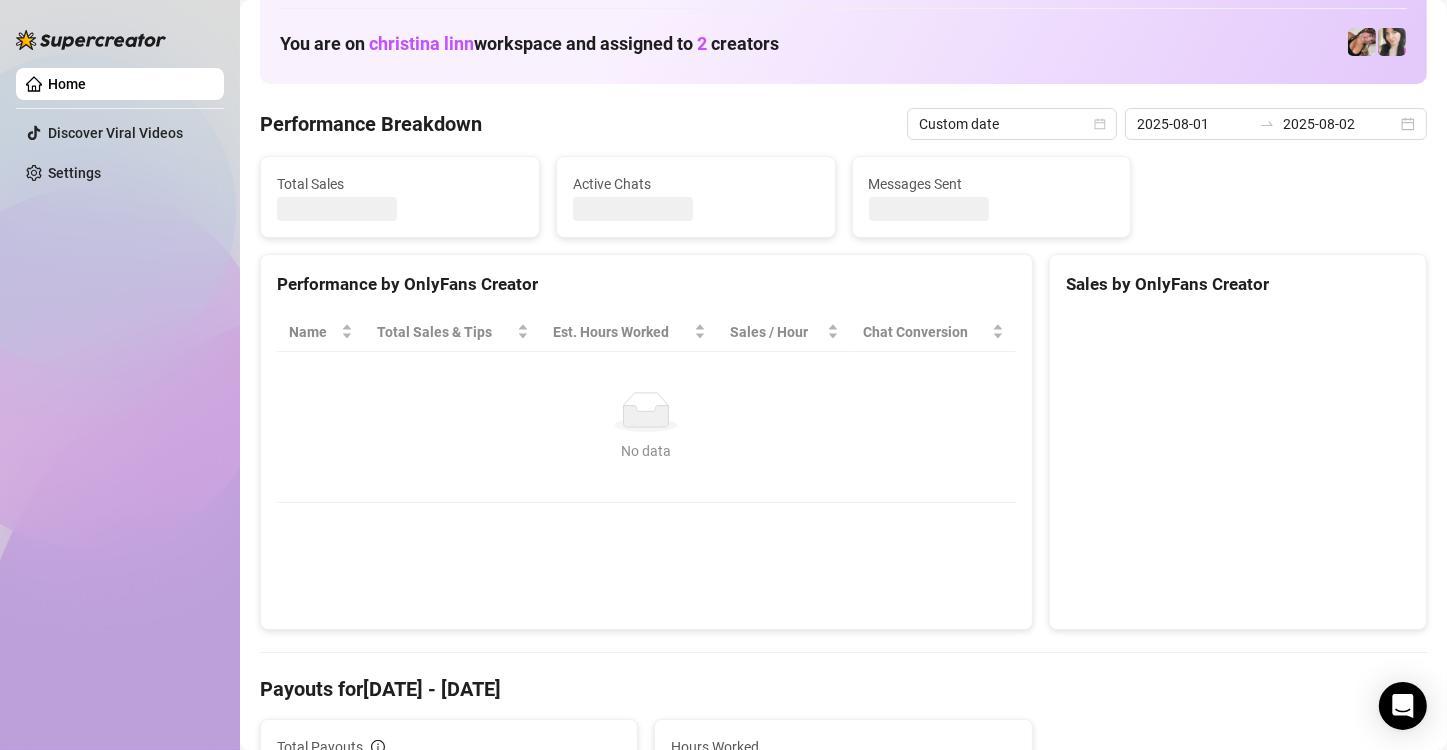 type on "2025-08-01" 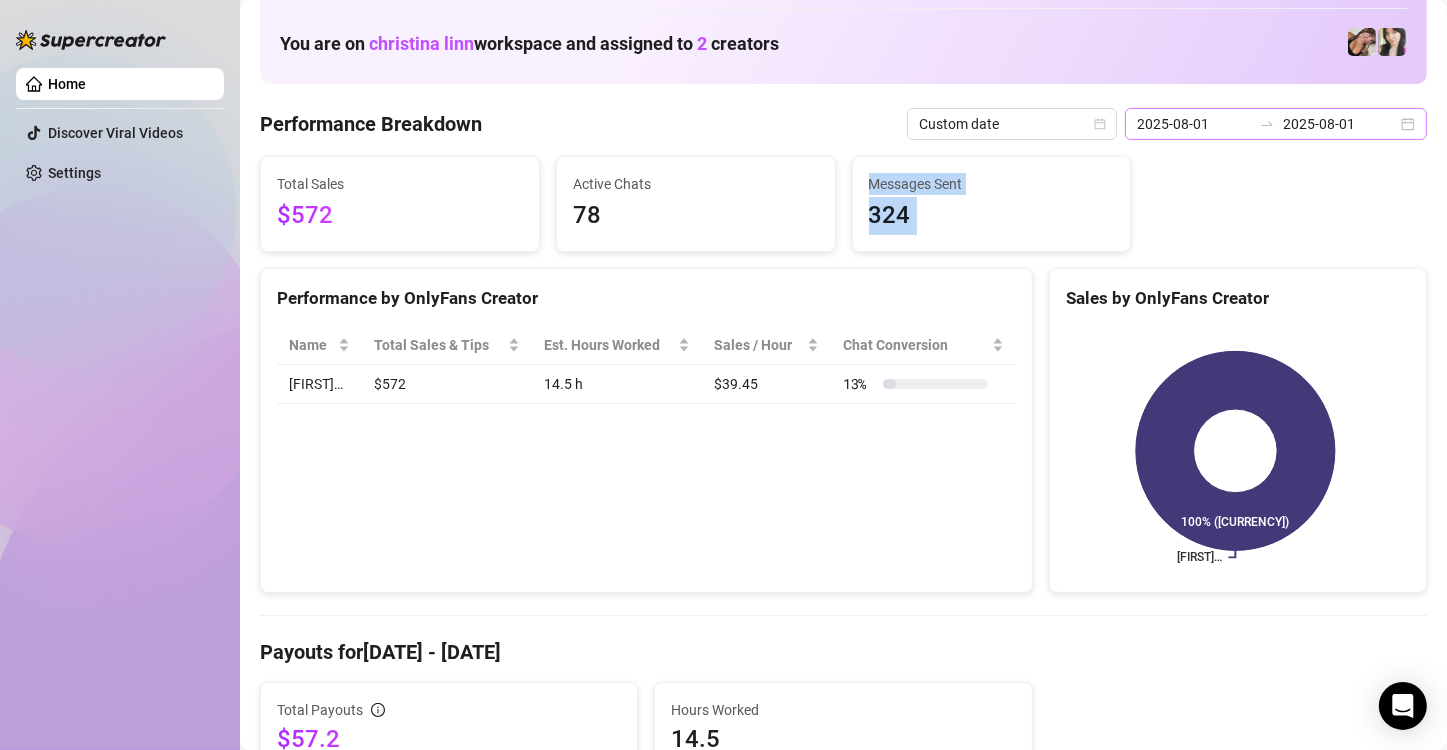 click on "2025-08-01 2025-08-01" at bounding box center (1276, 124) 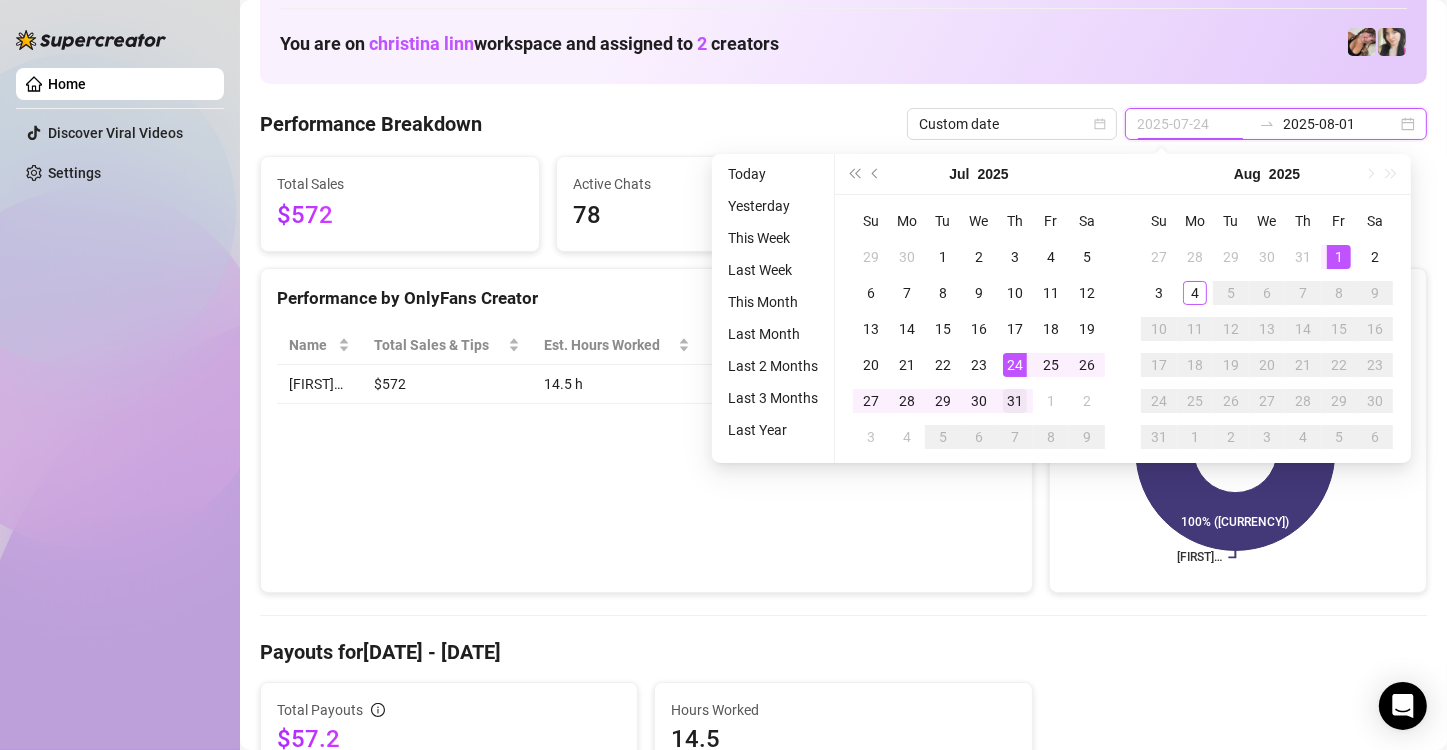 type on "2025-07-31" 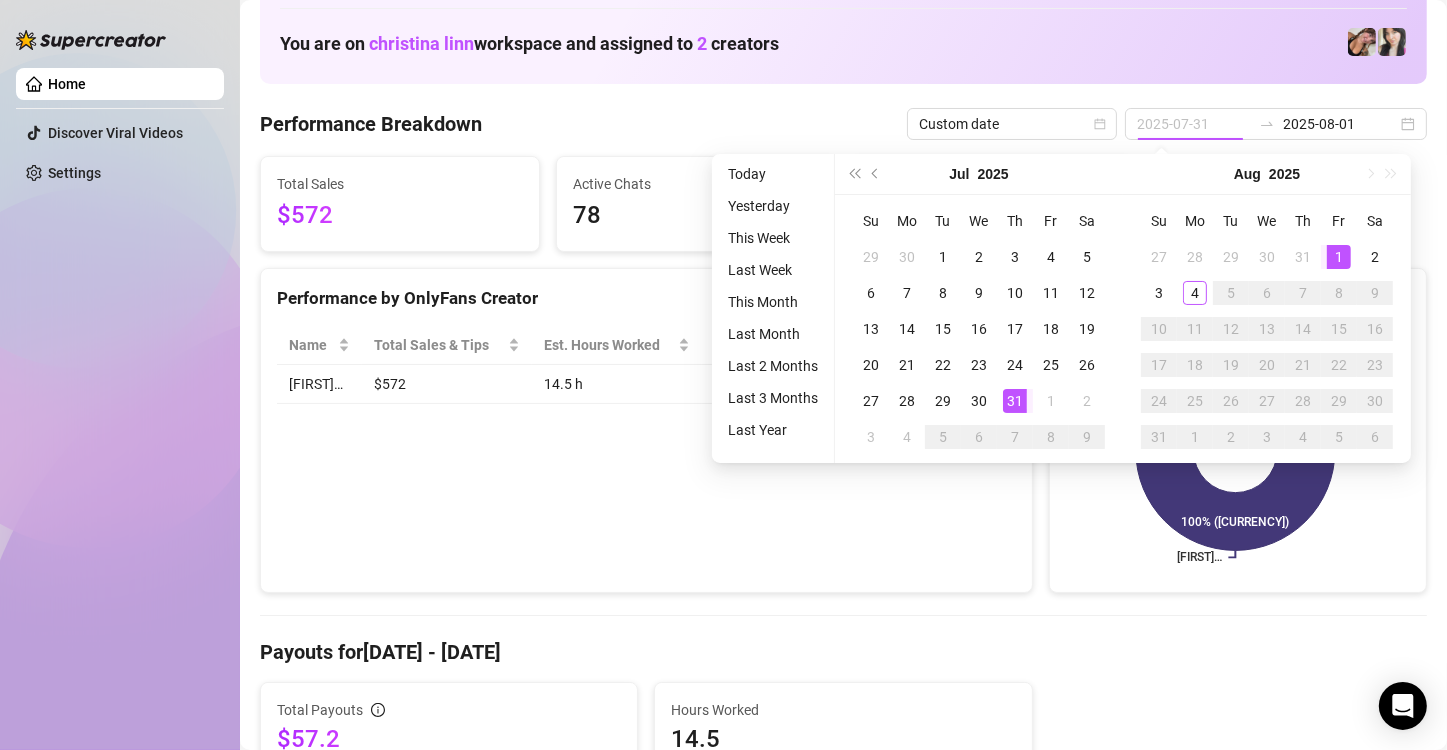 click on "31" at bounding box center [1015, 401] 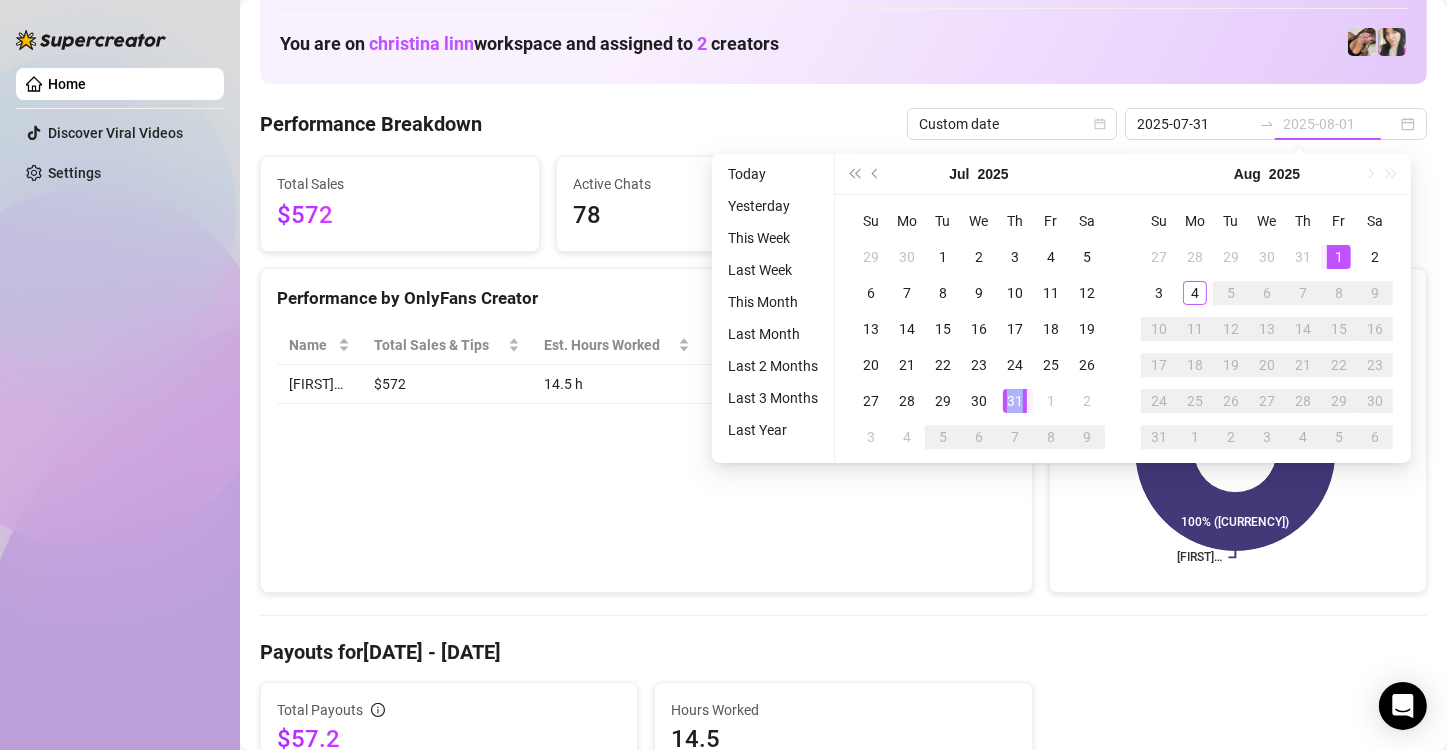click on "31" at bounding box center (1015, 401) 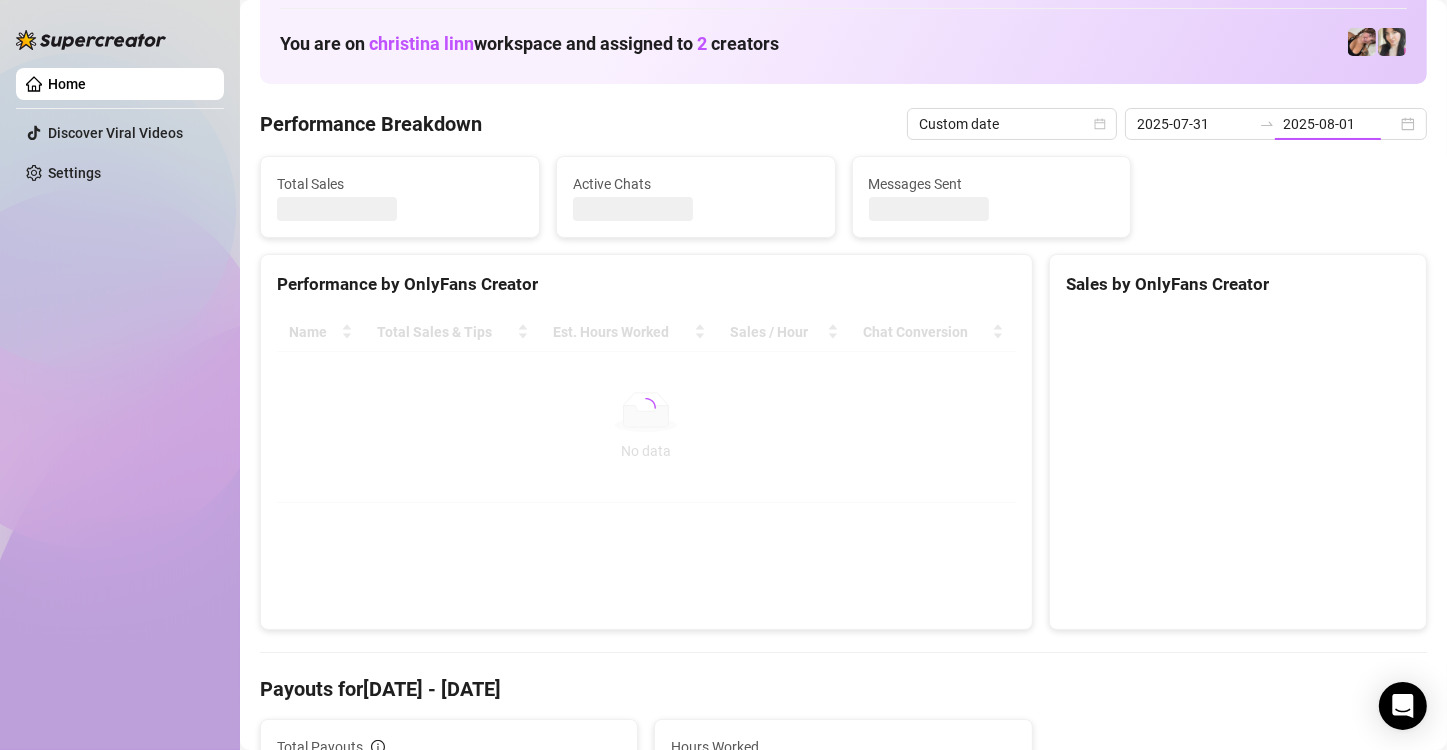 type on "2025-07-31" 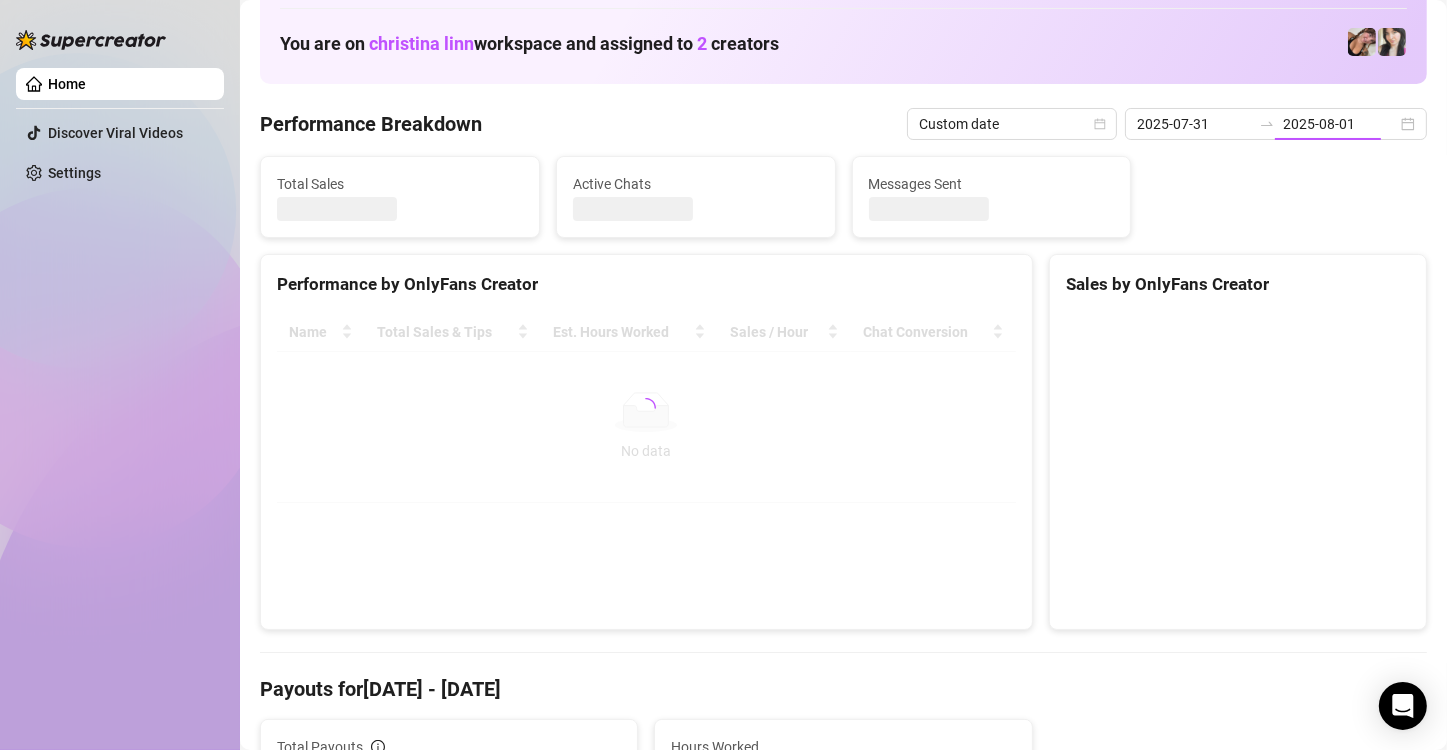 type on "2025-07-31" 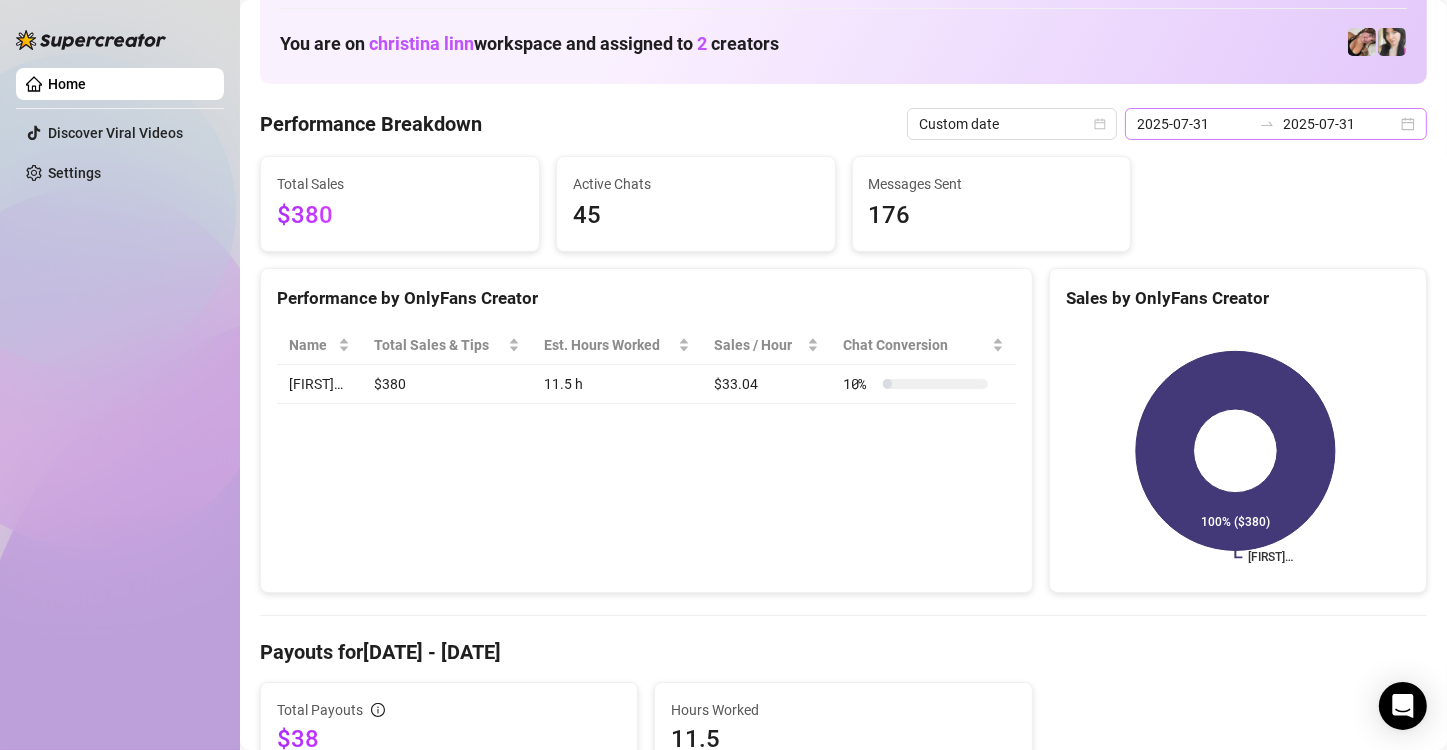 click on "2025-07-31 2025-07-31" at bounding box center (1276, 124) 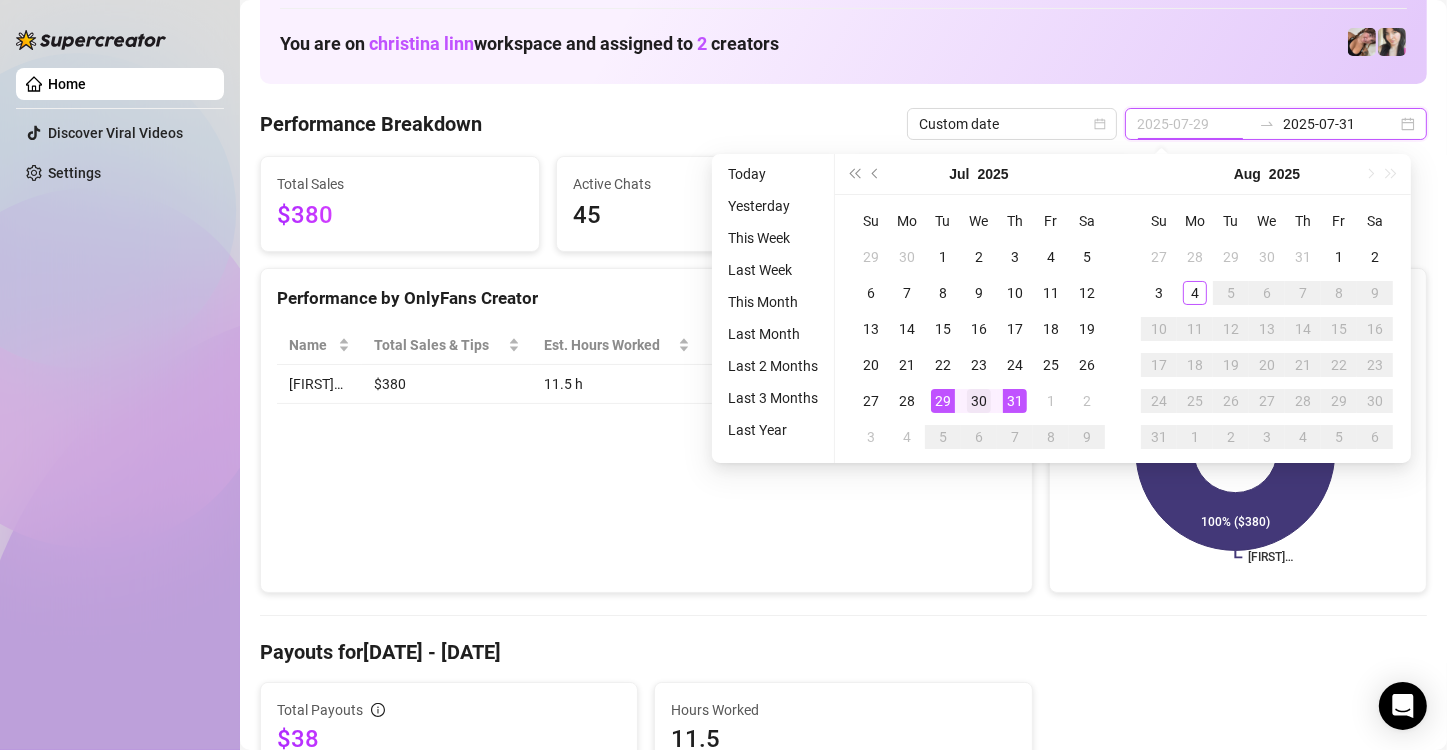 type on "[DATE]" 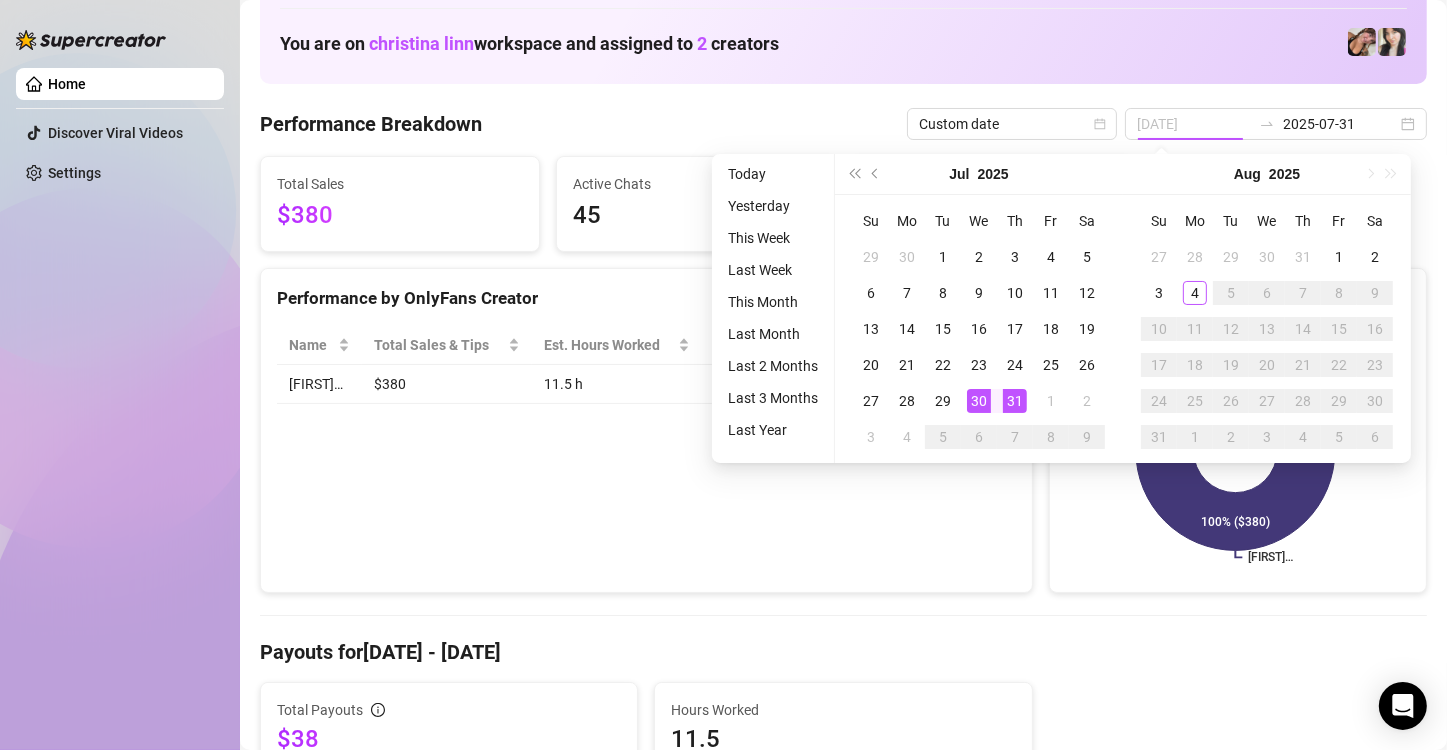 click on "30" at bounding box center (979, 401) 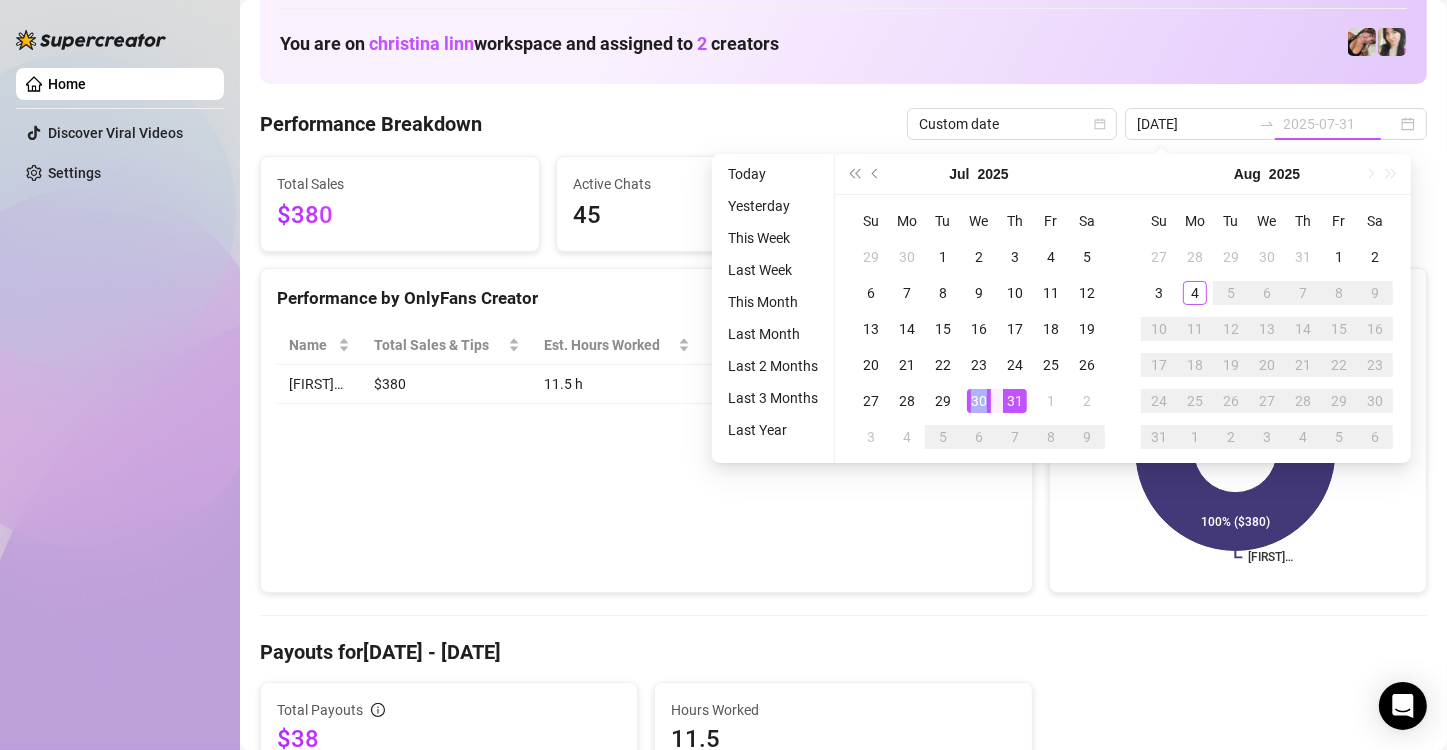 click on "30" at bounding box center (979, 401) 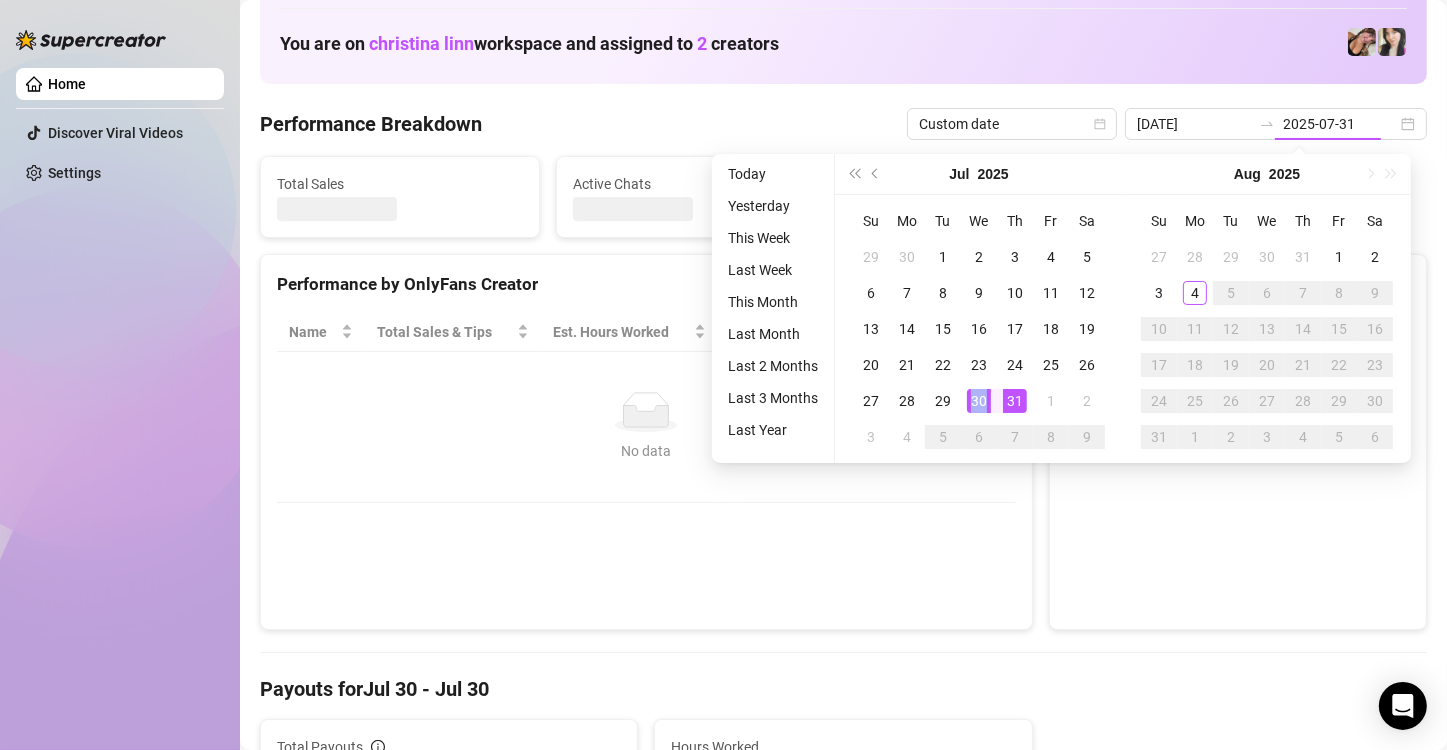 type on "[DATE]" 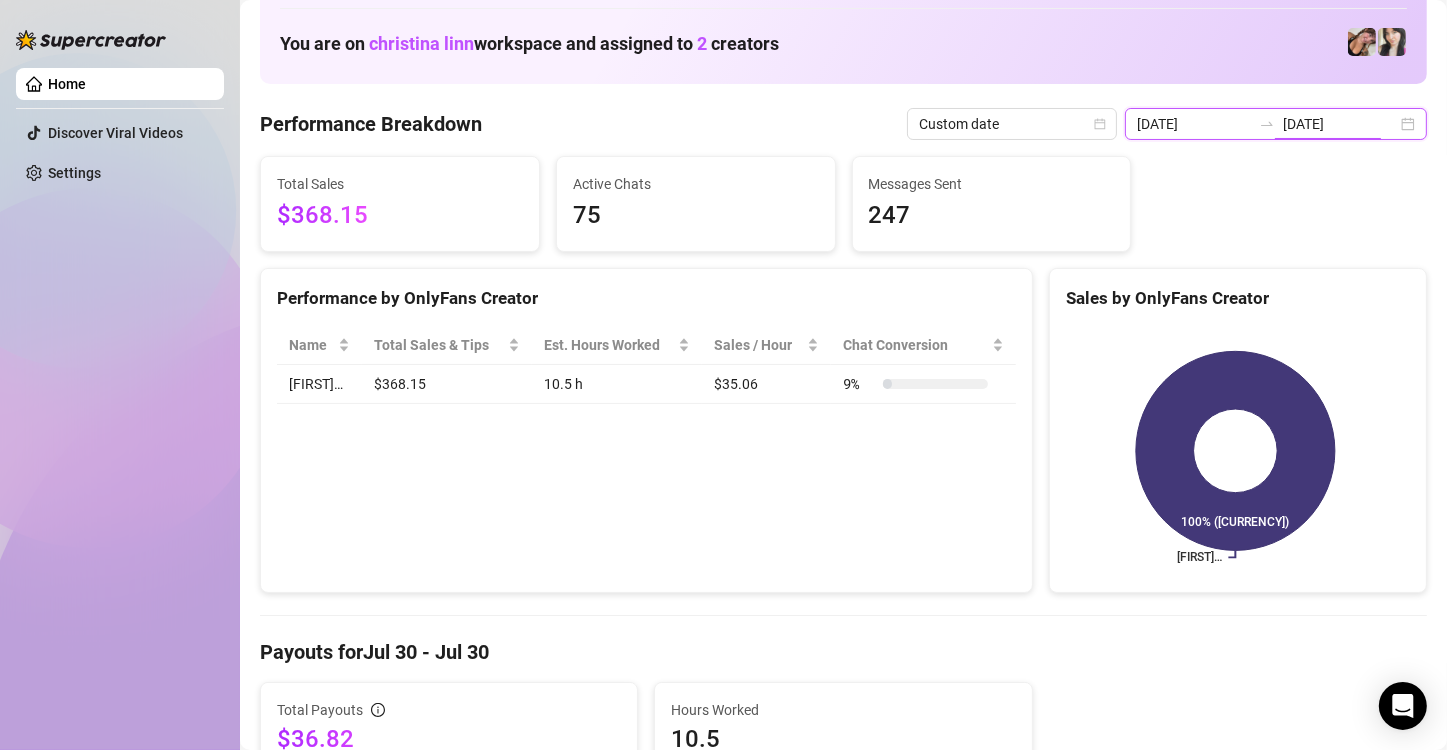 click on "[DATE]" at bounding box center (1340, 124) 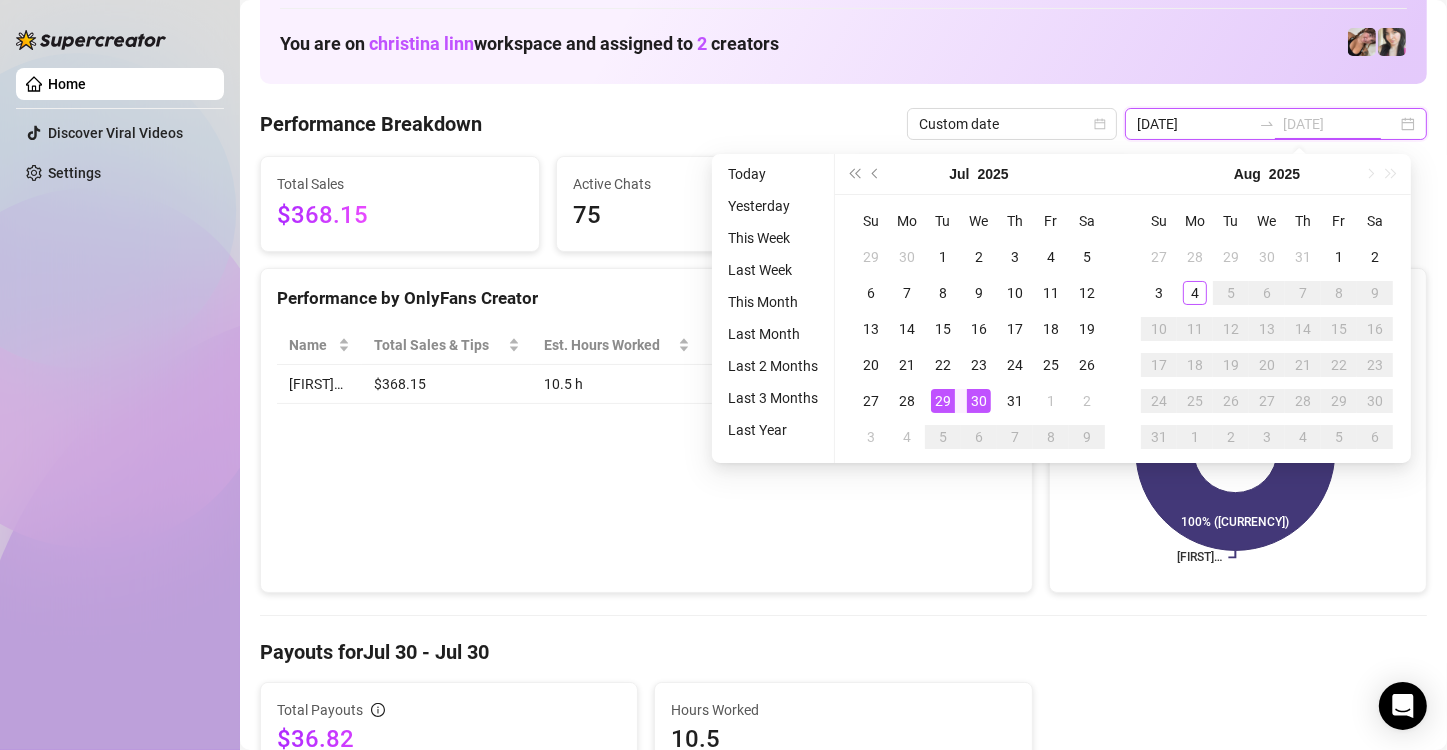 type on "2025-07-29" 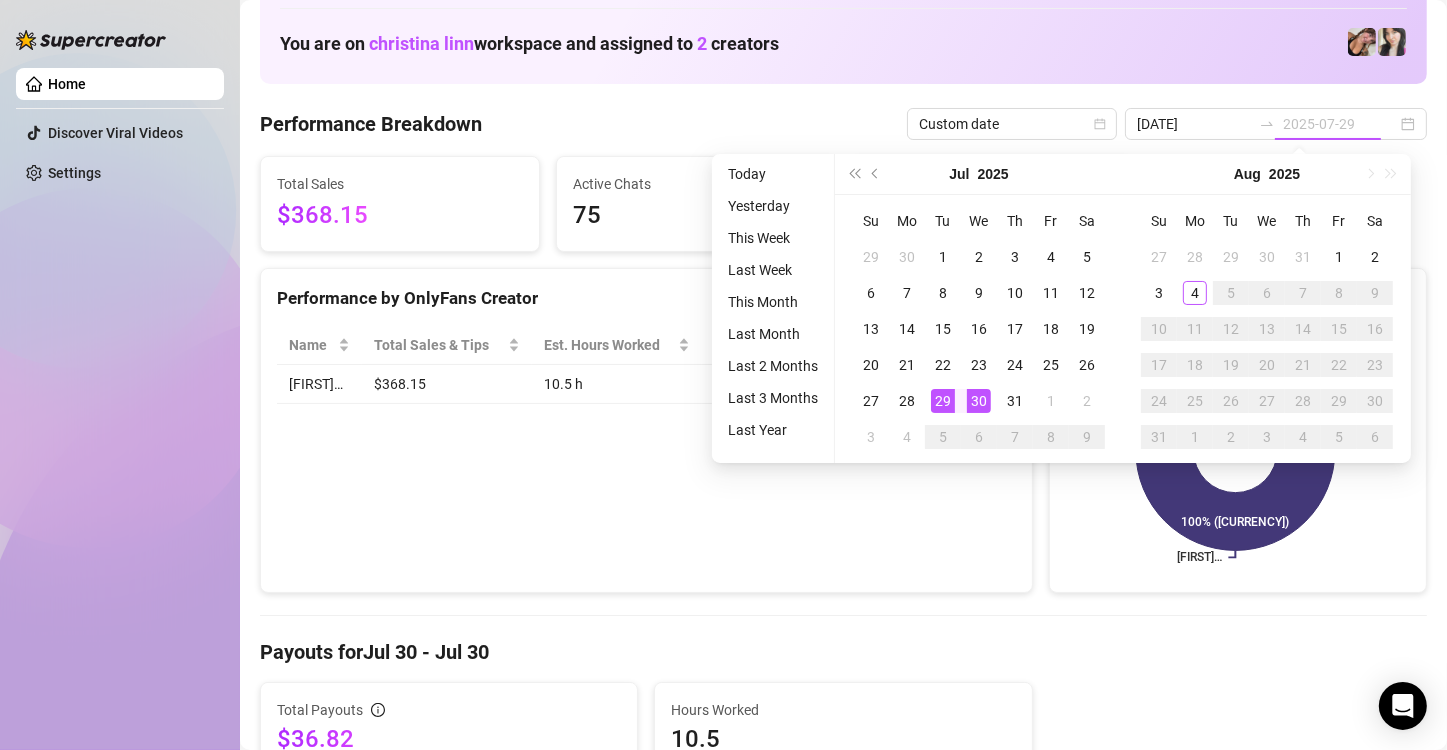 click on "29" at bounding box center (943, 401) 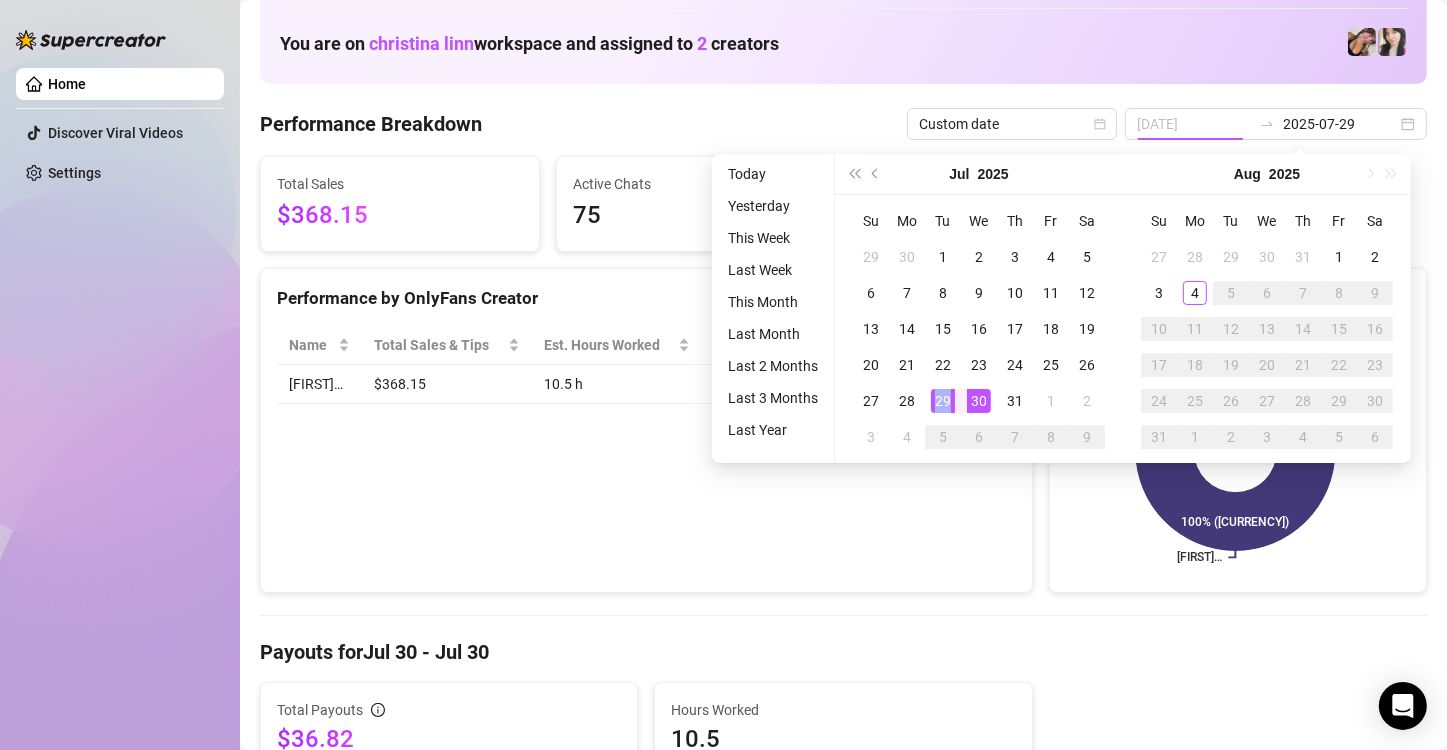 click on "29" at bounding box center (943, 401) 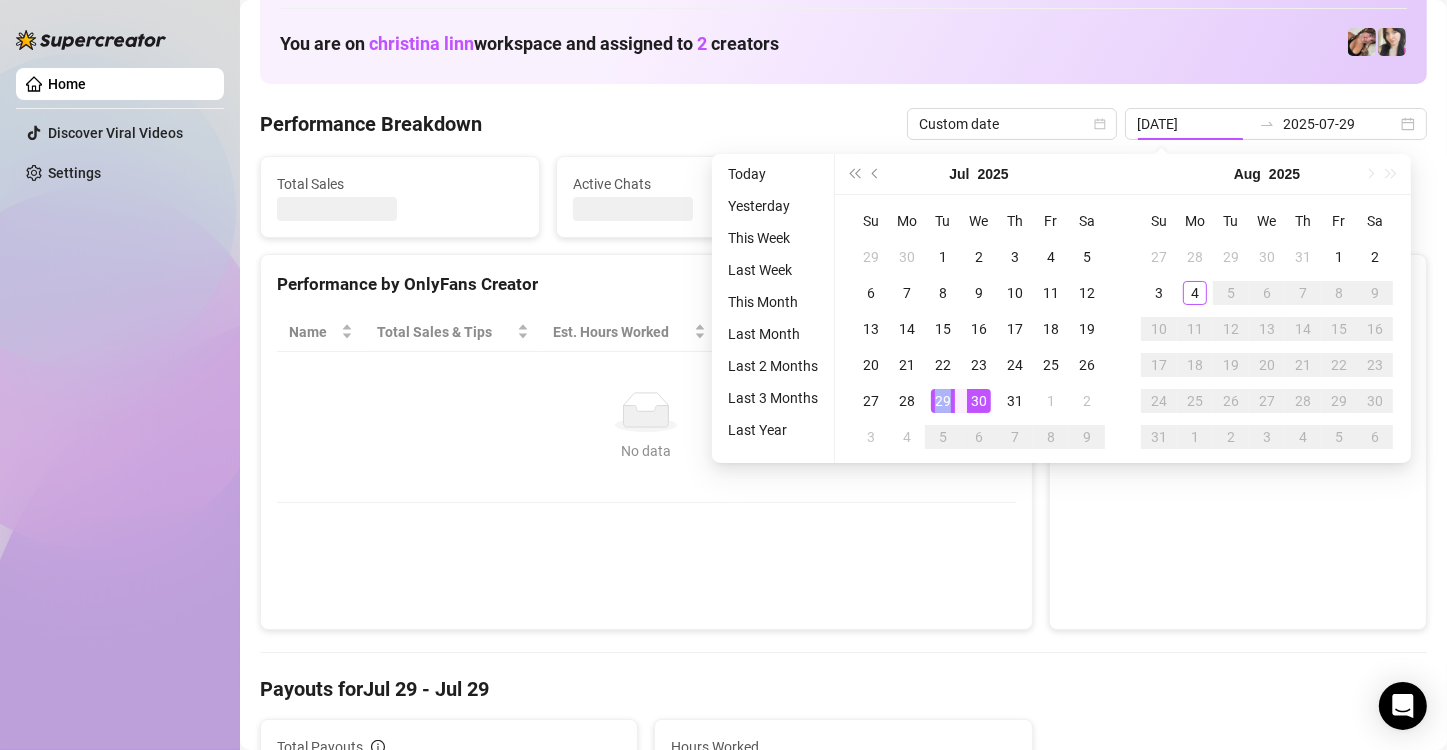 type on "2025-07-29" 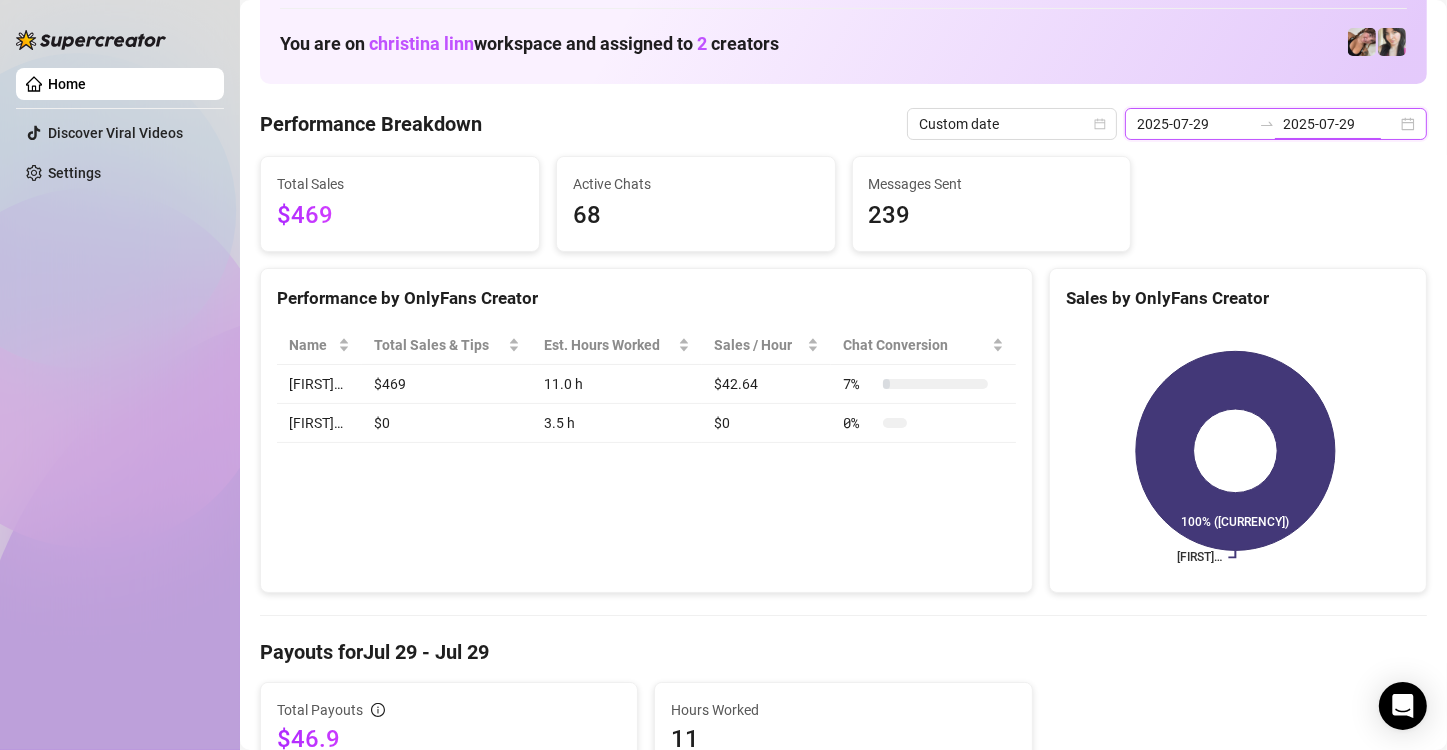 click on "2025-07-29" at bounding box center (1340, 124) 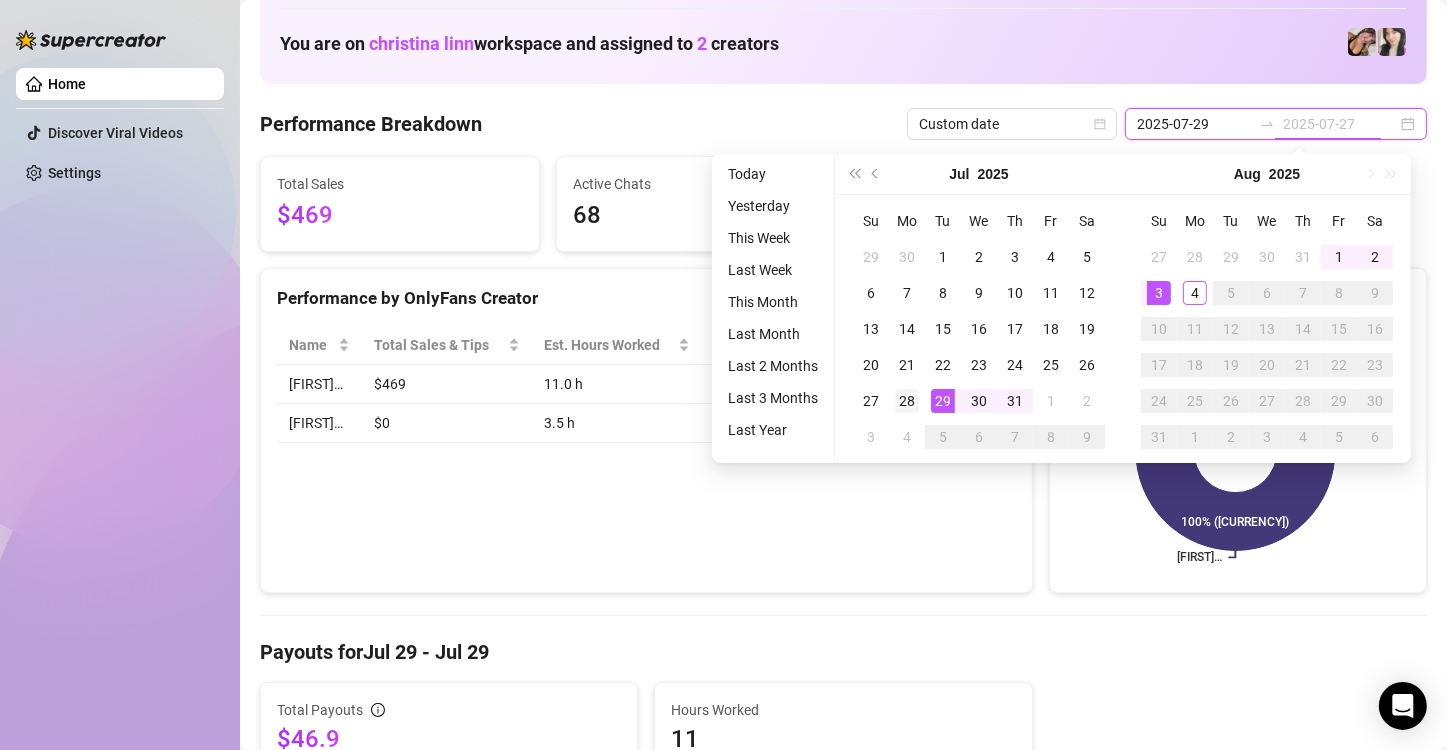 type on "2025-07-28" 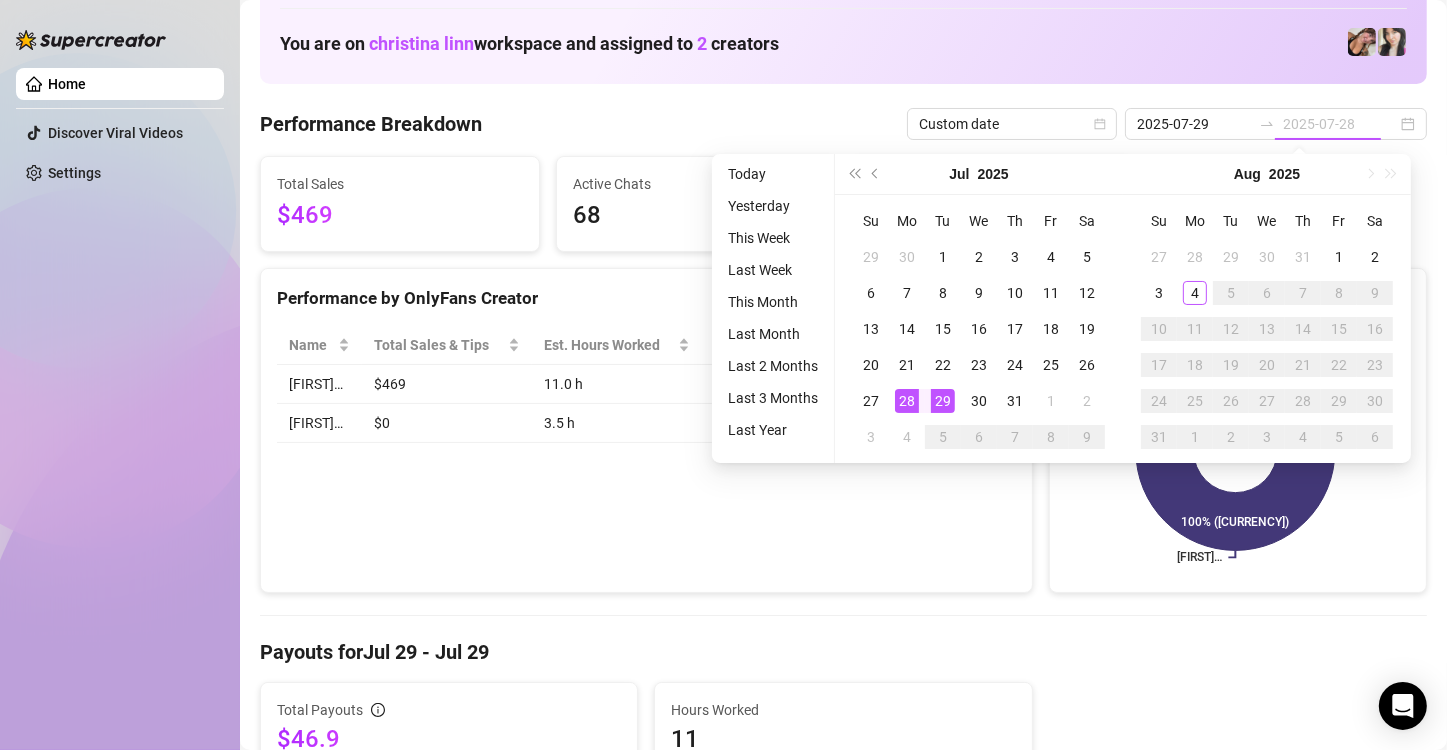click on "28" at bounding box center (907, 401) 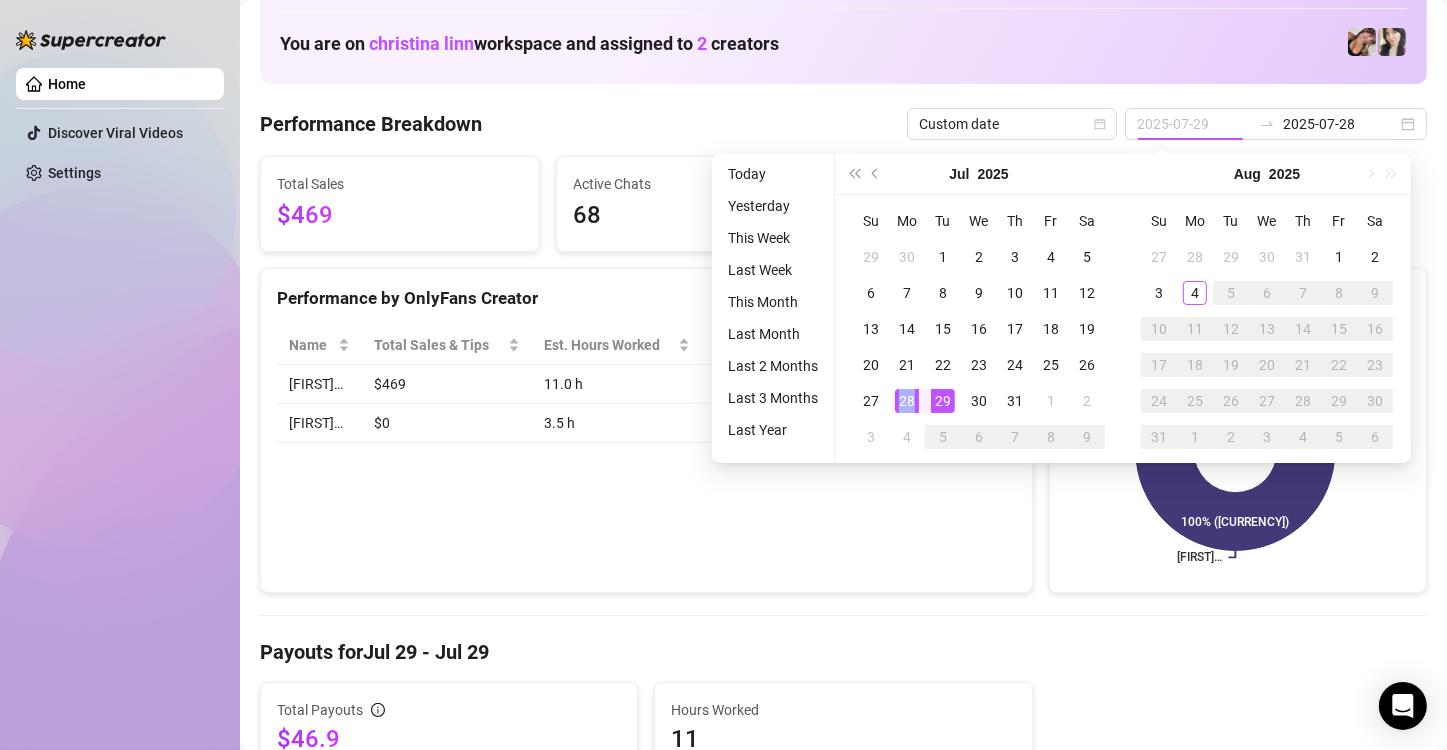 click on "28" at bounding box center (907, 401) 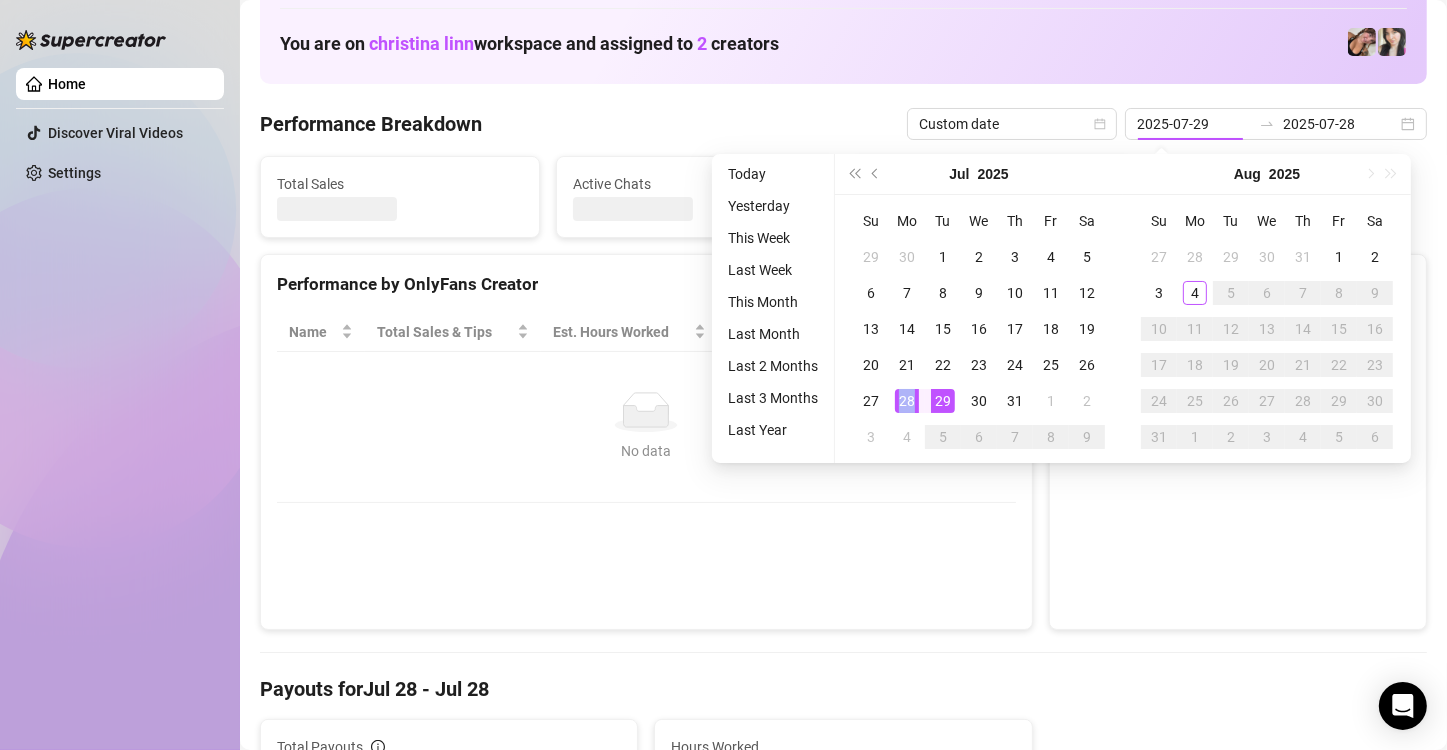 type on "2025-07-28" 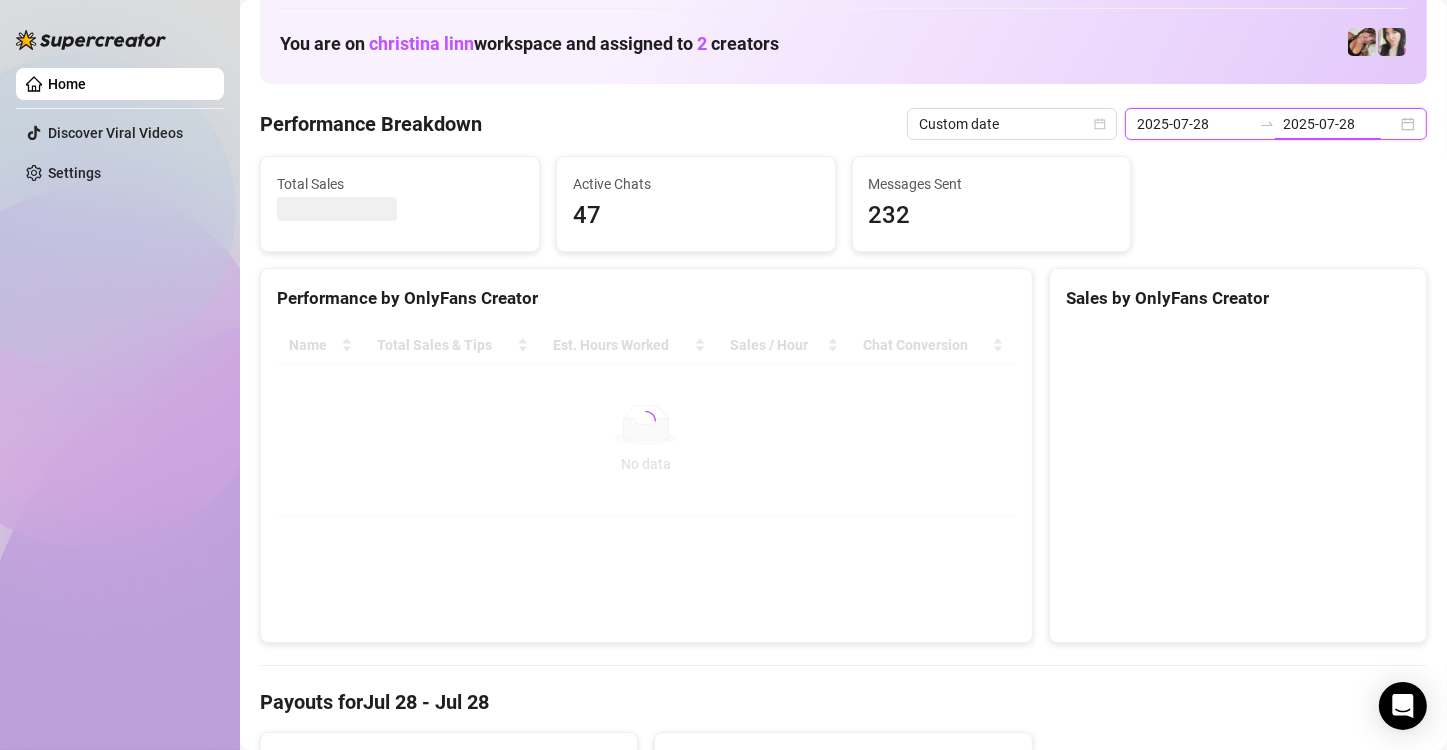 click on "2025-07-28" at bounding box center (1340, 124) 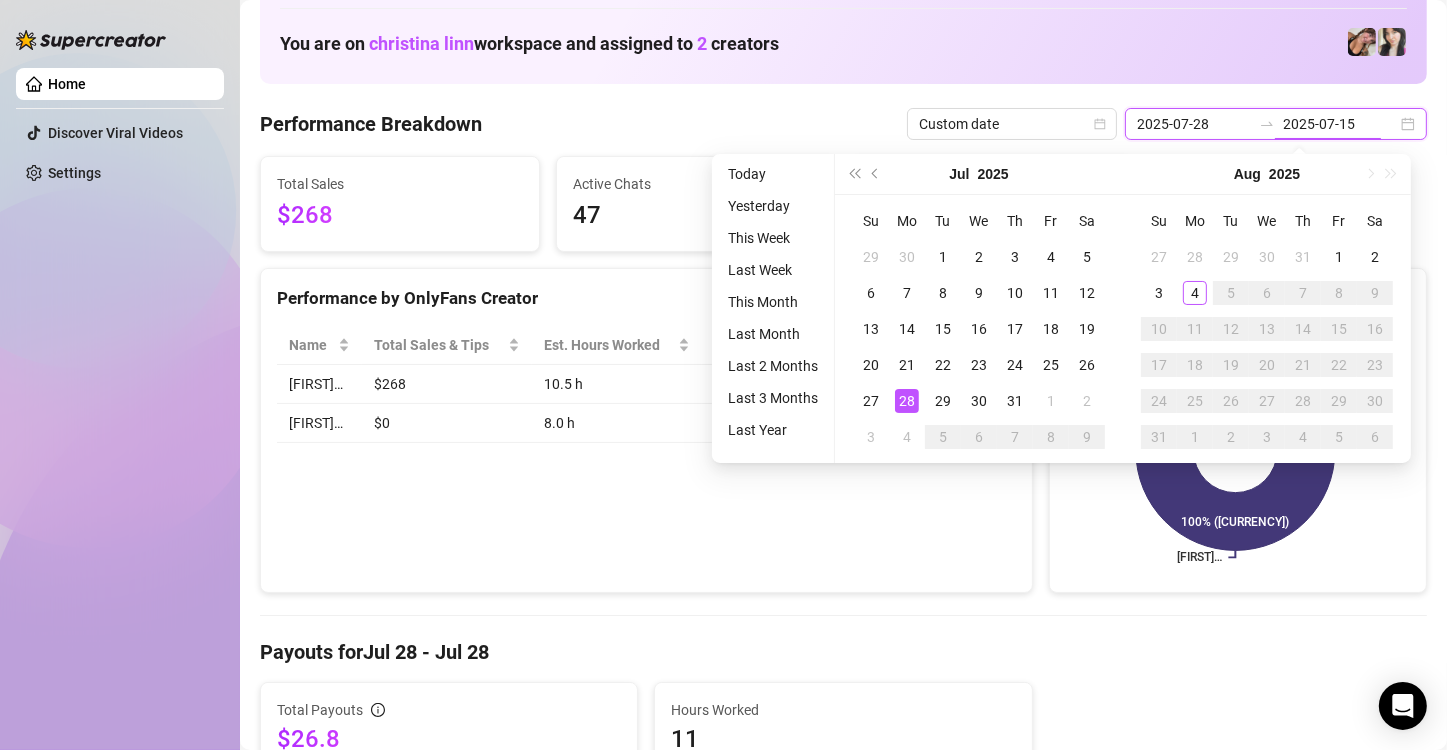 type on "2025-07-28" 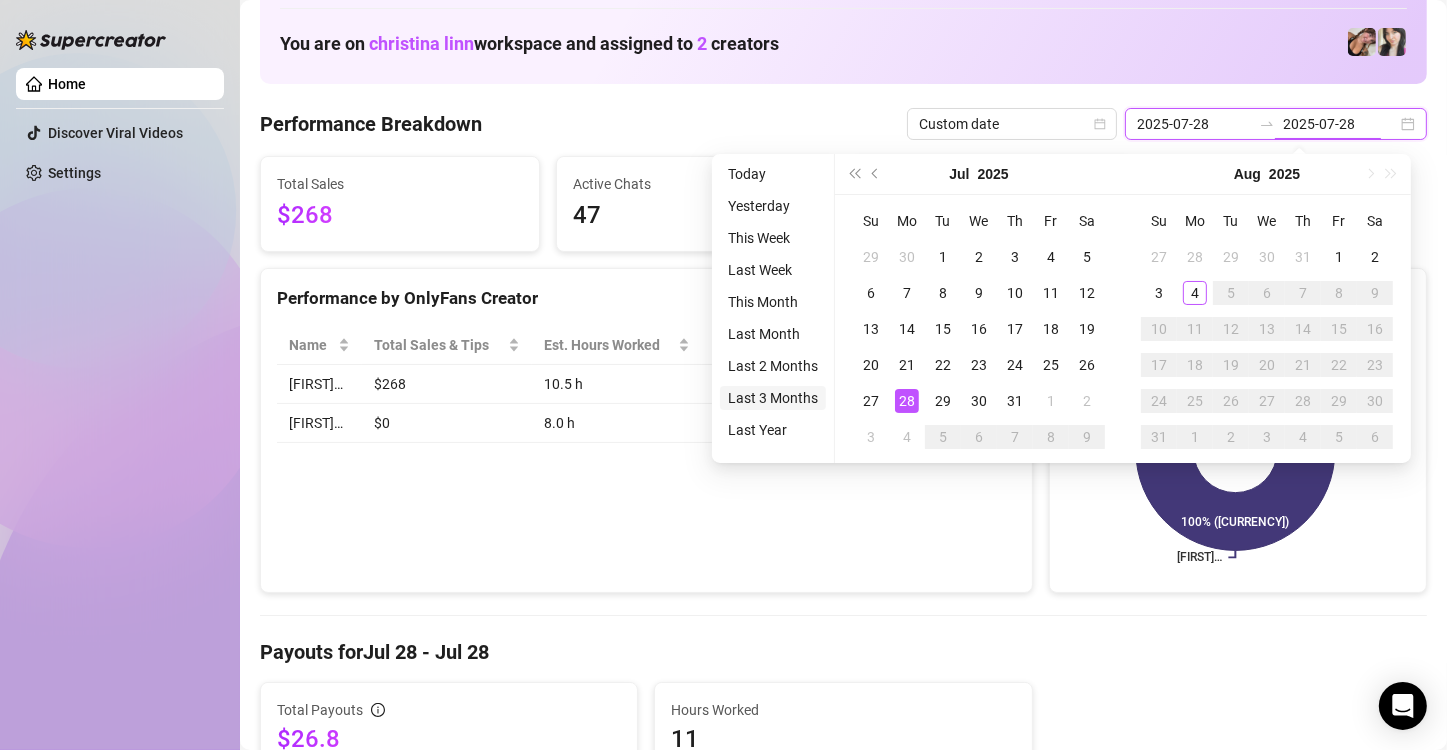 type on "2025-05-04" 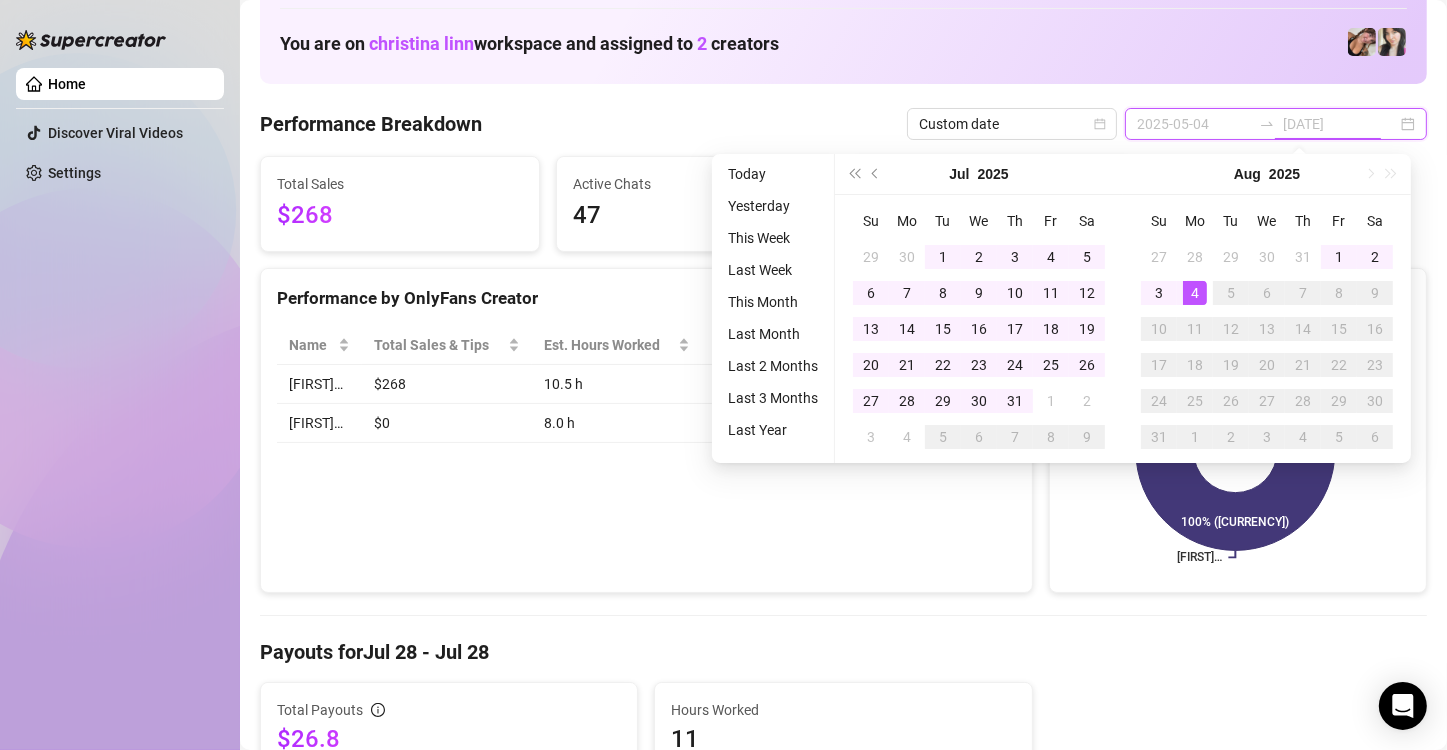 type on "2025-07-28" 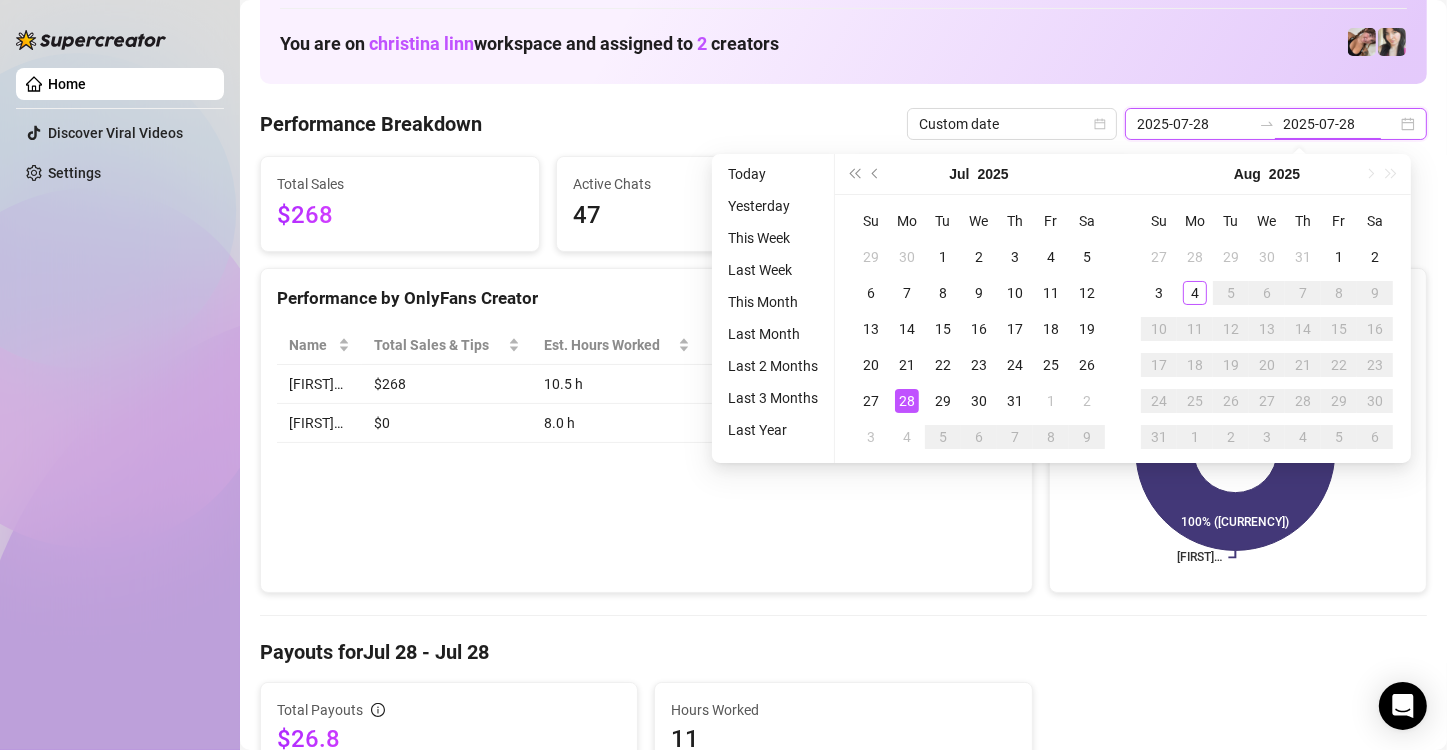 type on "2025-05-04" 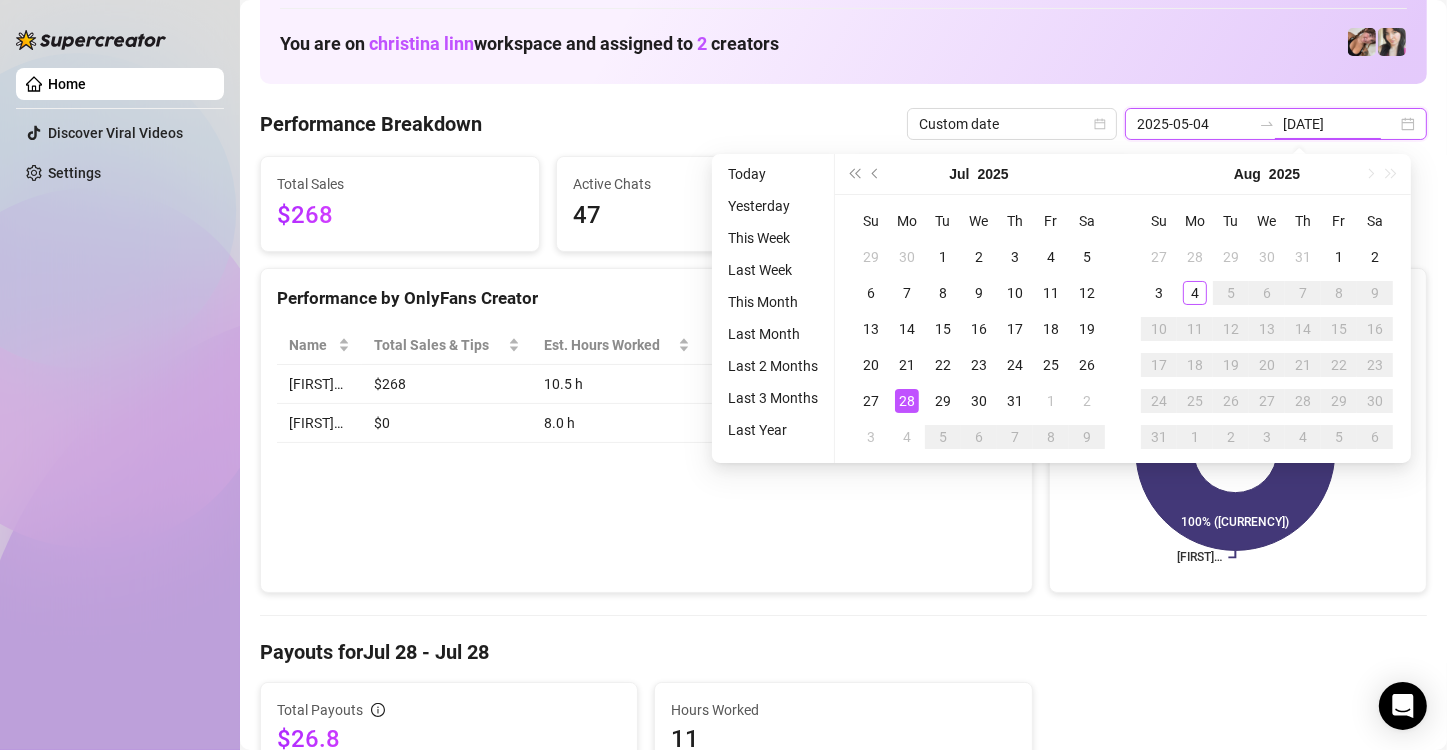 type on "2025-07-28" 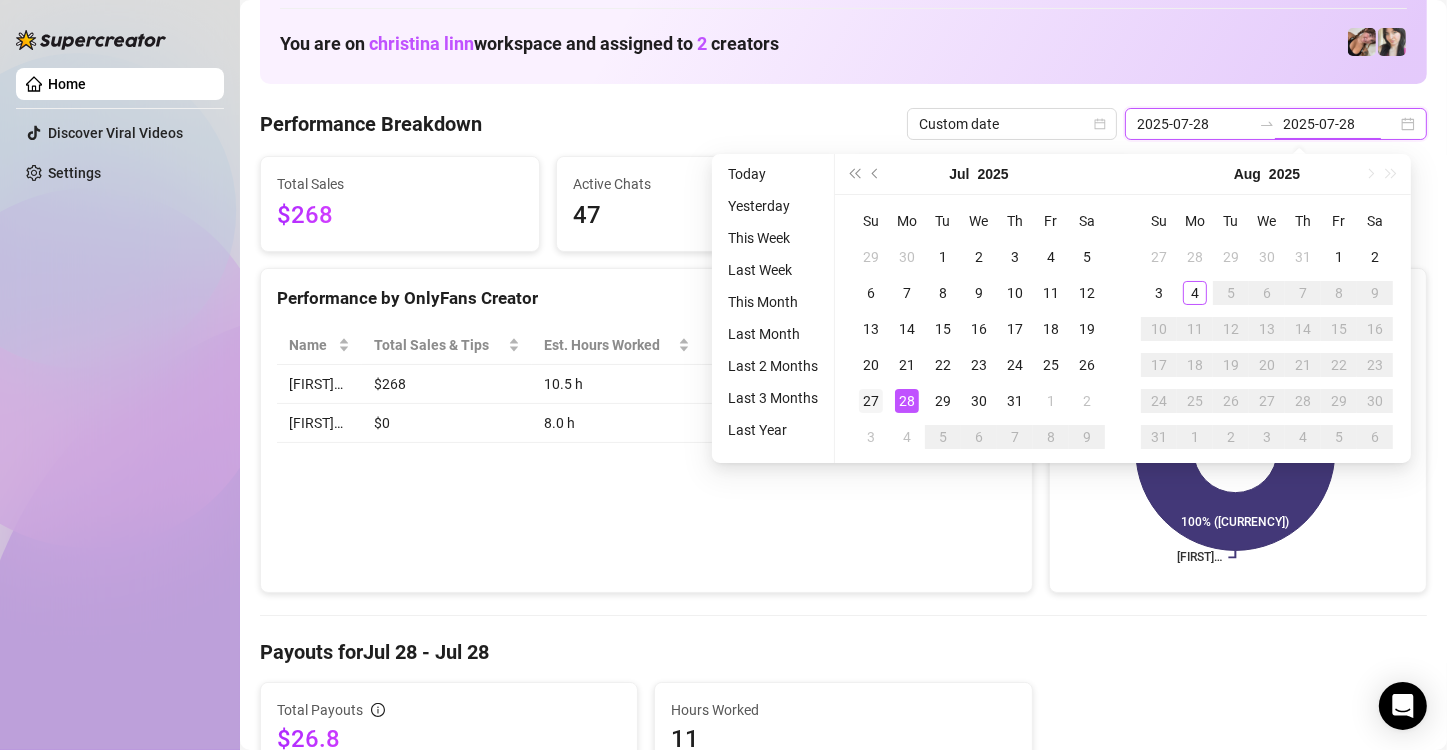type on "2025-07-27" 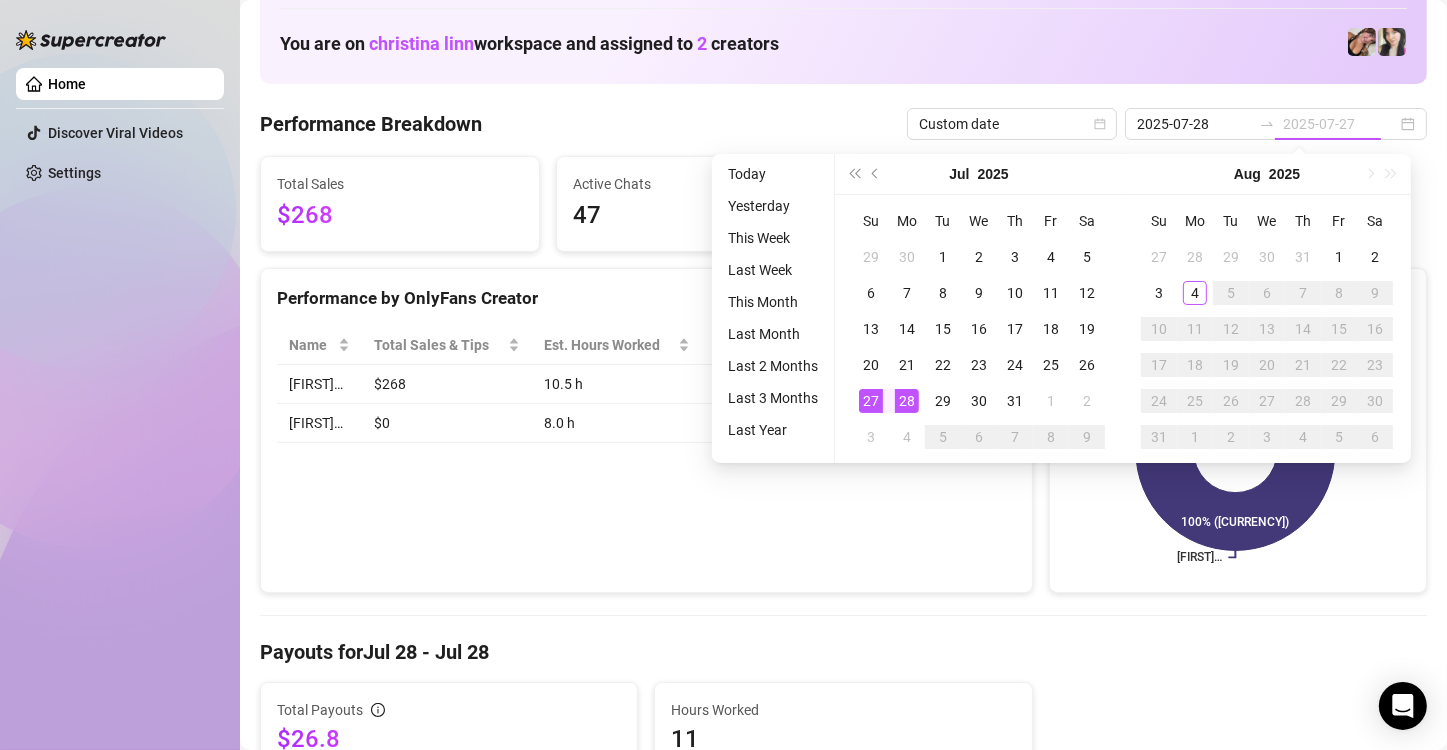 click on "27" at bounding box center [871, 401] 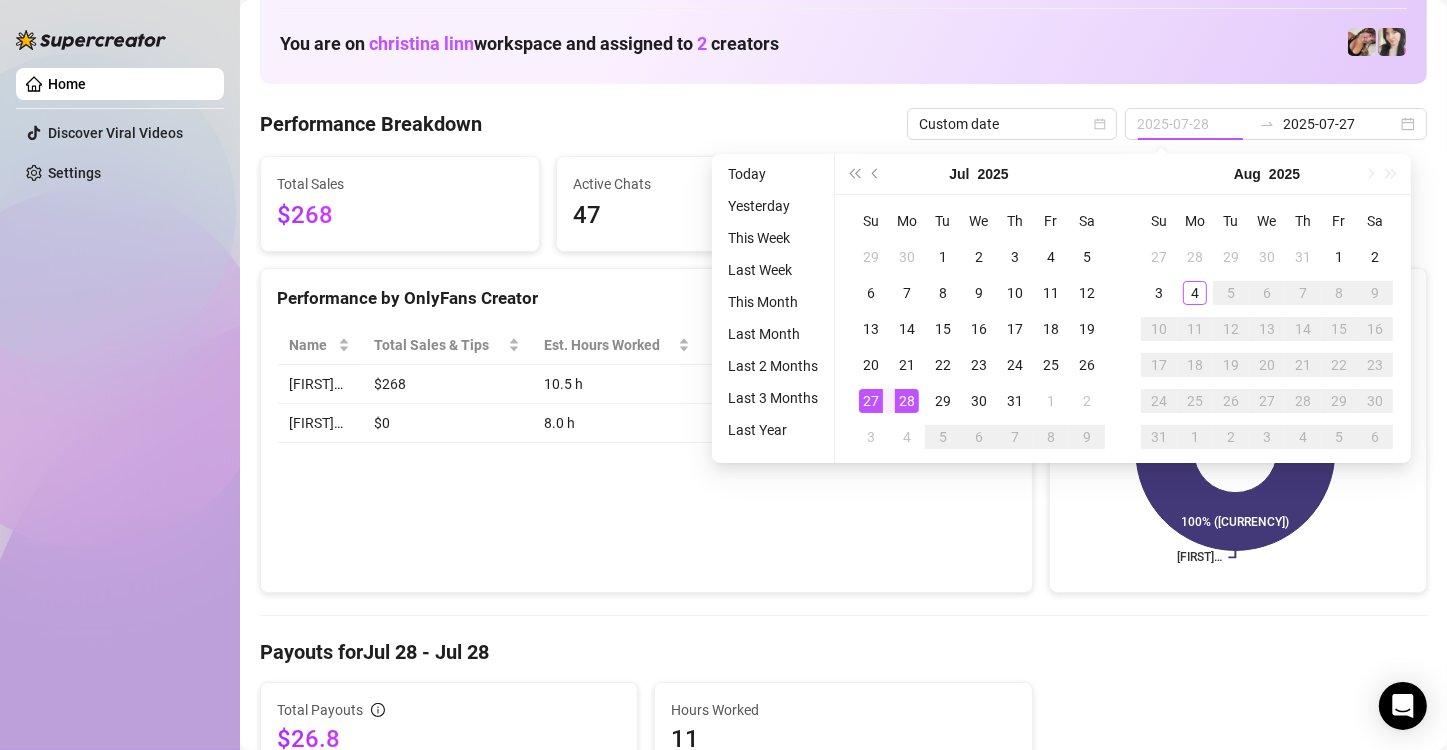 click on "27" at bounding box center (871, 401) 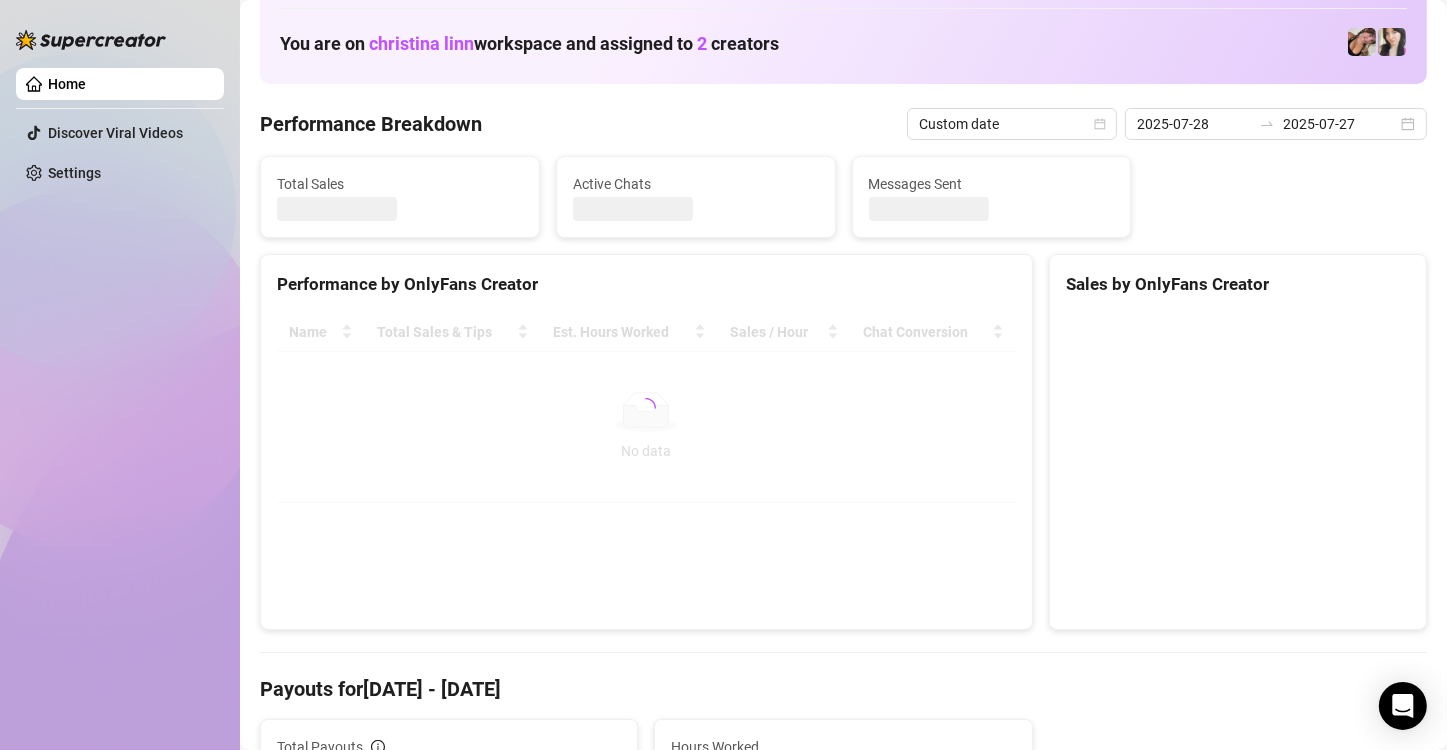 type on "2025-07-27" 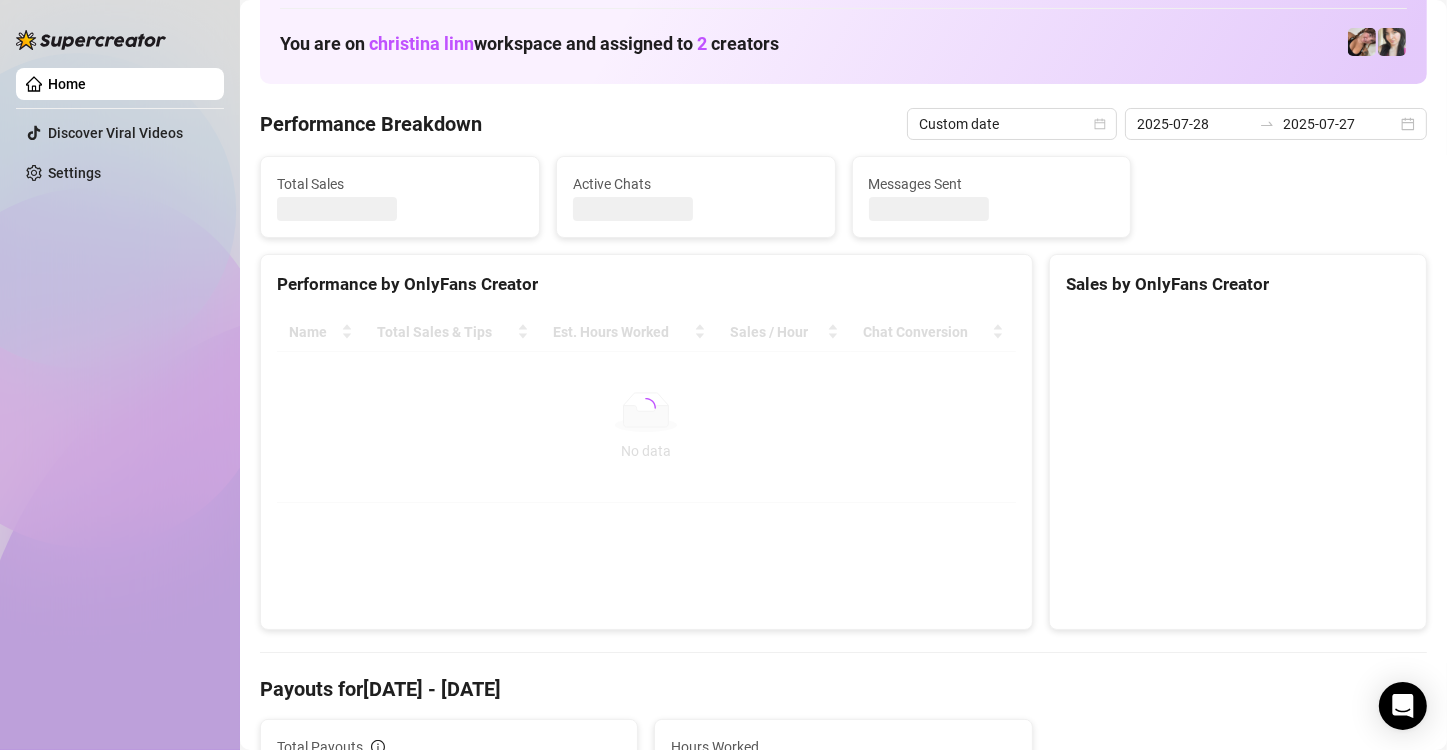 type on "2025-07-27" 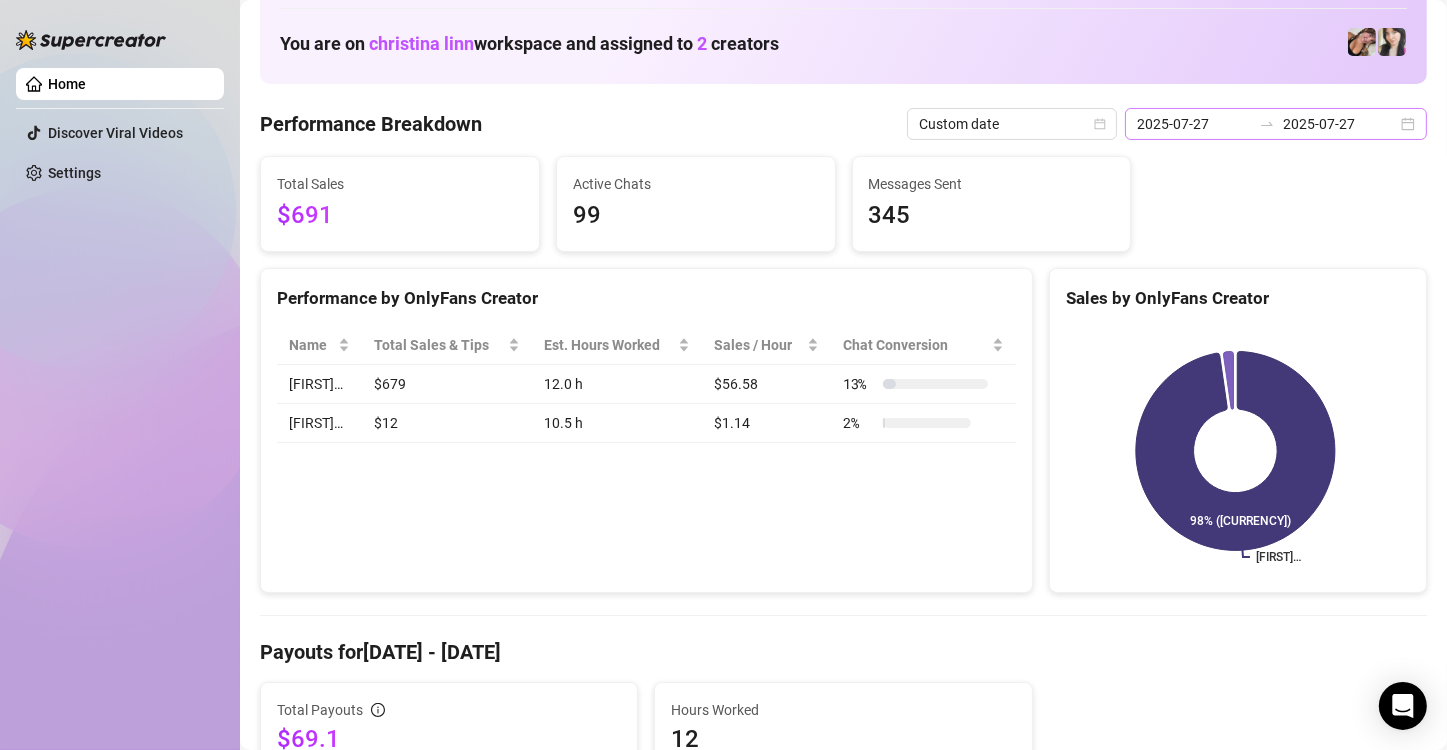 click on "2025-07-27 2025-07-27" at bounding box center (1276, 124) 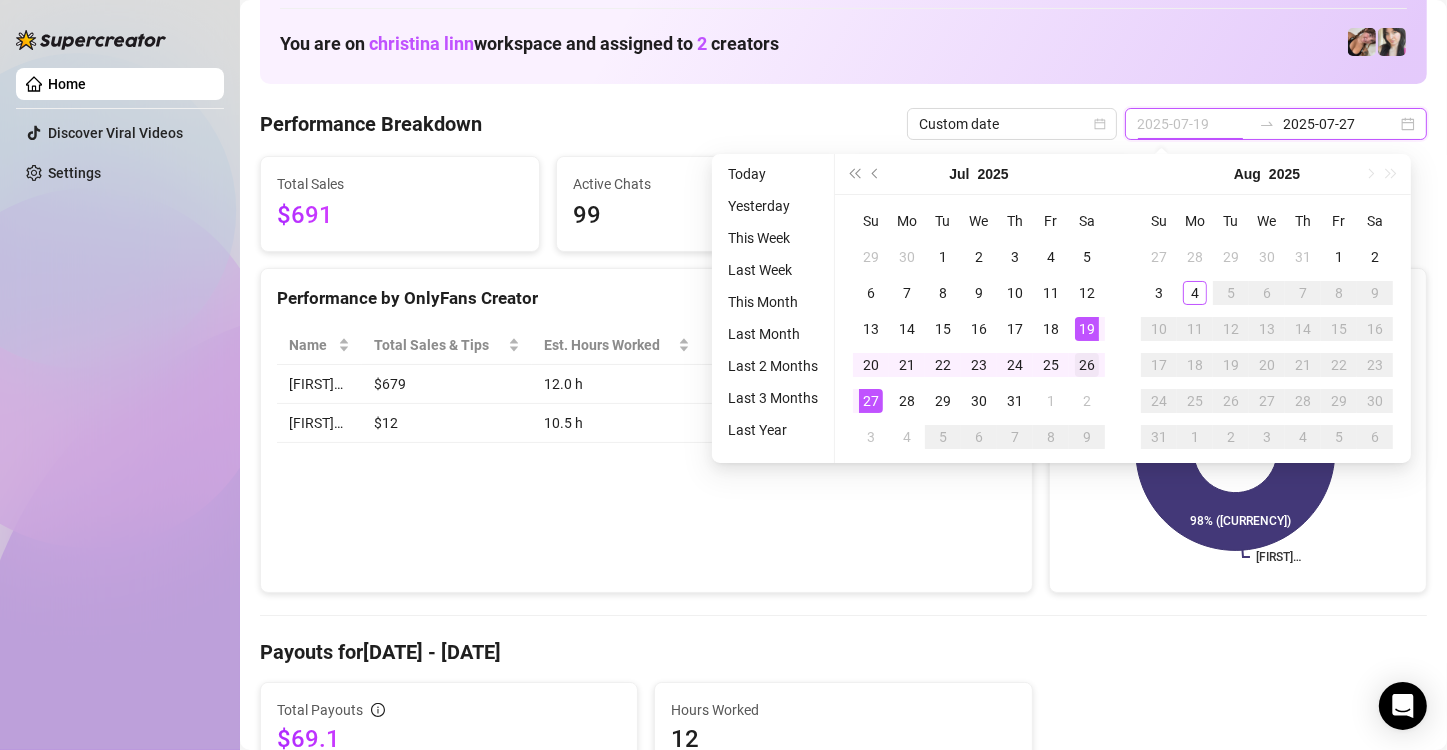 type on "2025-07-26" 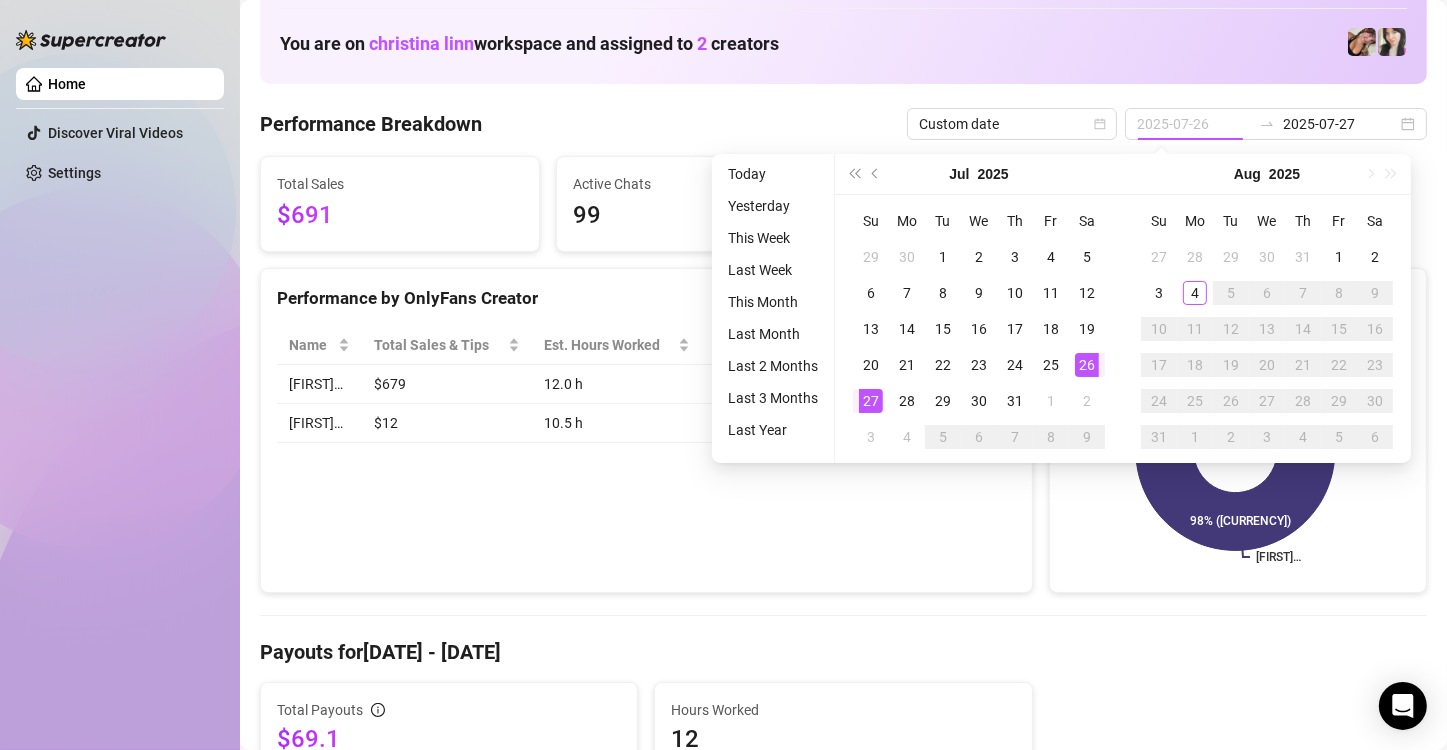 click on "26" at bounding box center [1087, 365] 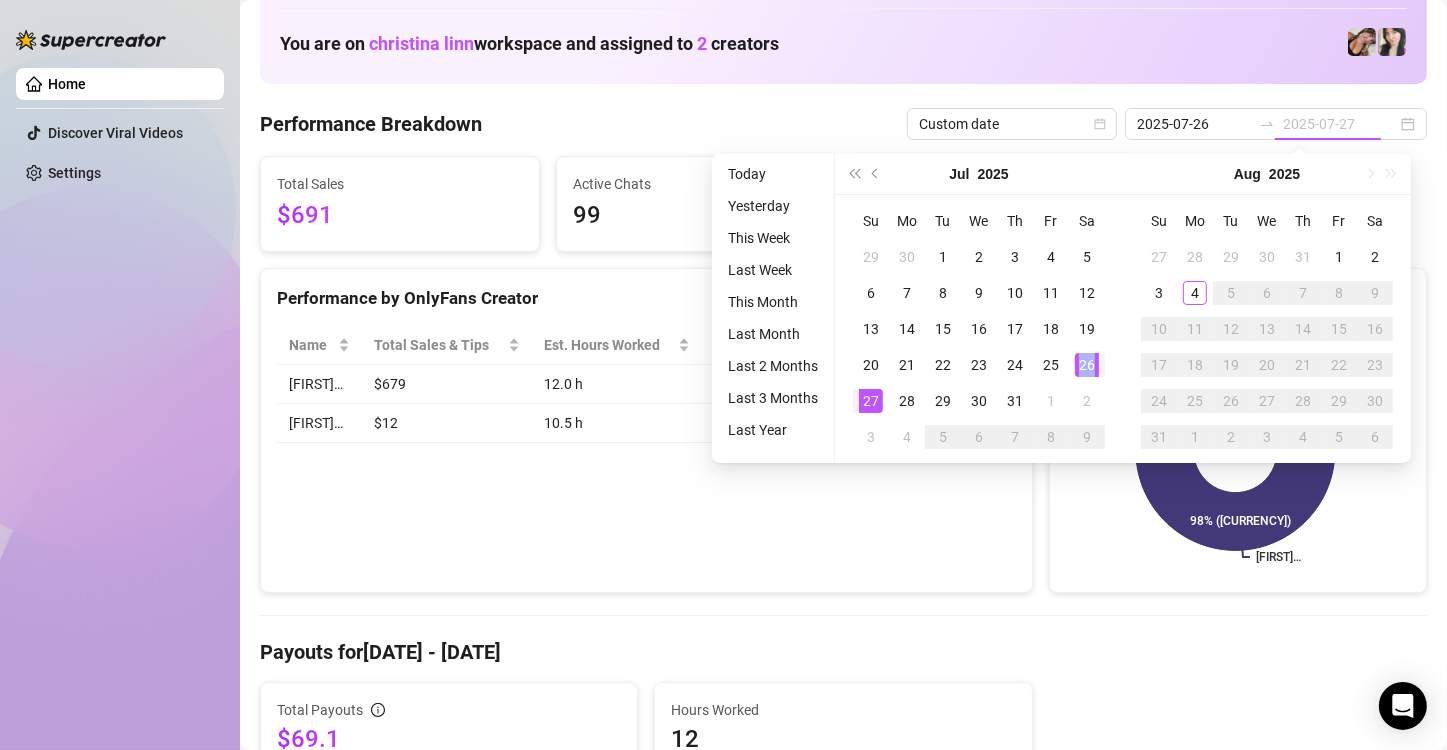 click on "26" at bounding box center (1087, 365) 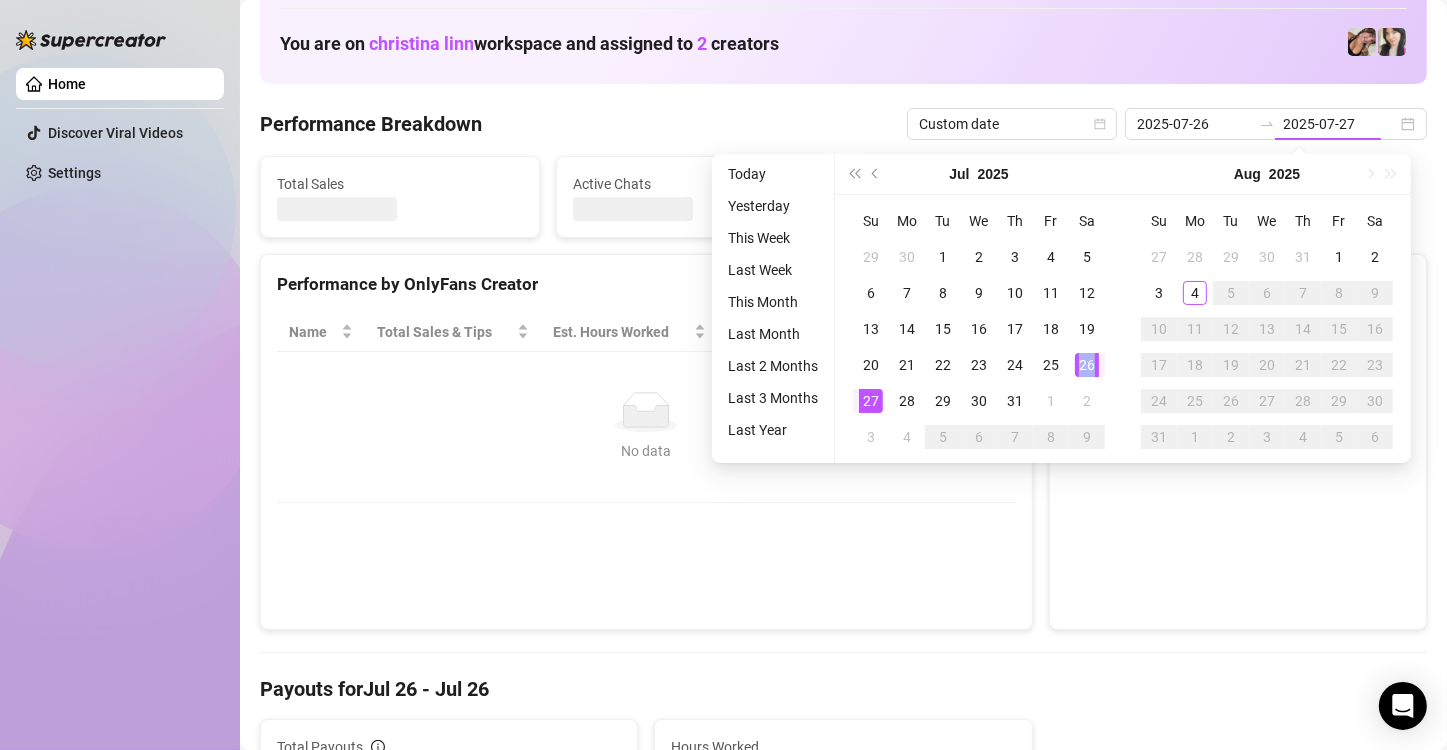 type on "2025-07-26" 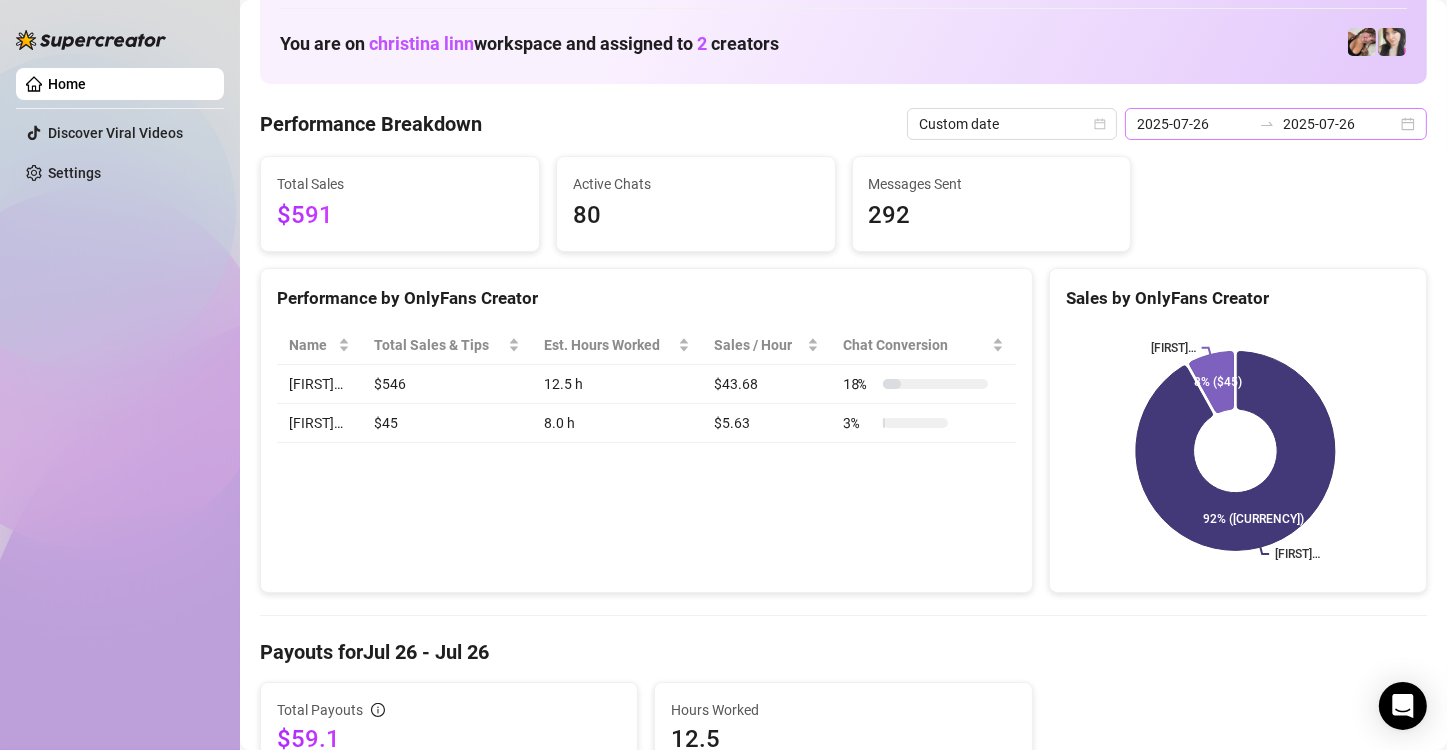 click on "2025-07-26 2025-07-26" at bounding box center [1276, 124] 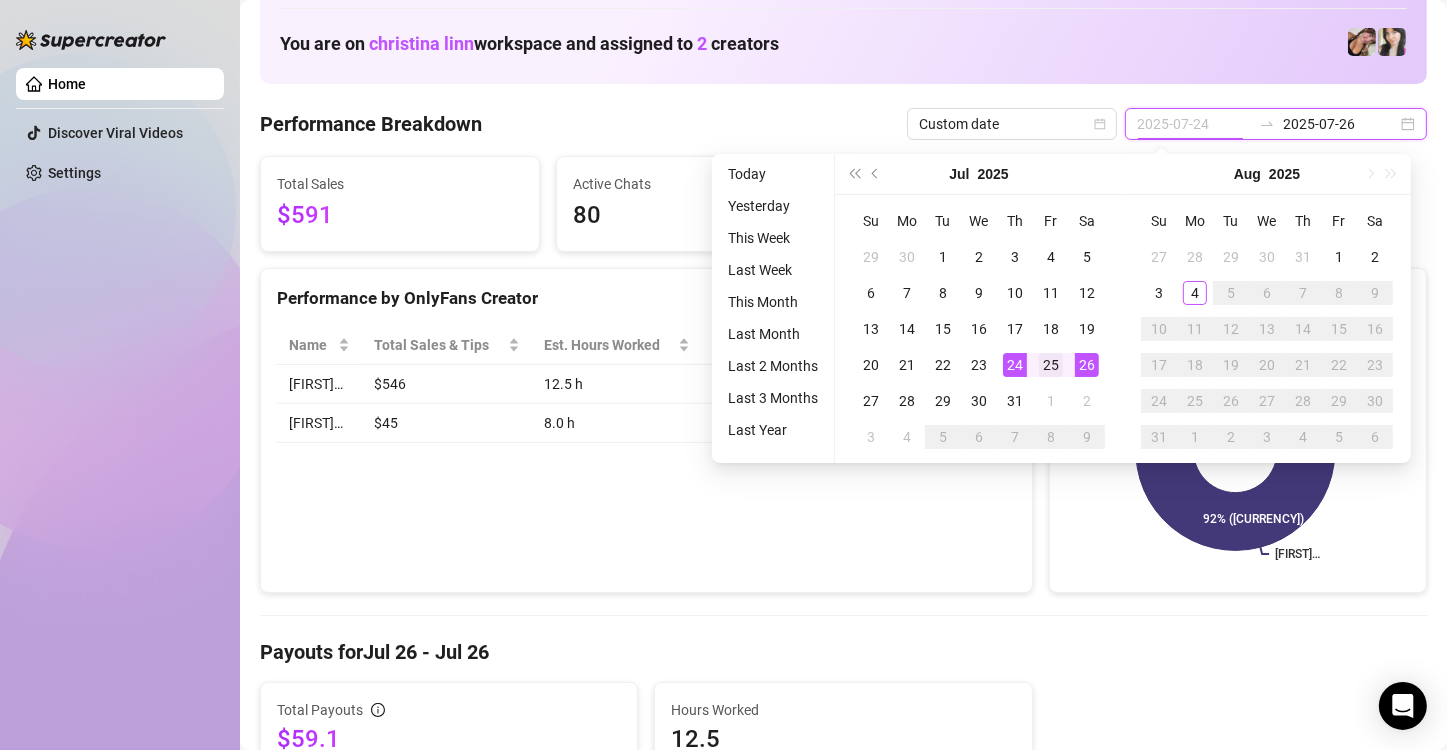 type on "2025-07-25" 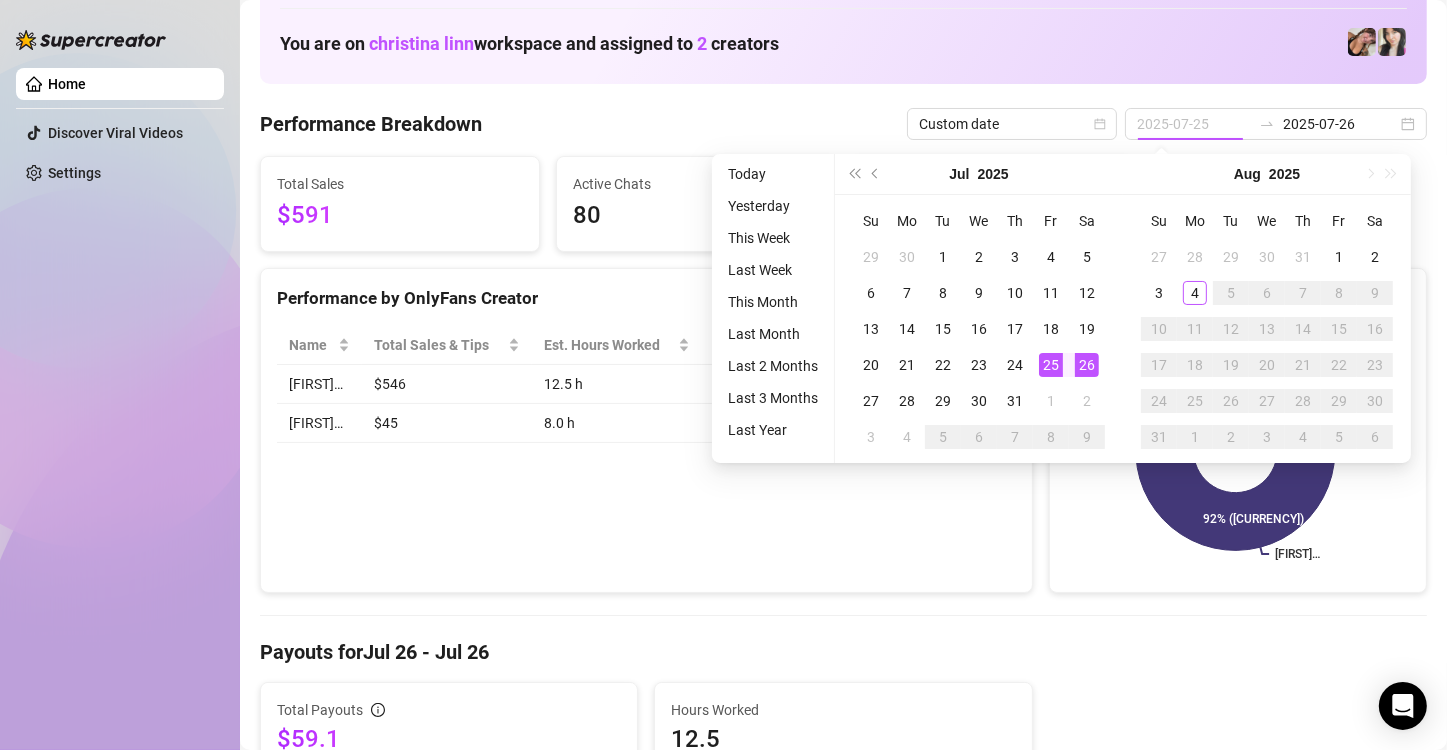 click on "25" at bounding box center [1051, 365] 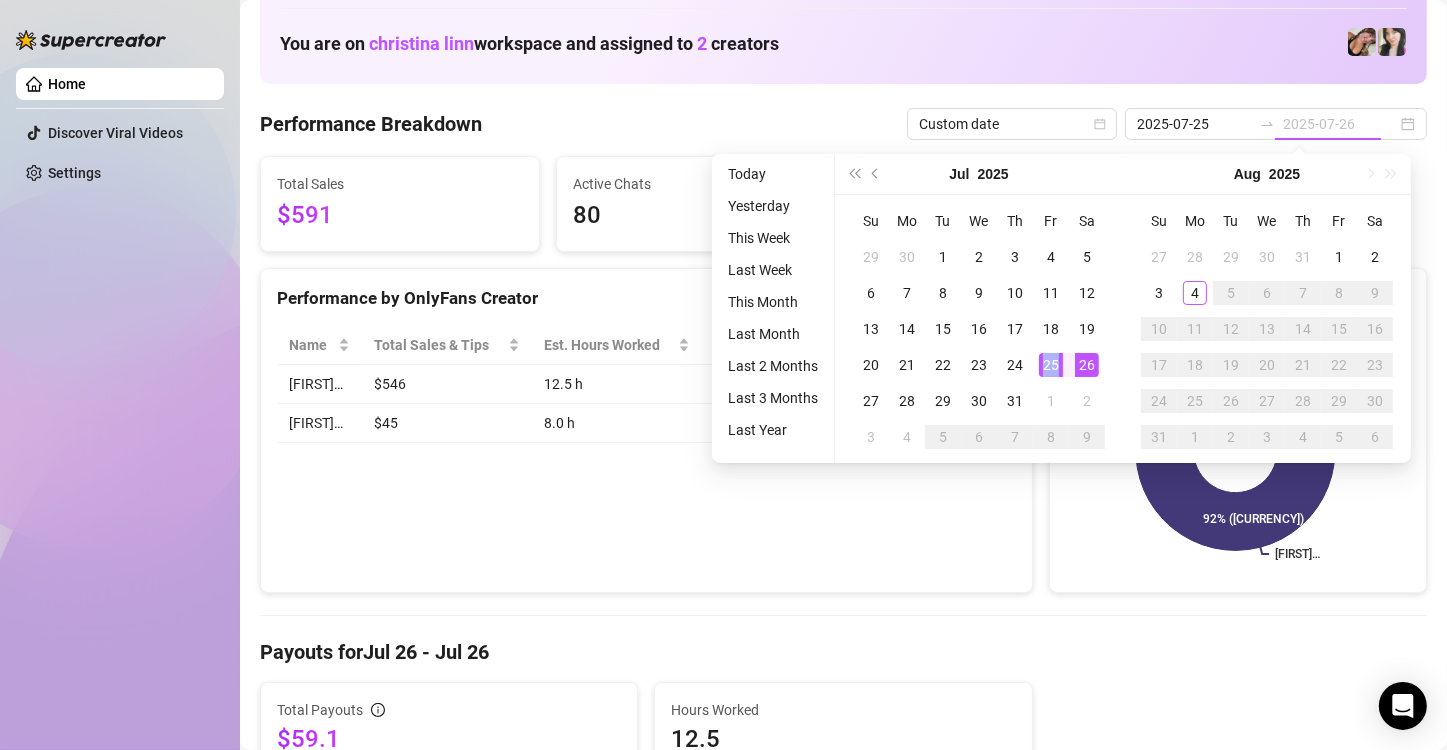 click on "25" at bounding box center (1051, 365) 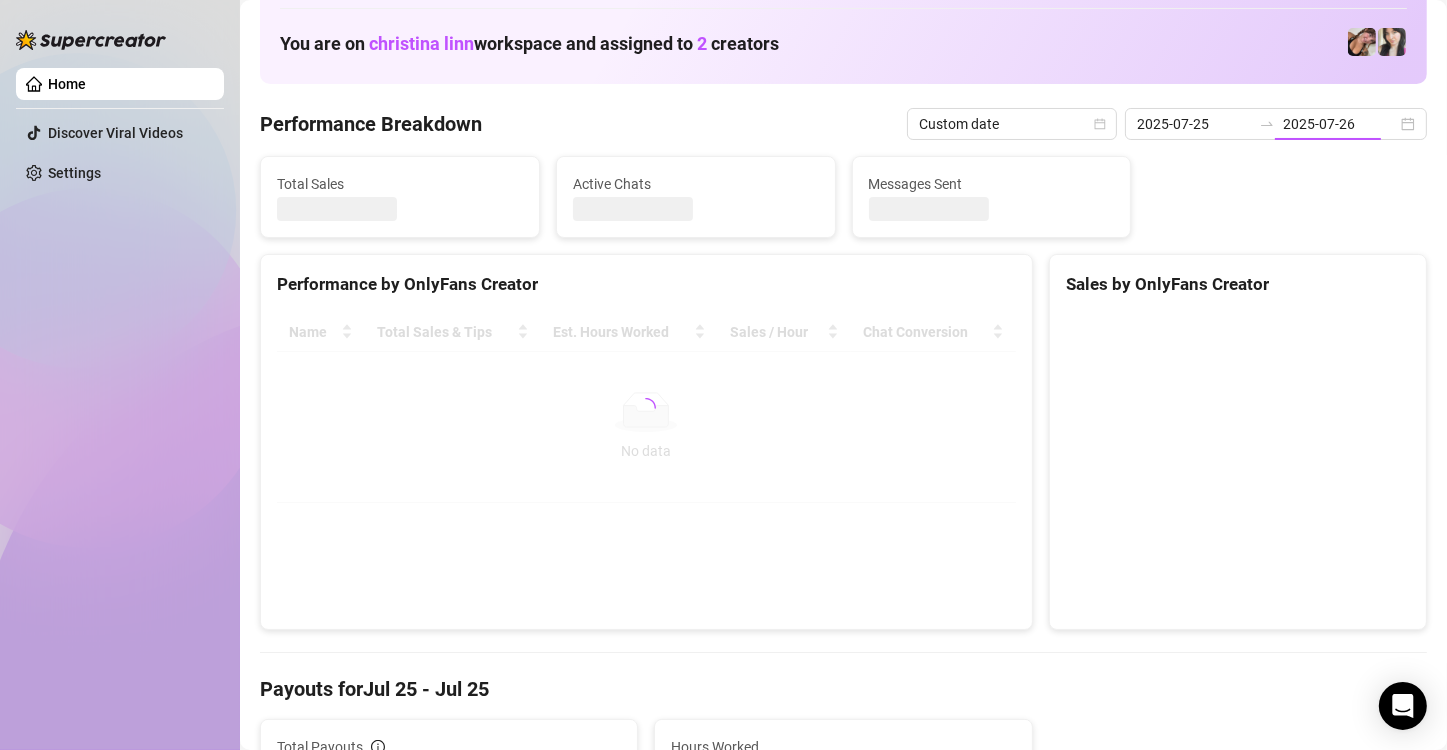 type on "2025-07-25" 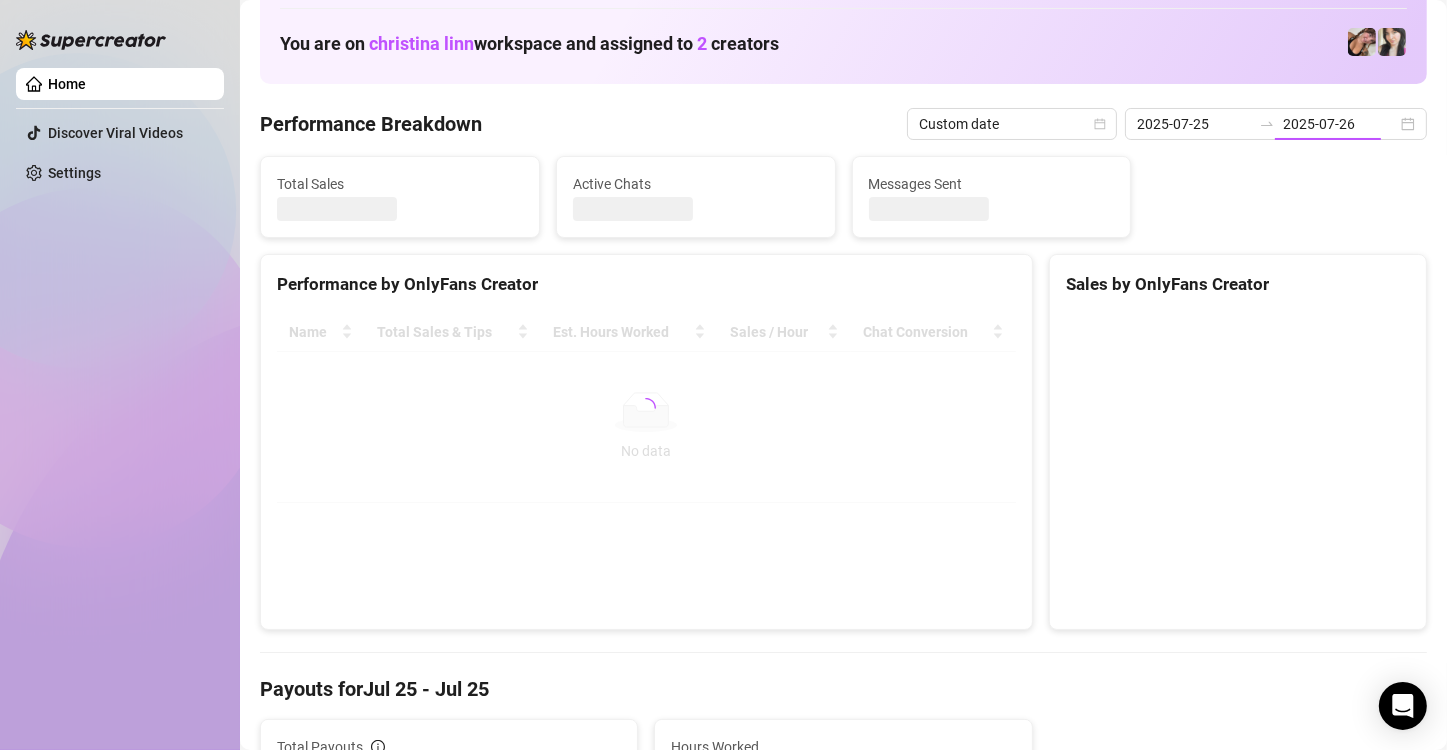 type on "2025-07-25" 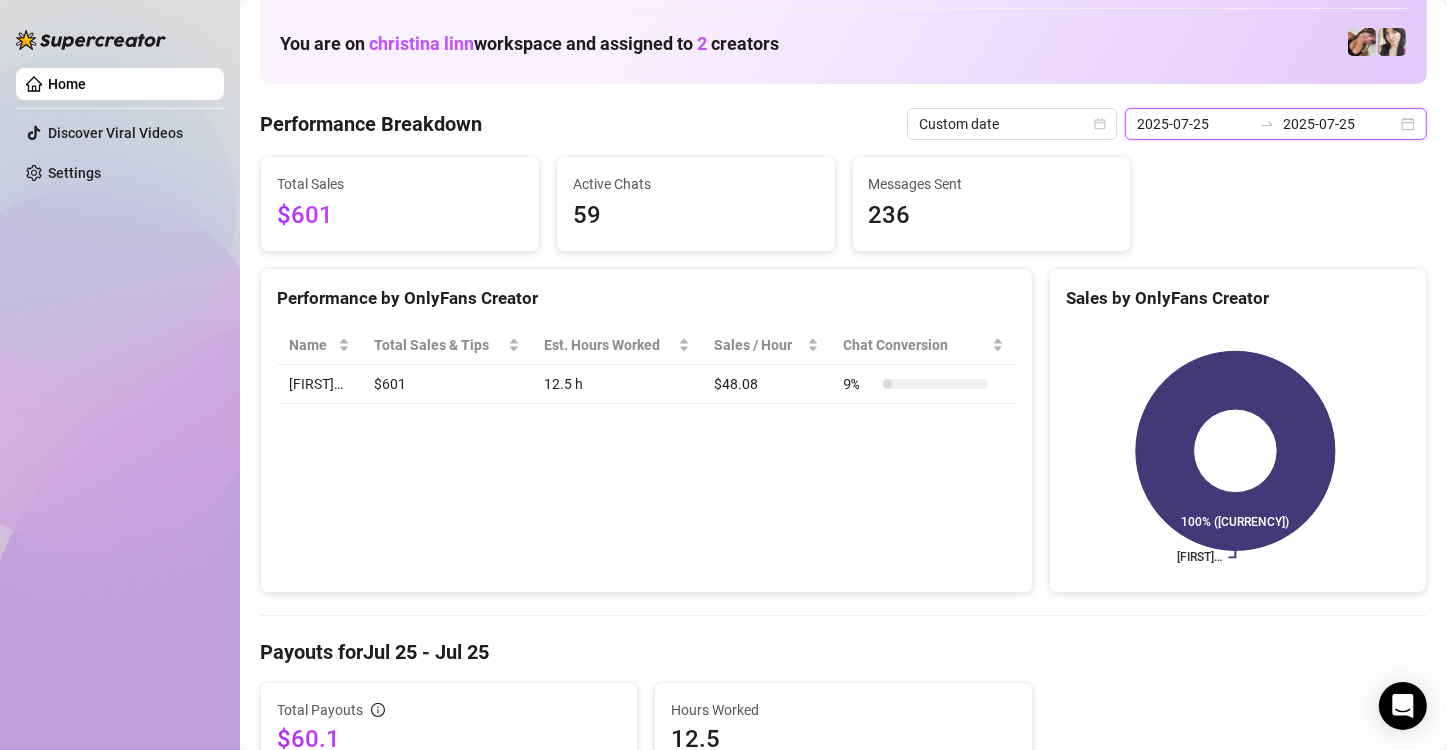 click on "2025-07-25" at bounding box center (1340, 124) 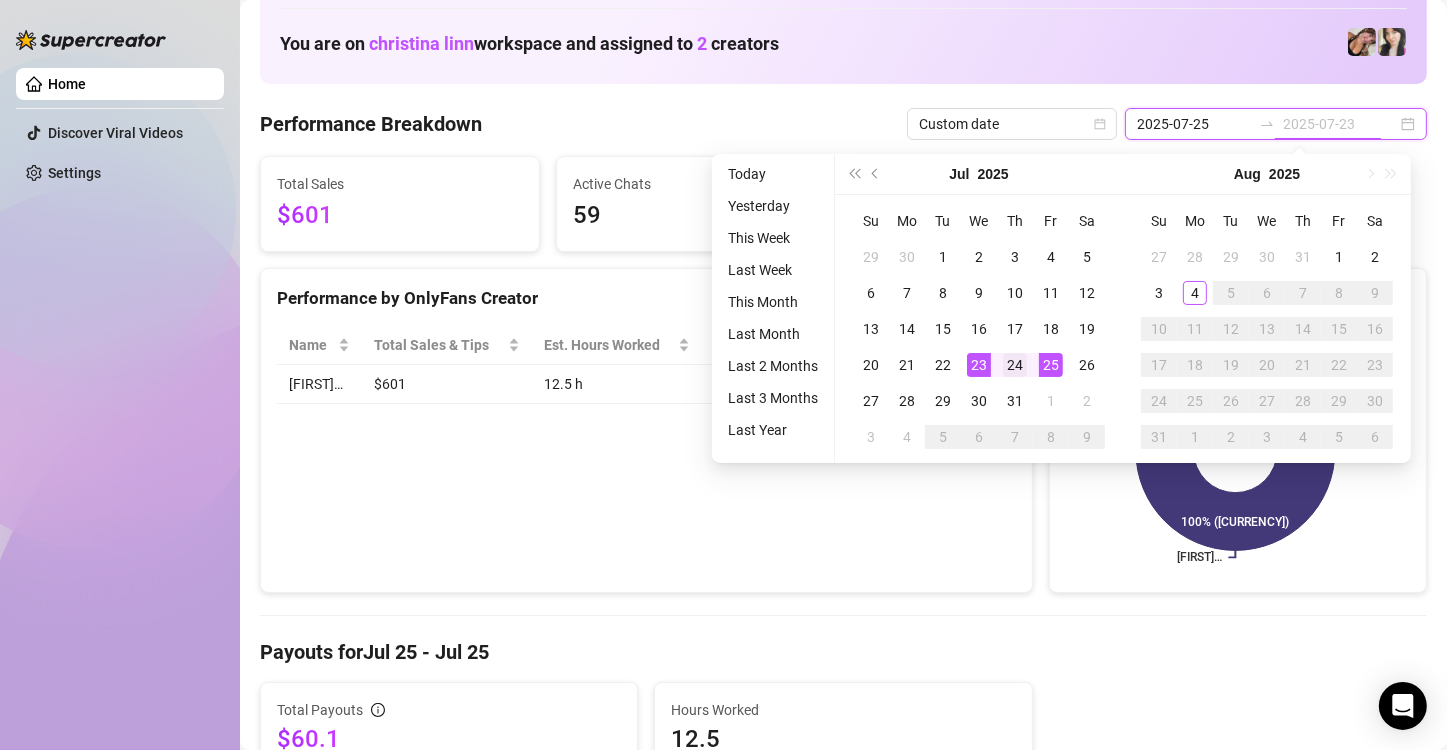type on "2025-07-24" 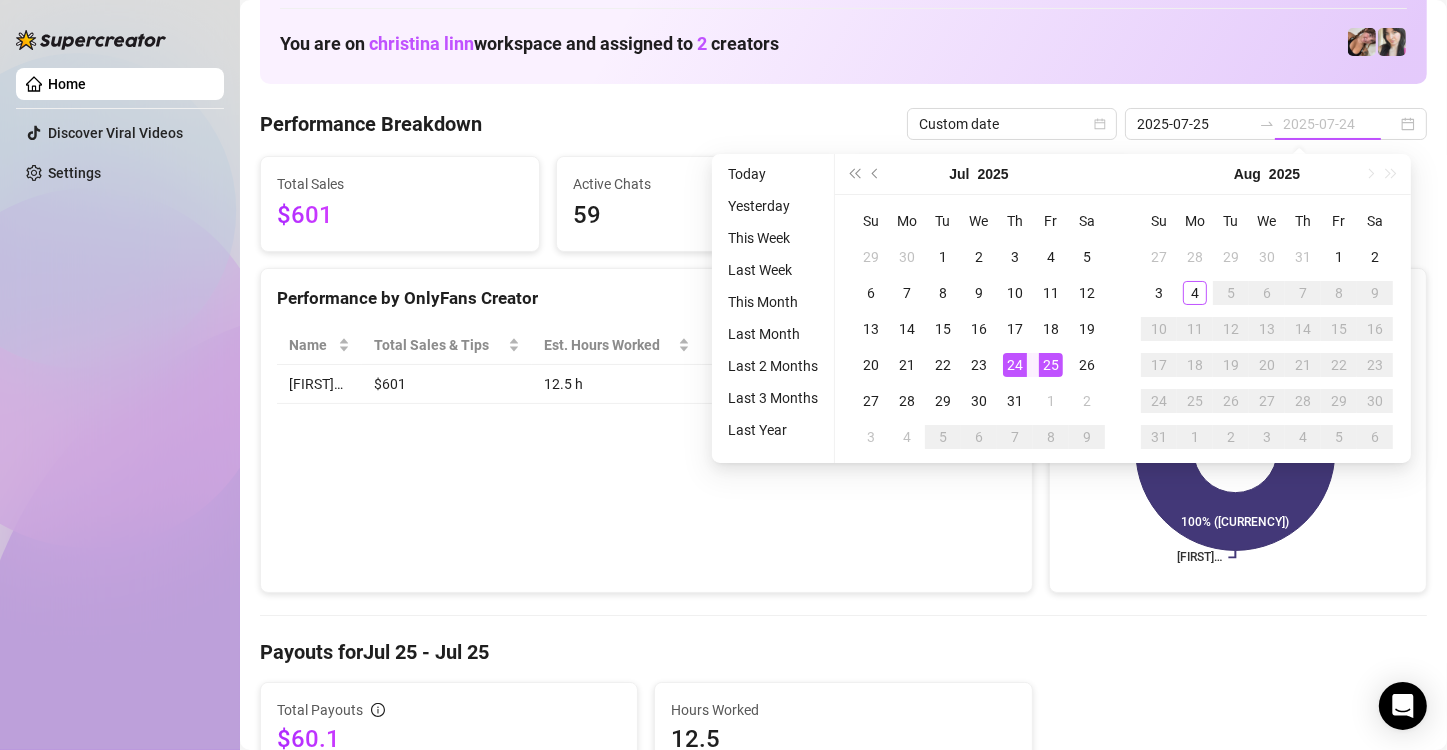 click on "24" at bounding box center (1015, 365) 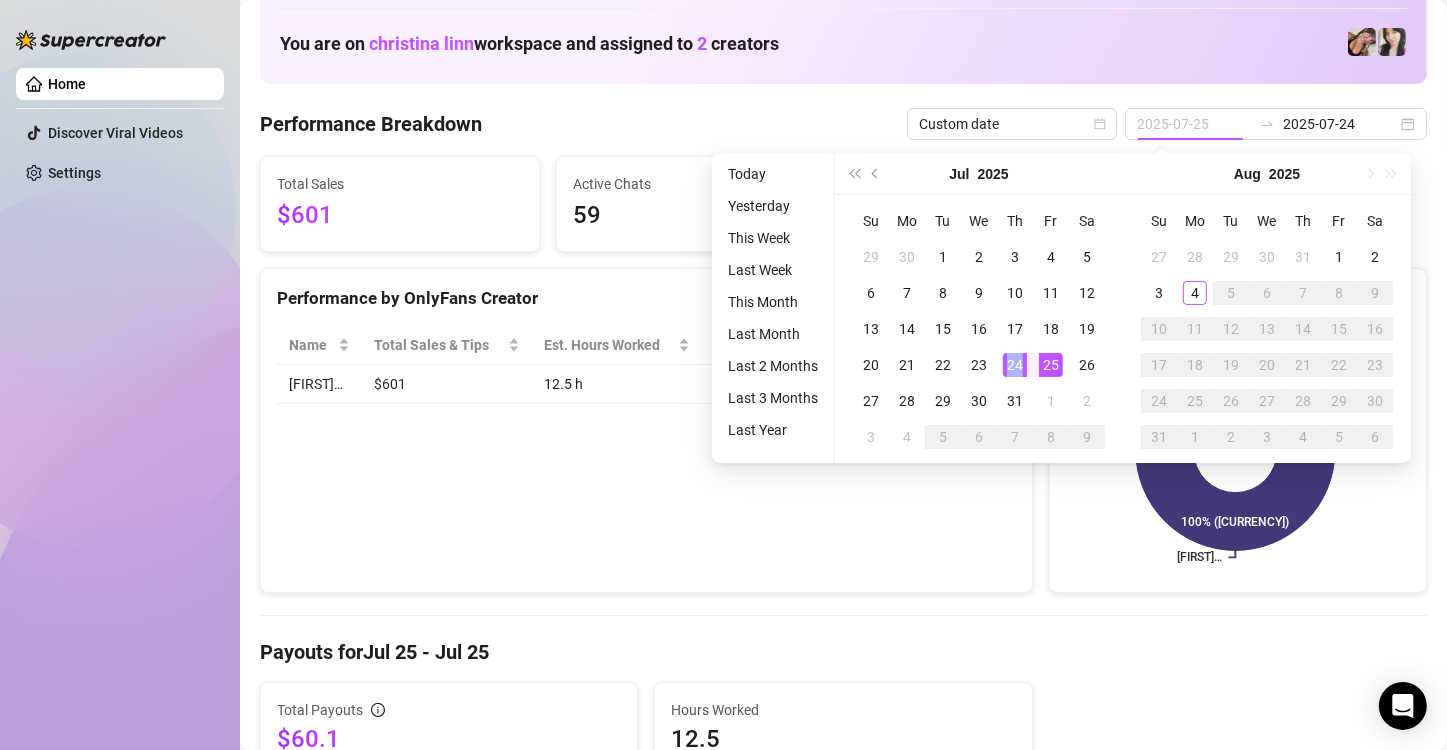 click on "24" at bounding box center [1015, 365] 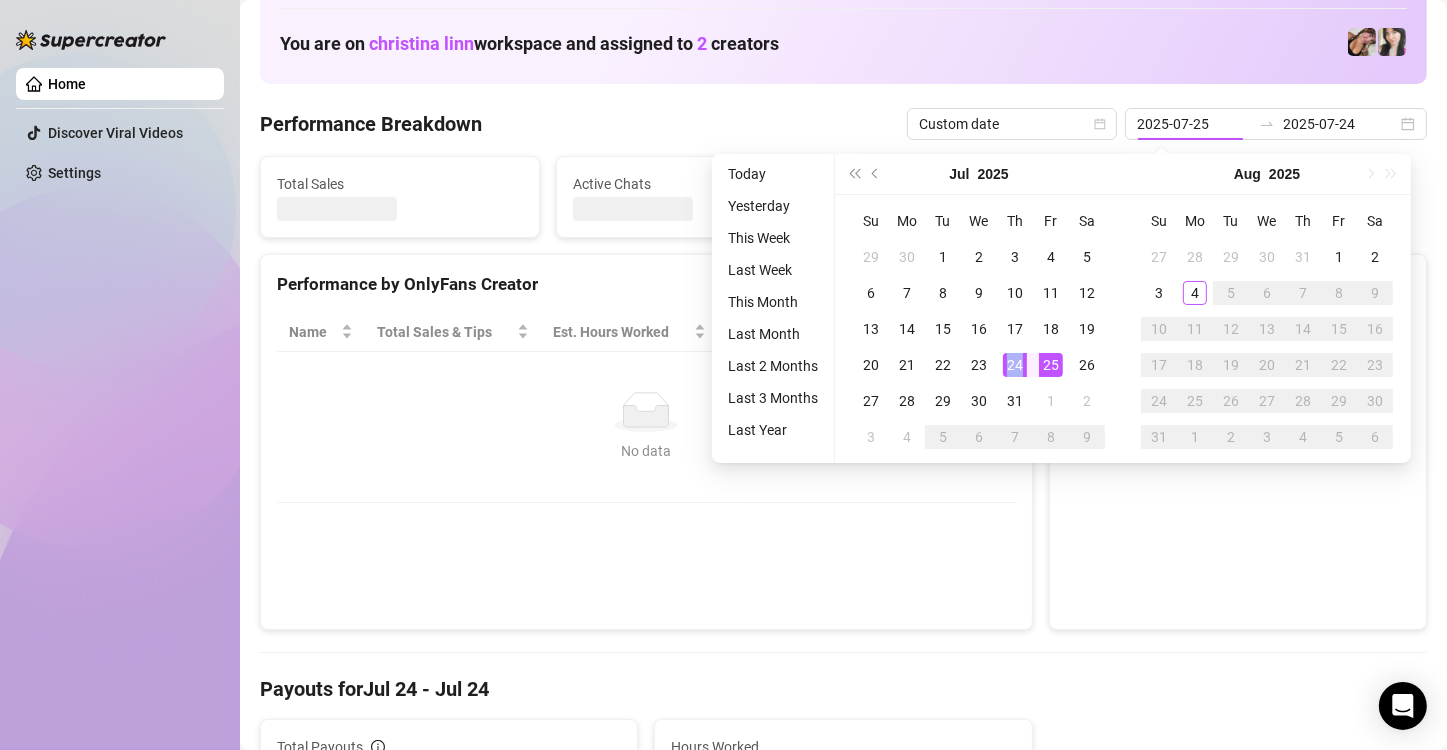 type on "2025-07-24" 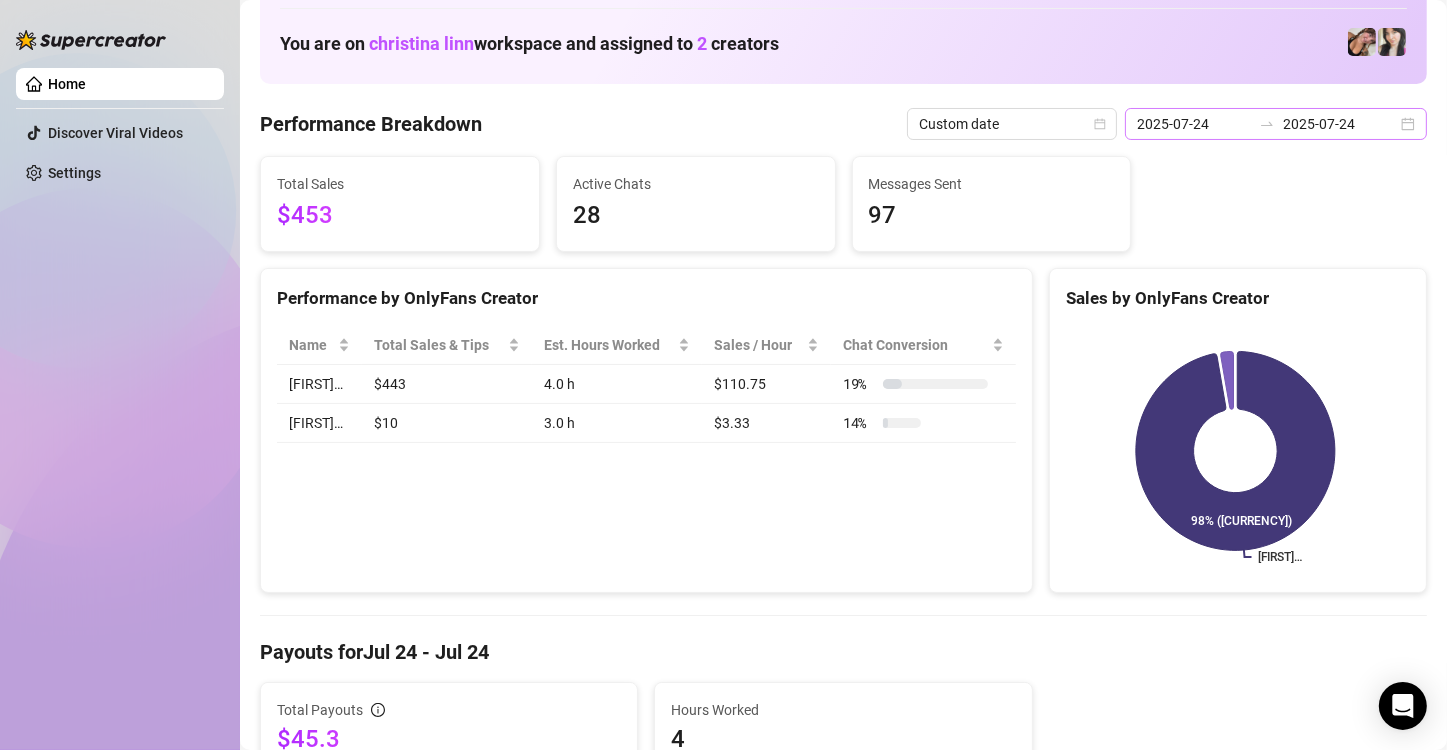 click on "2025-07-24 2025-07-24" at bounding box center (1276, 124) 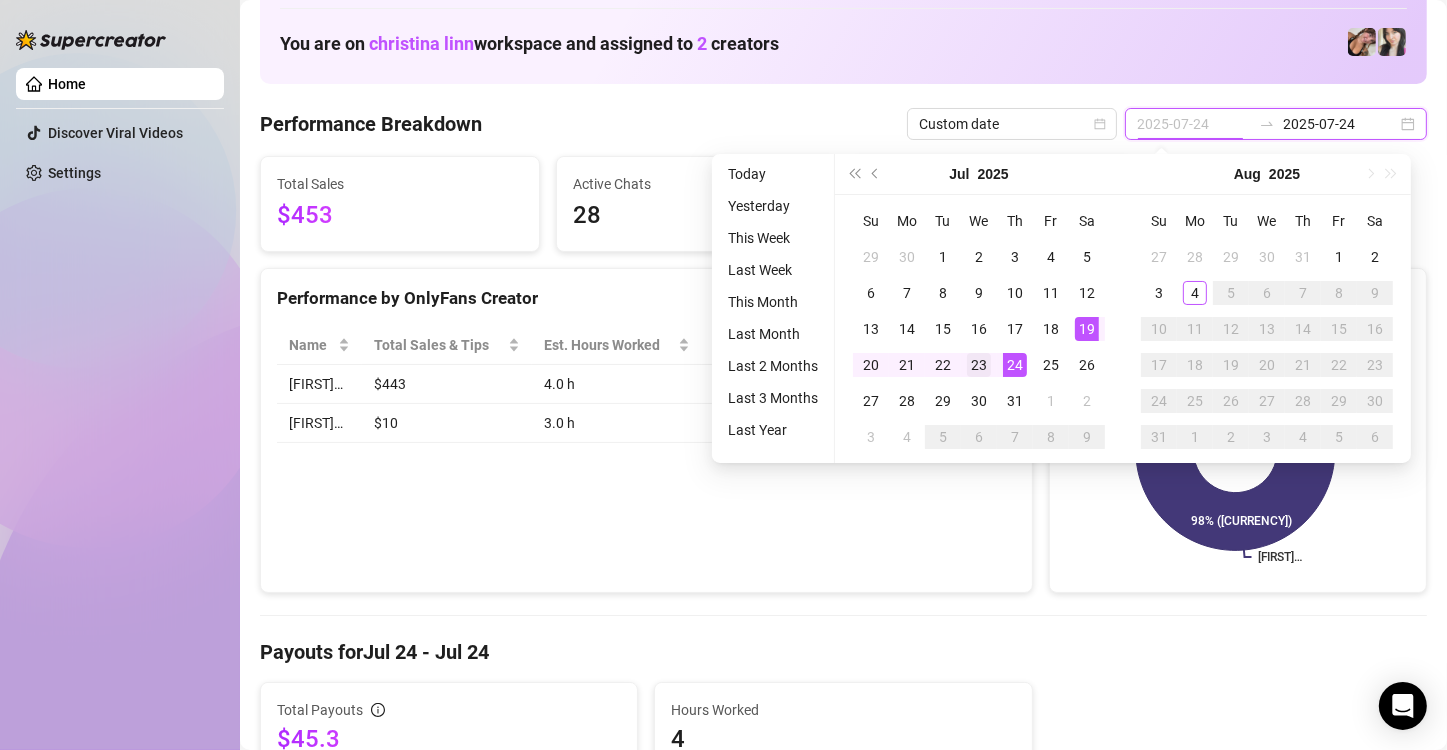 type on "2025-07-23" 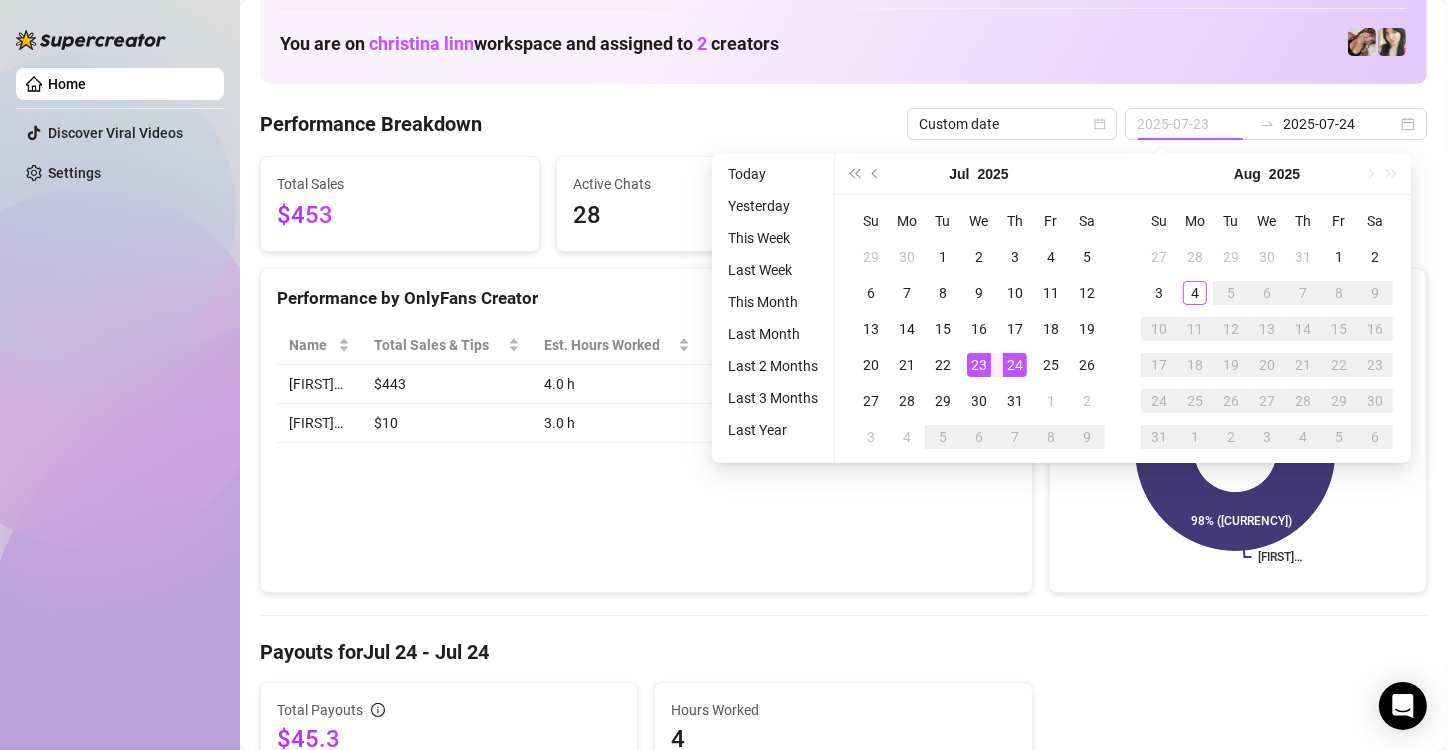 click on "23" at bounding box center (979, 365) 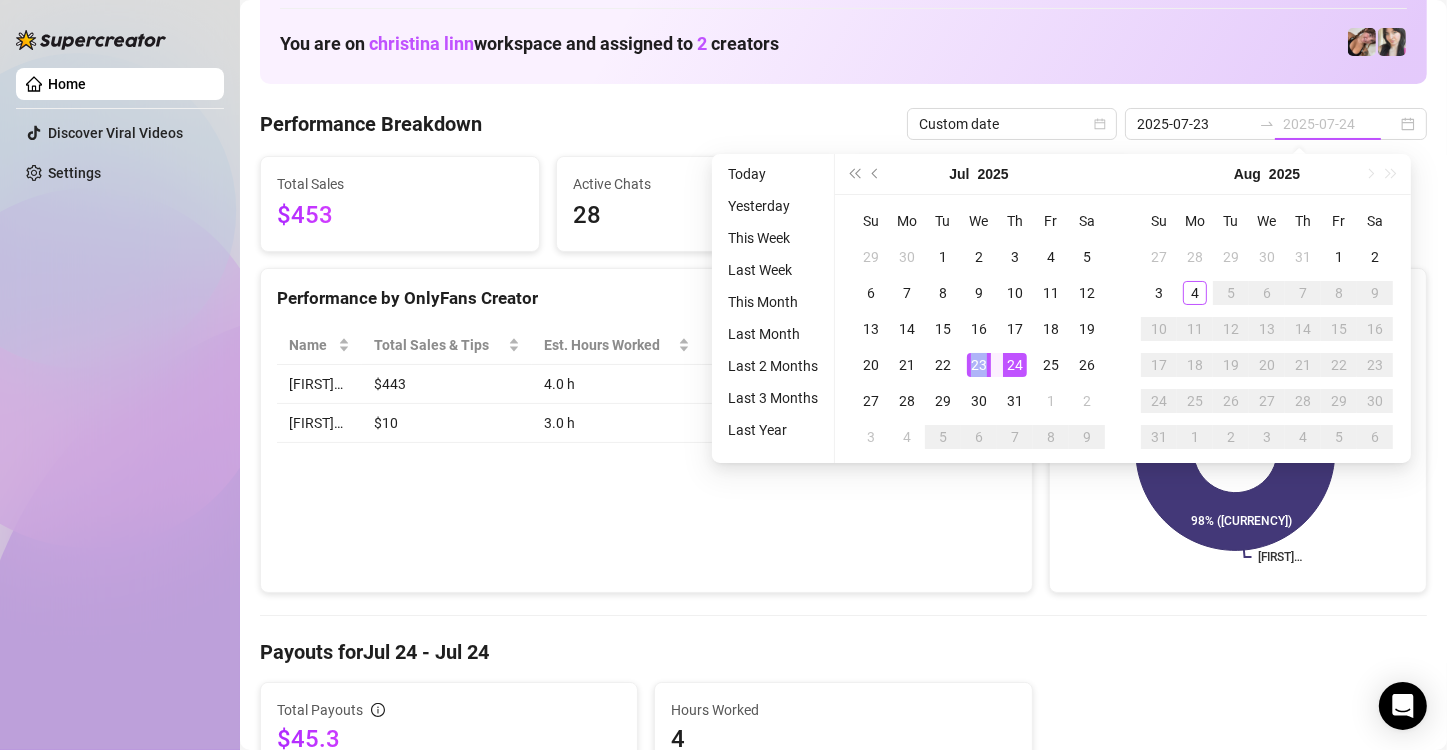 click on "23" at bounding box center [979, 365] 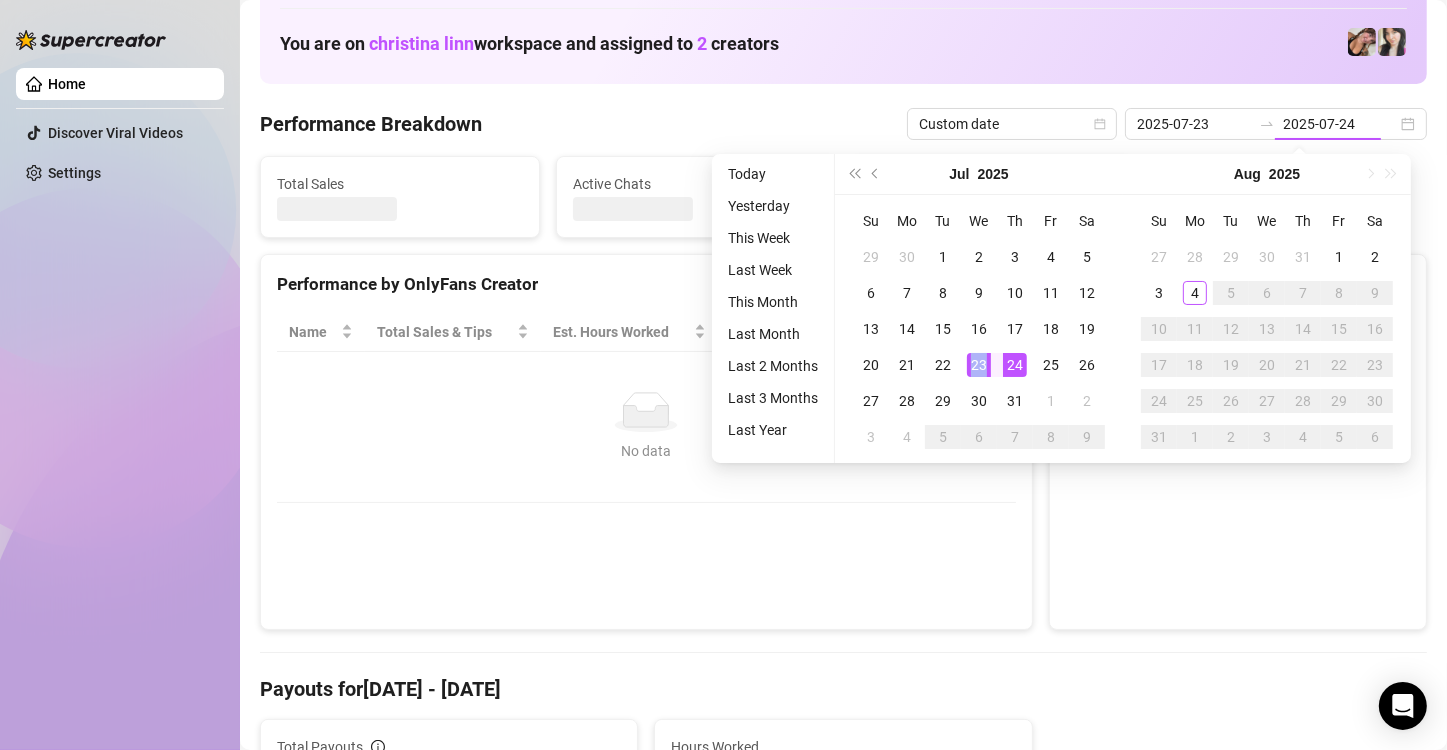 type on "2025-07-23" 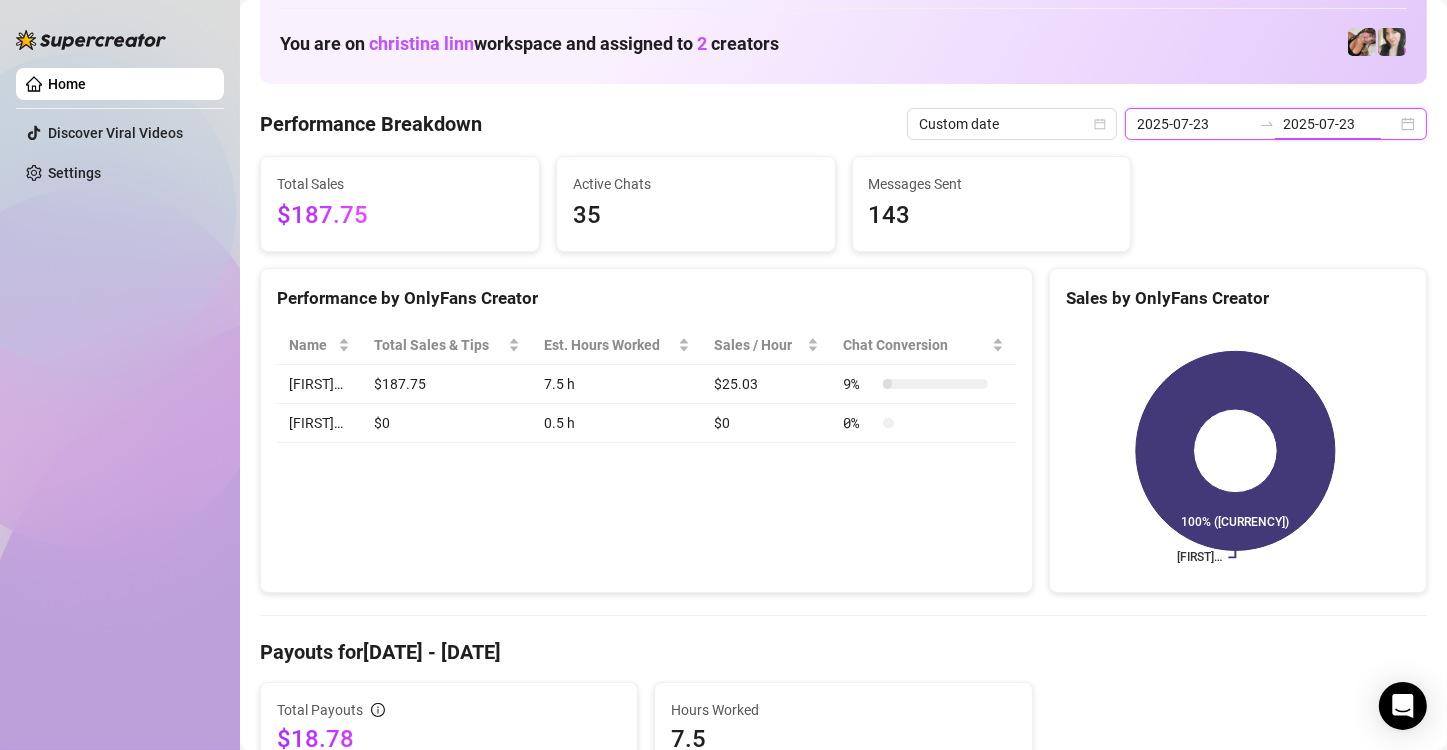 click on "2025-07-23" at bounding box center [1340, 124] 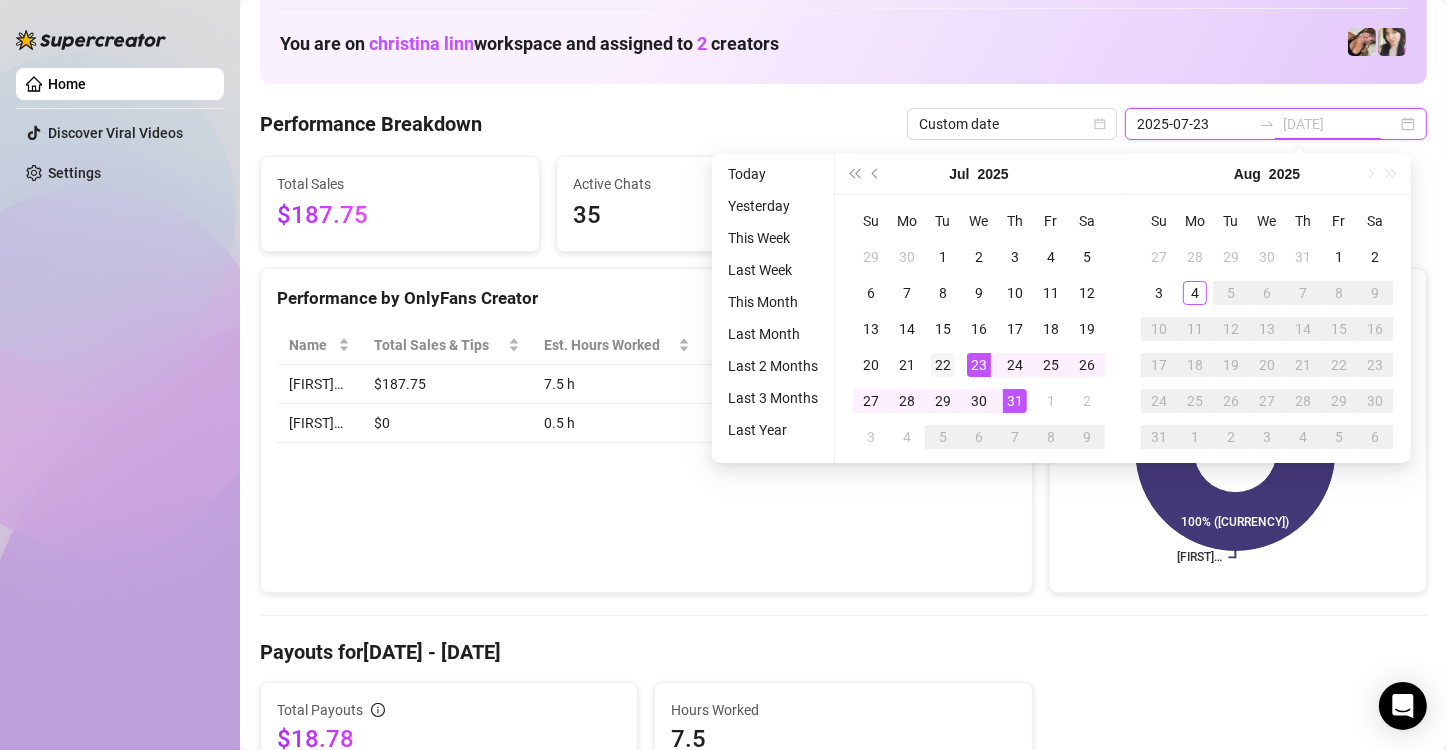 type on "2025-07-22" 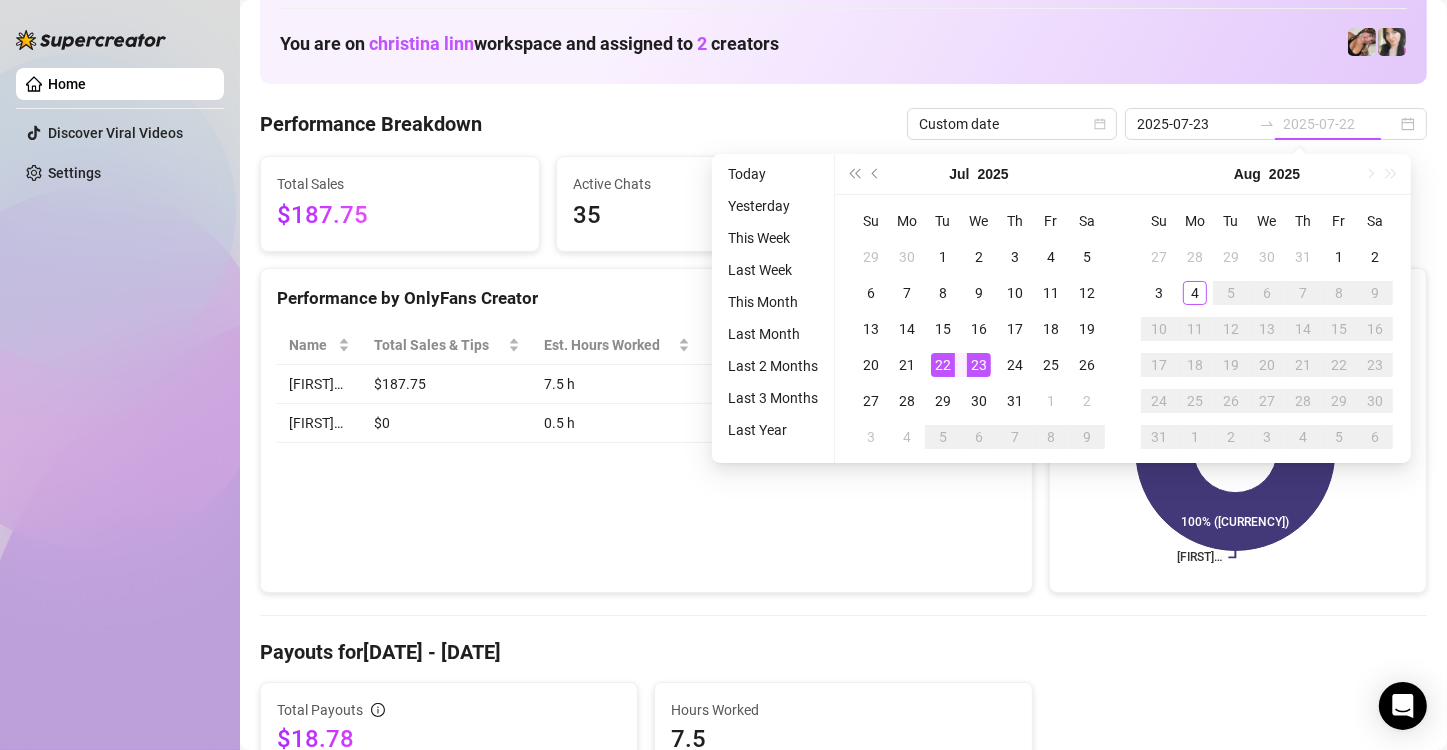 click on "22" at bounding box center (943, 365) 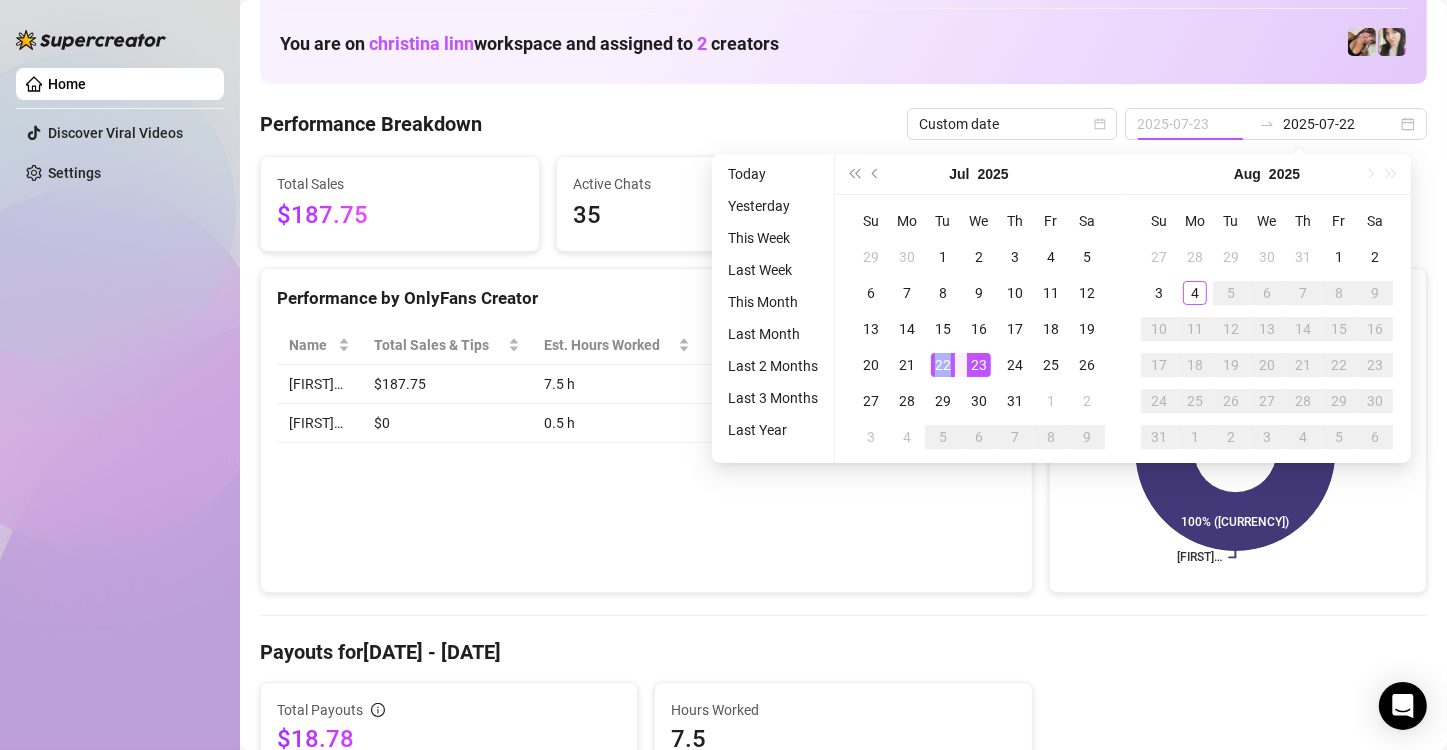 click on "22" at bounding box center (943, 365) 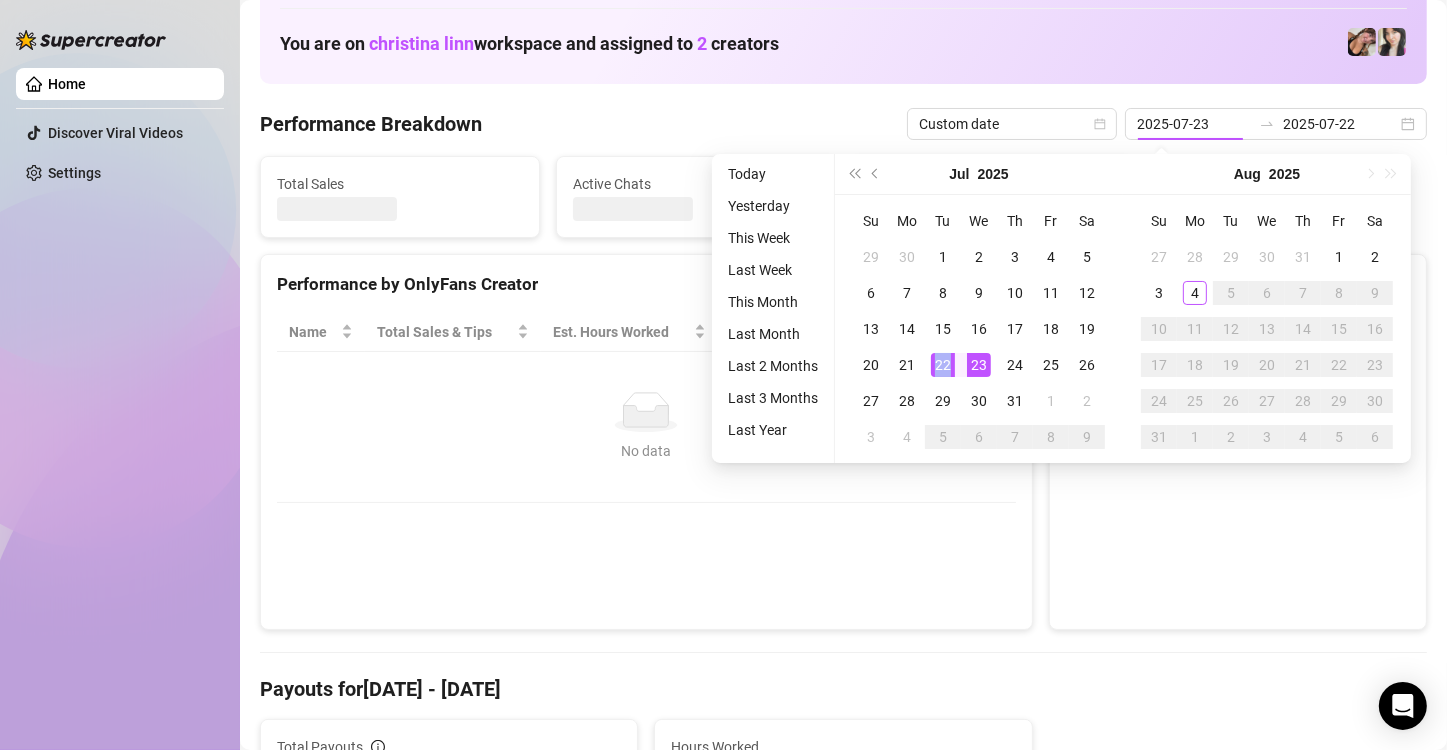 type on "2025-07-22" 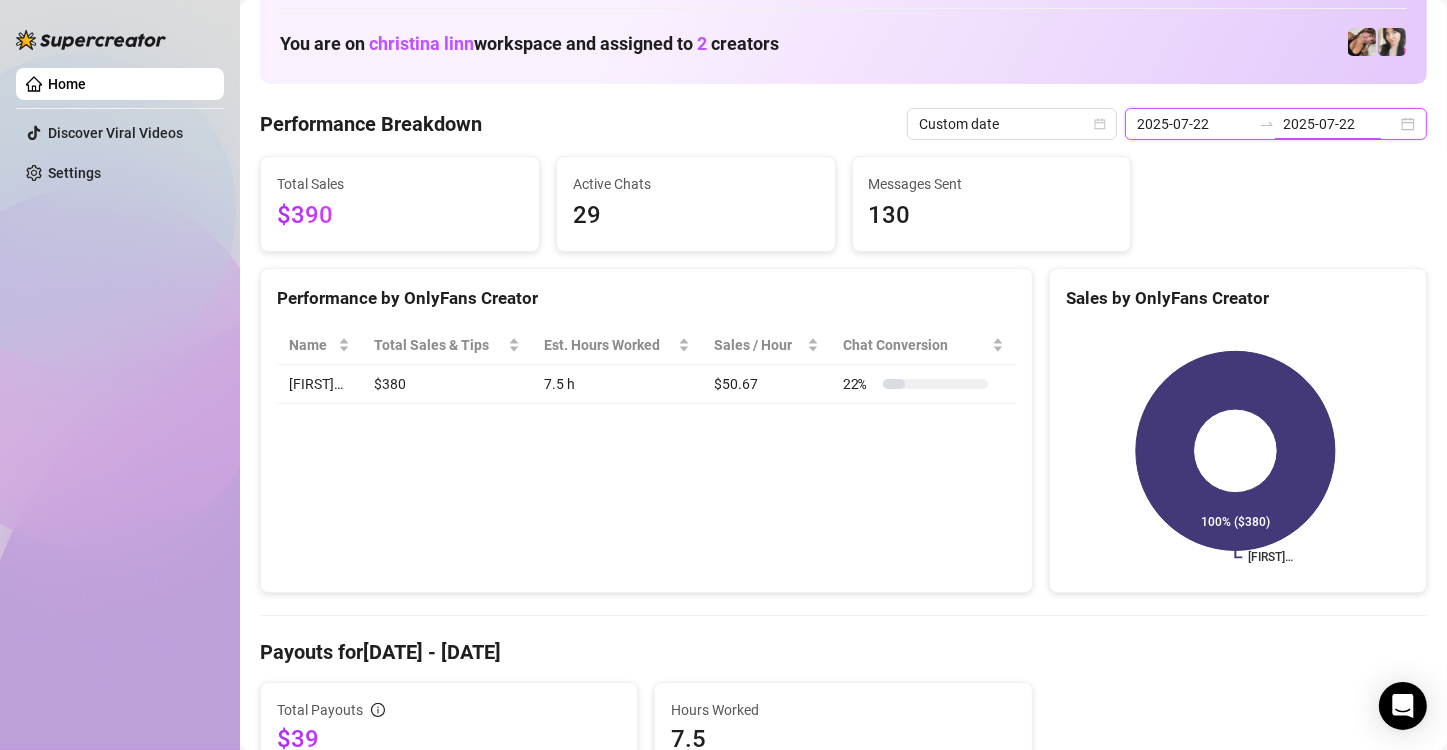 click on "2025-07-22" at bounding box center [1340, 124] 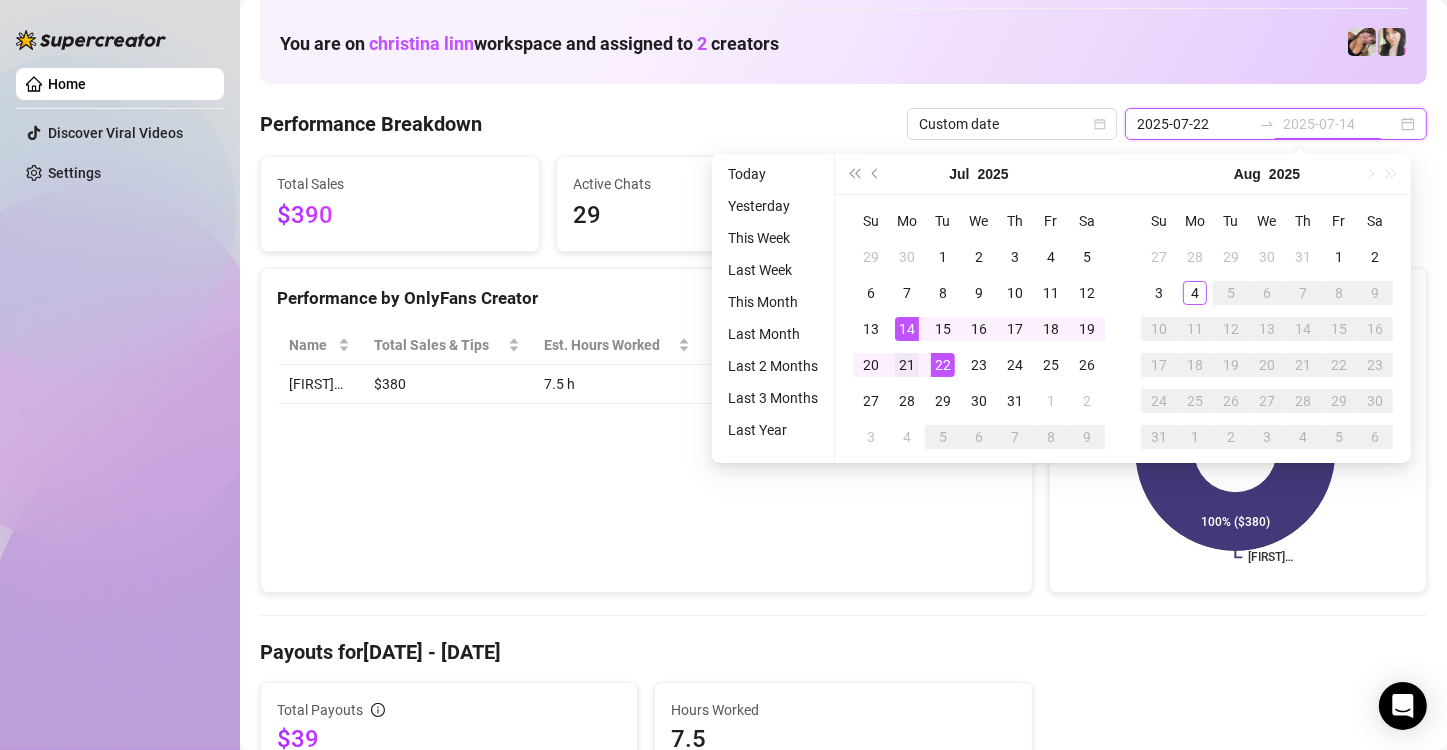 type on "2025-07-21" 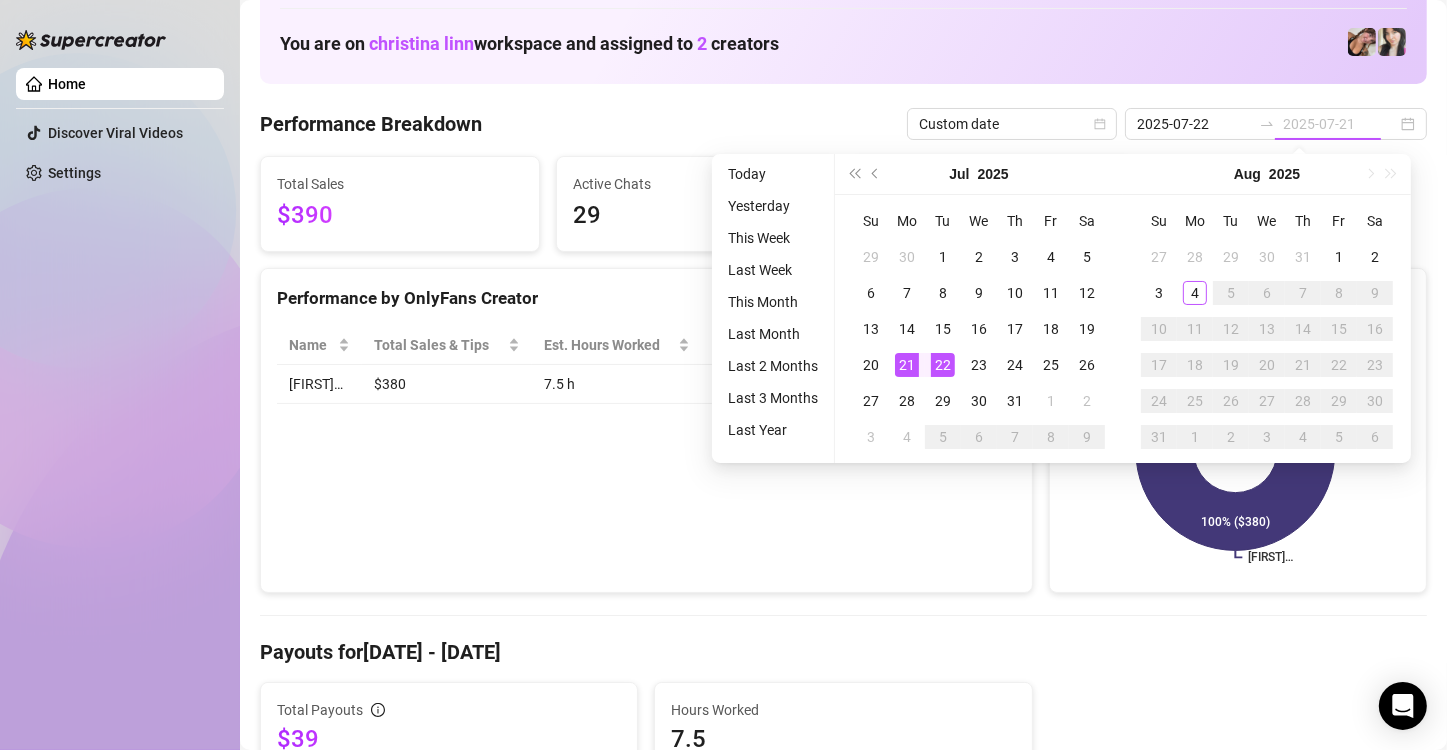 click on "21" at bounding box center [907, 365] 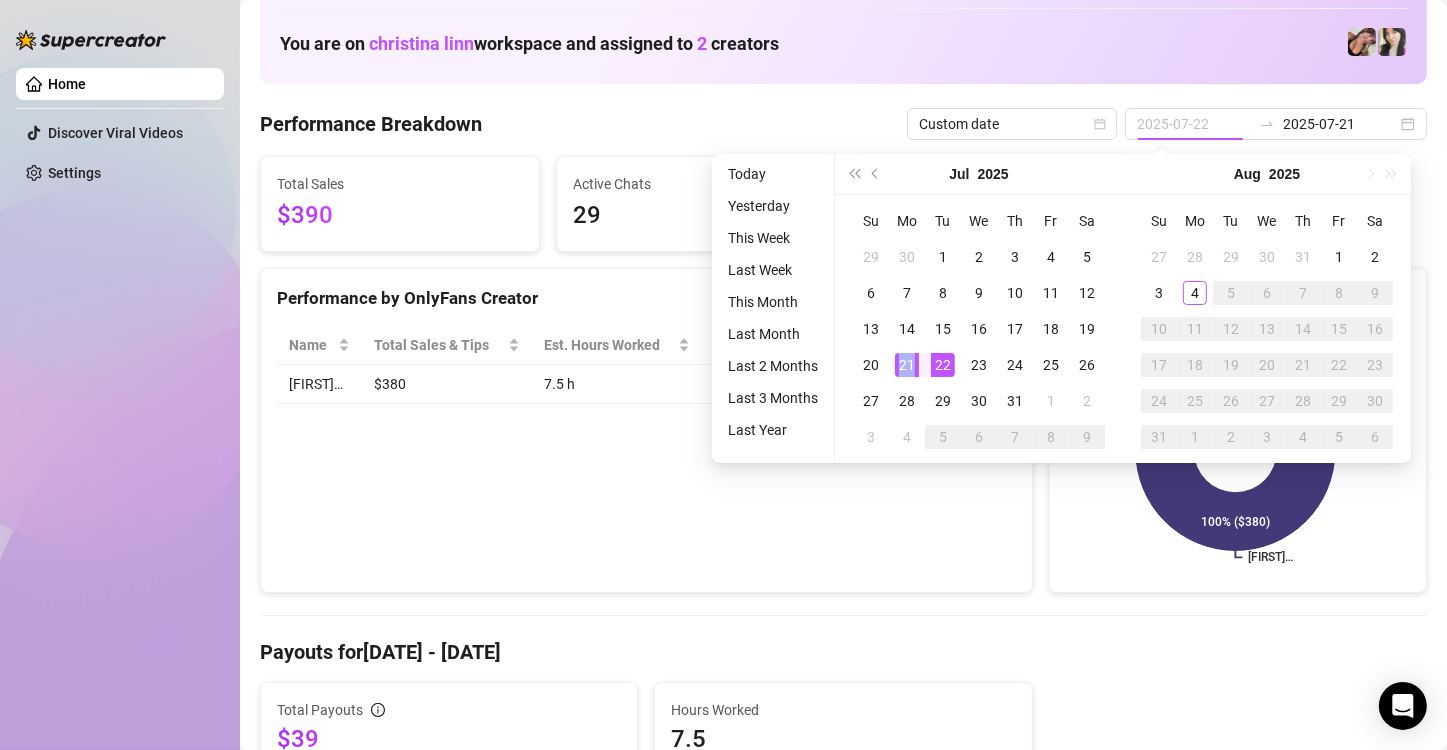 click on "21" at bounding box center [907, 365] 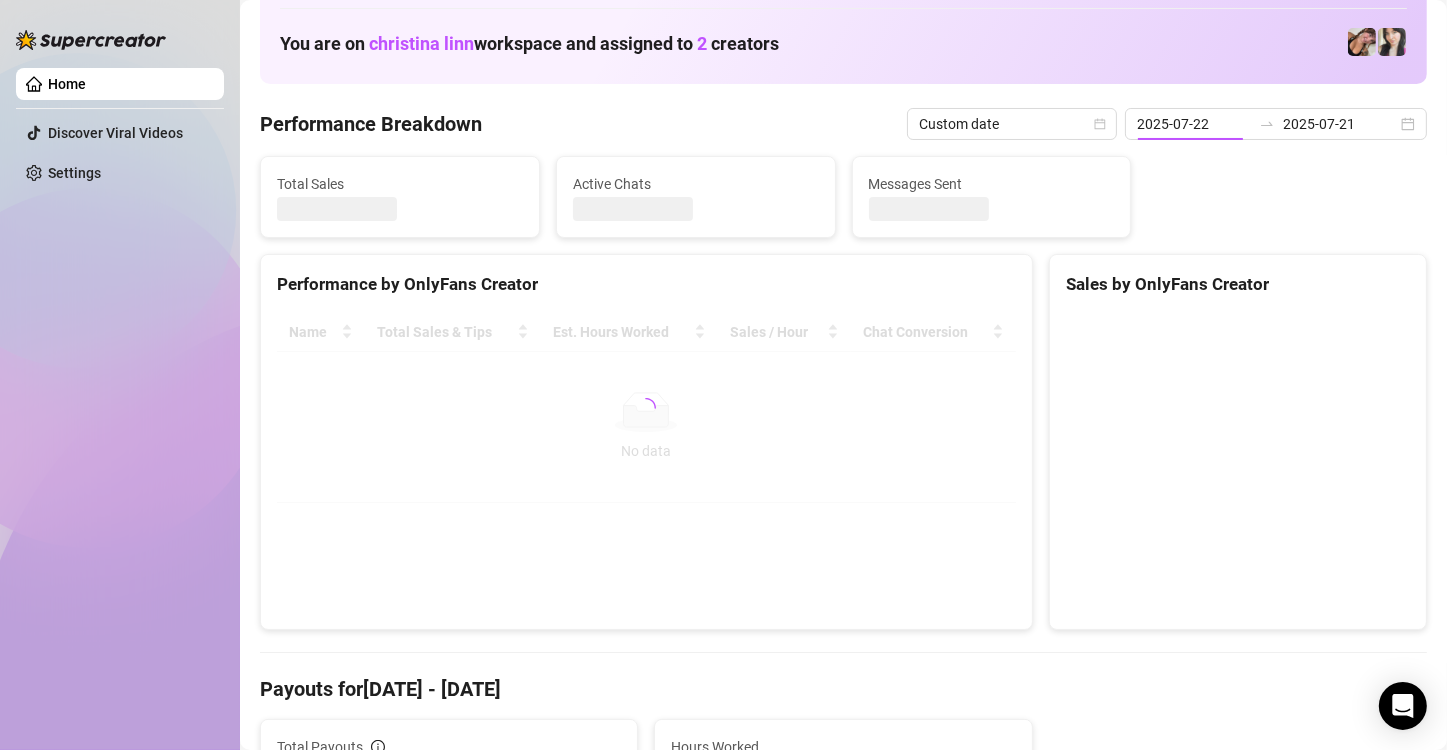 type on "2025-07-21" 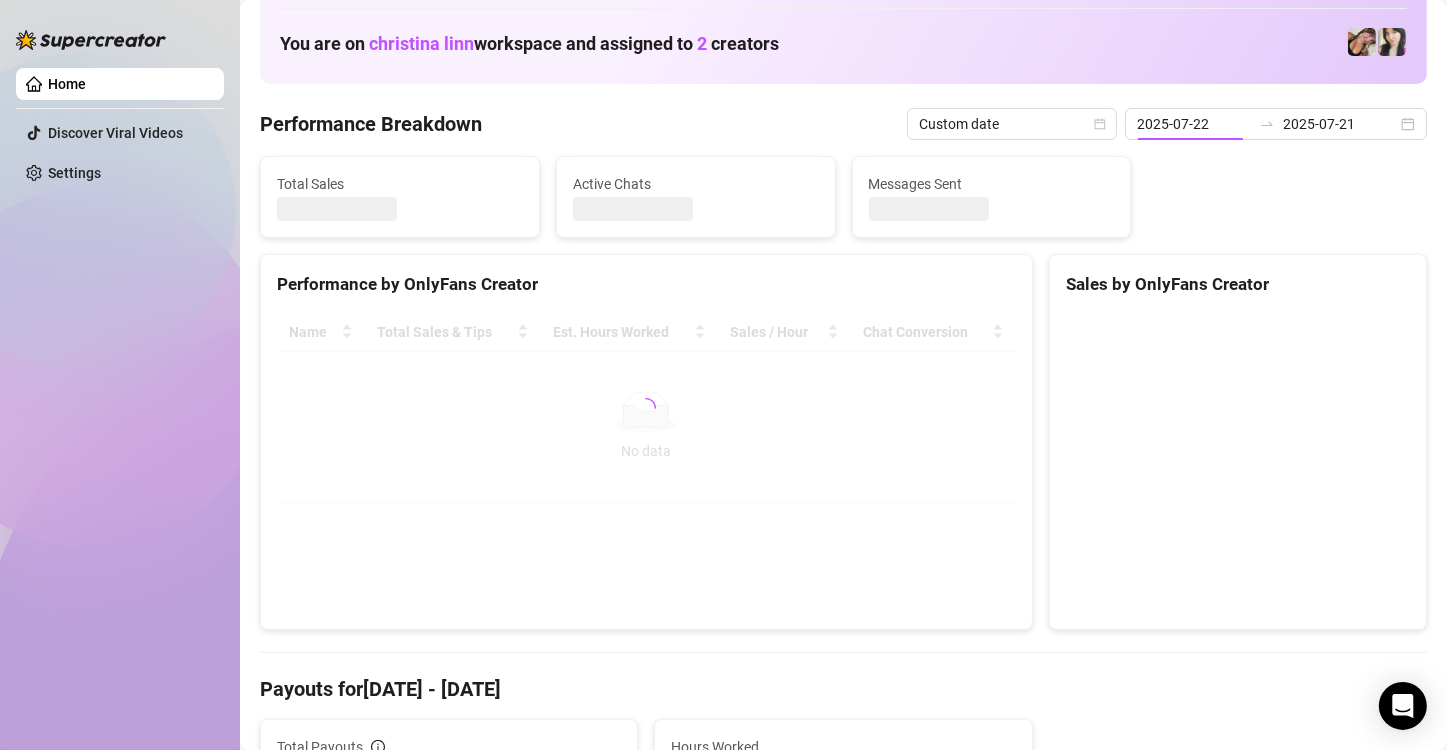 type on "2025-07-21" 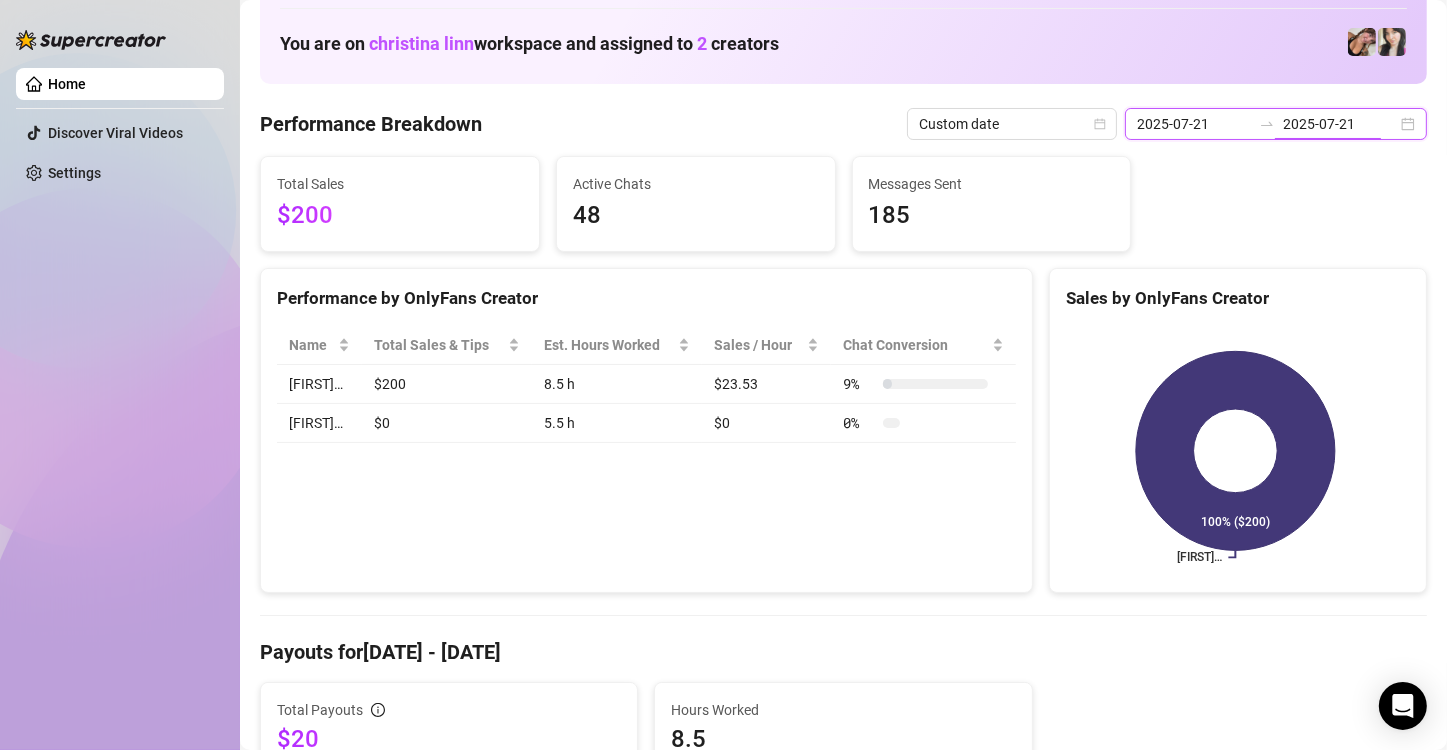 click on "2025-07-21" at bounding box center (1340, 124) 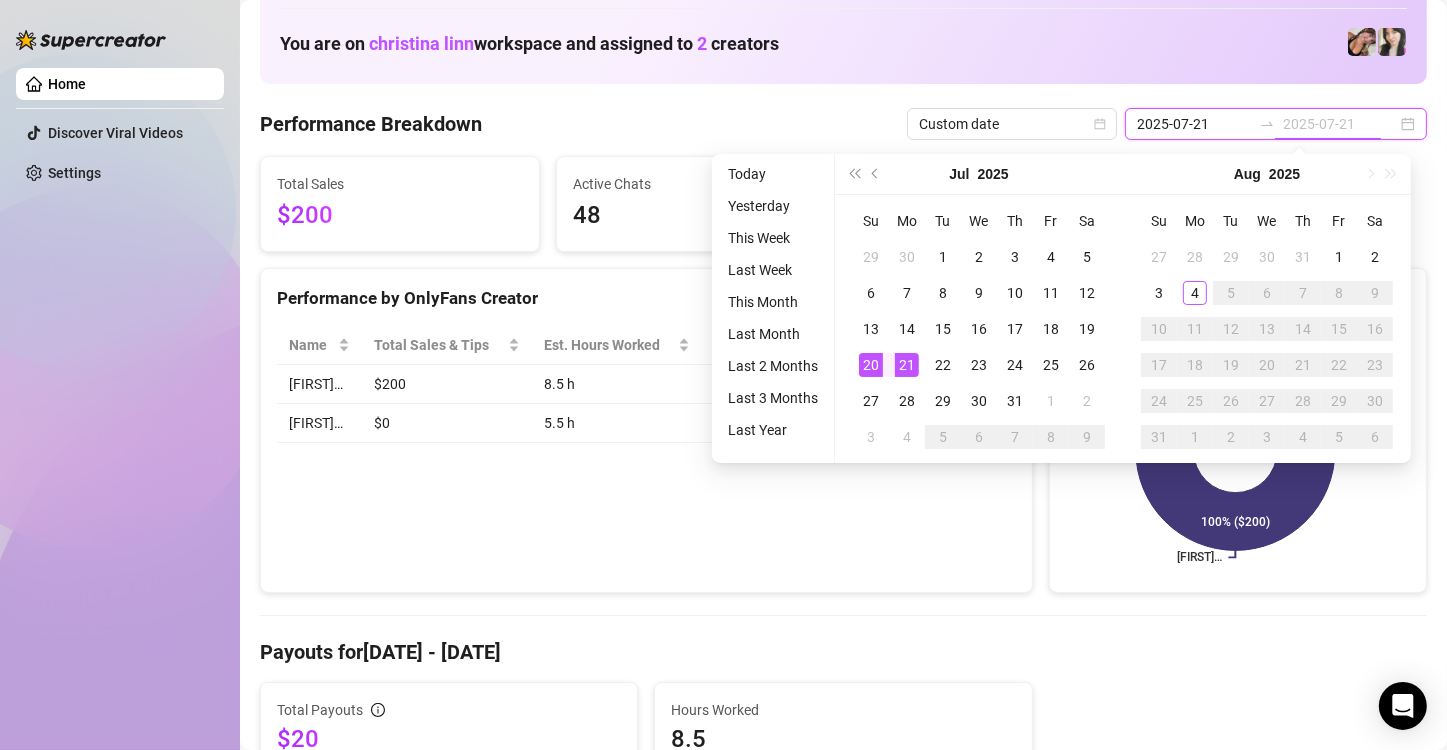 type on "2025-07-20" 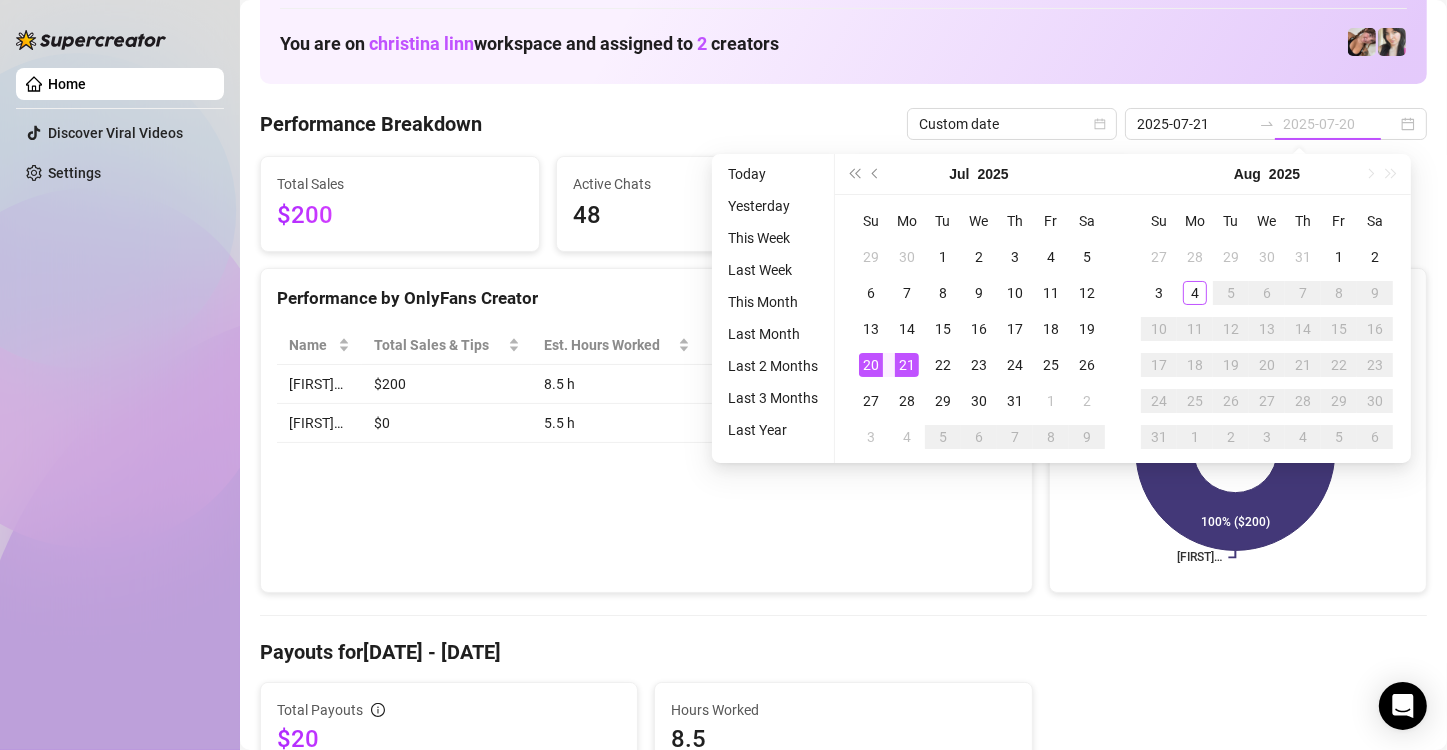 click on "20" at bounding box center [871, 365] 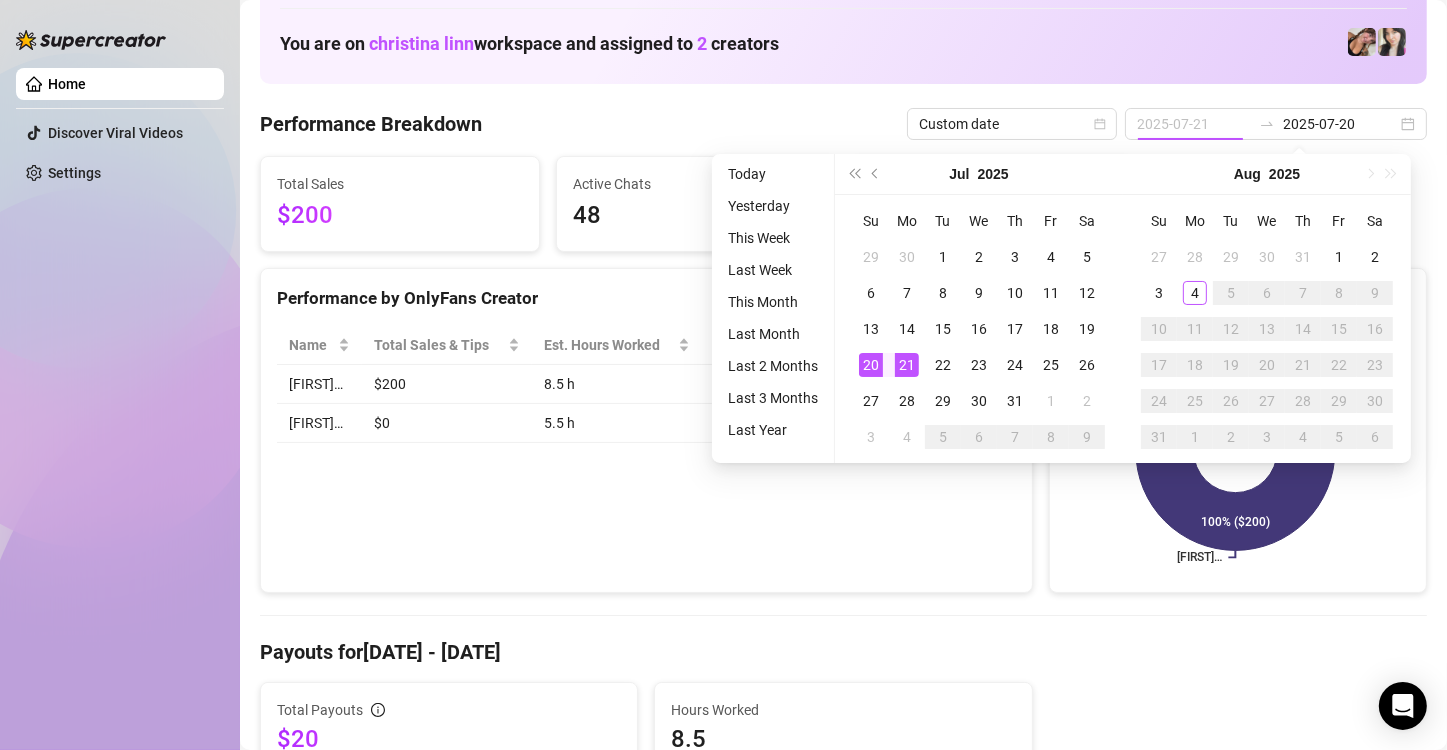 click on "20" at bounding box center (871, 365) 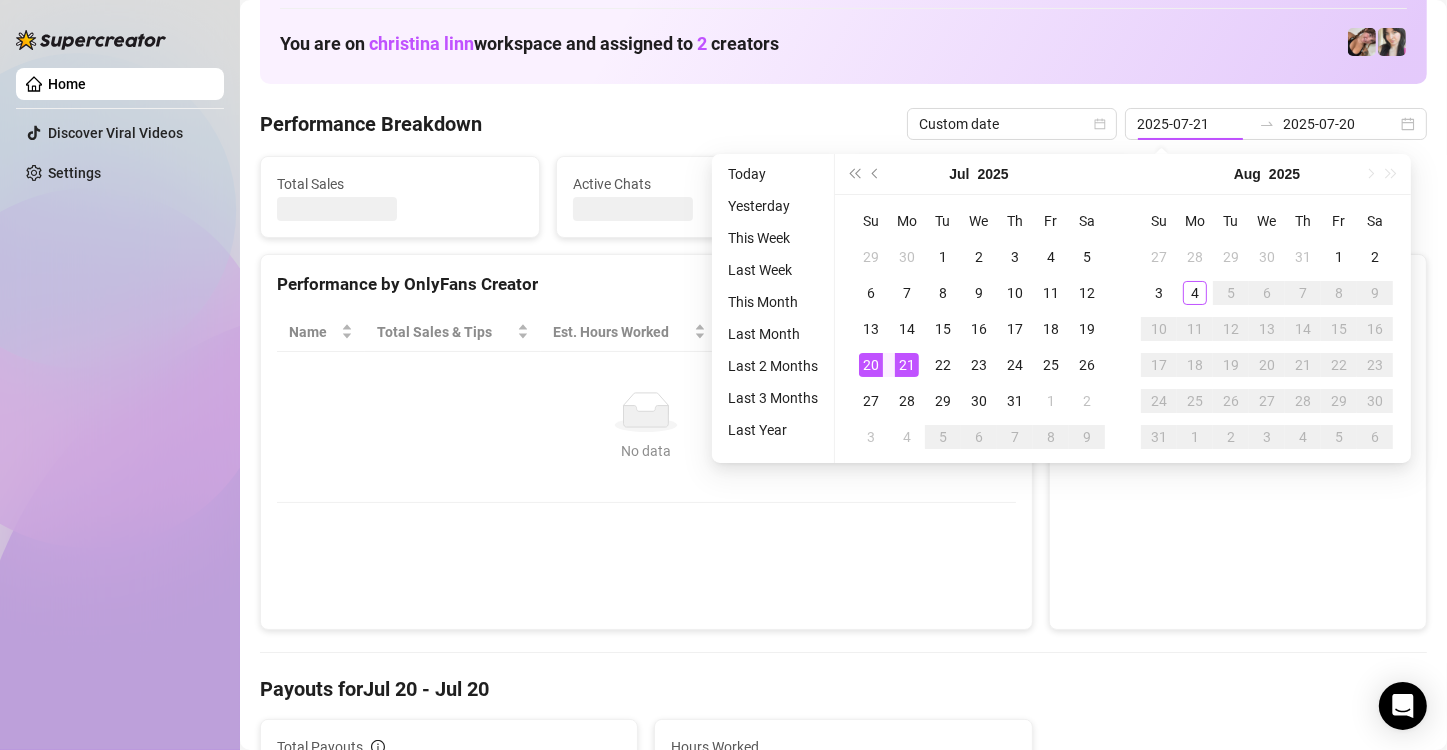 type on "2025-07-20" 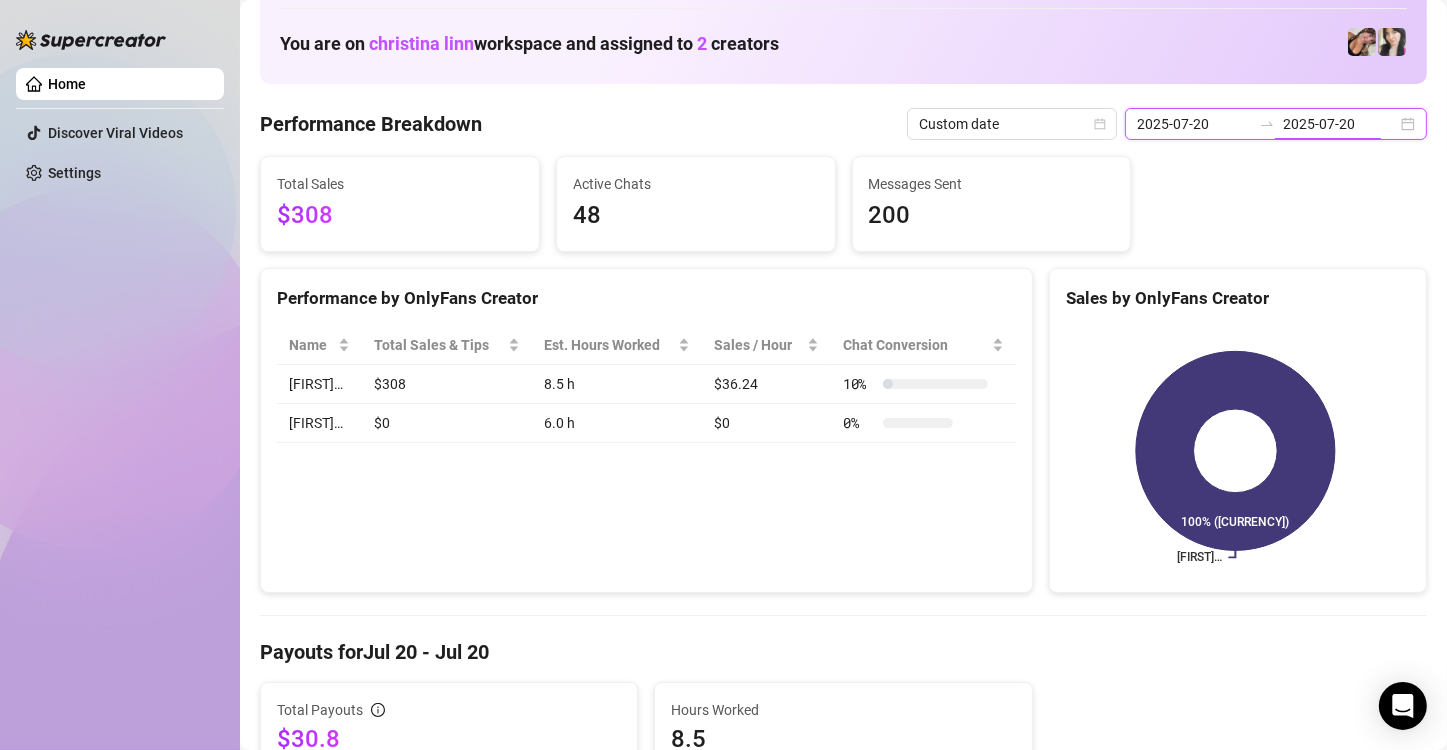 click on "2025-07-20" at bounding box center (1340, 124) 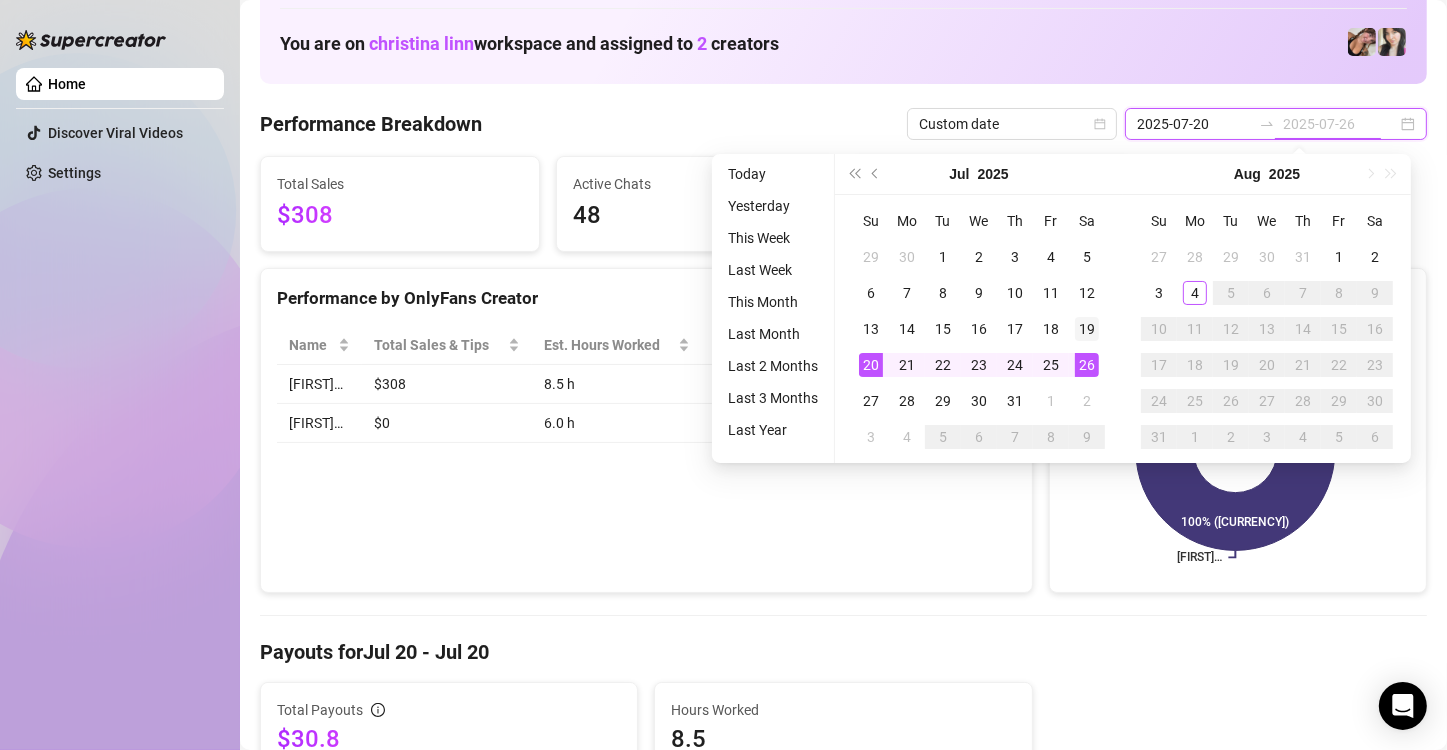 type on "2025-07-19" 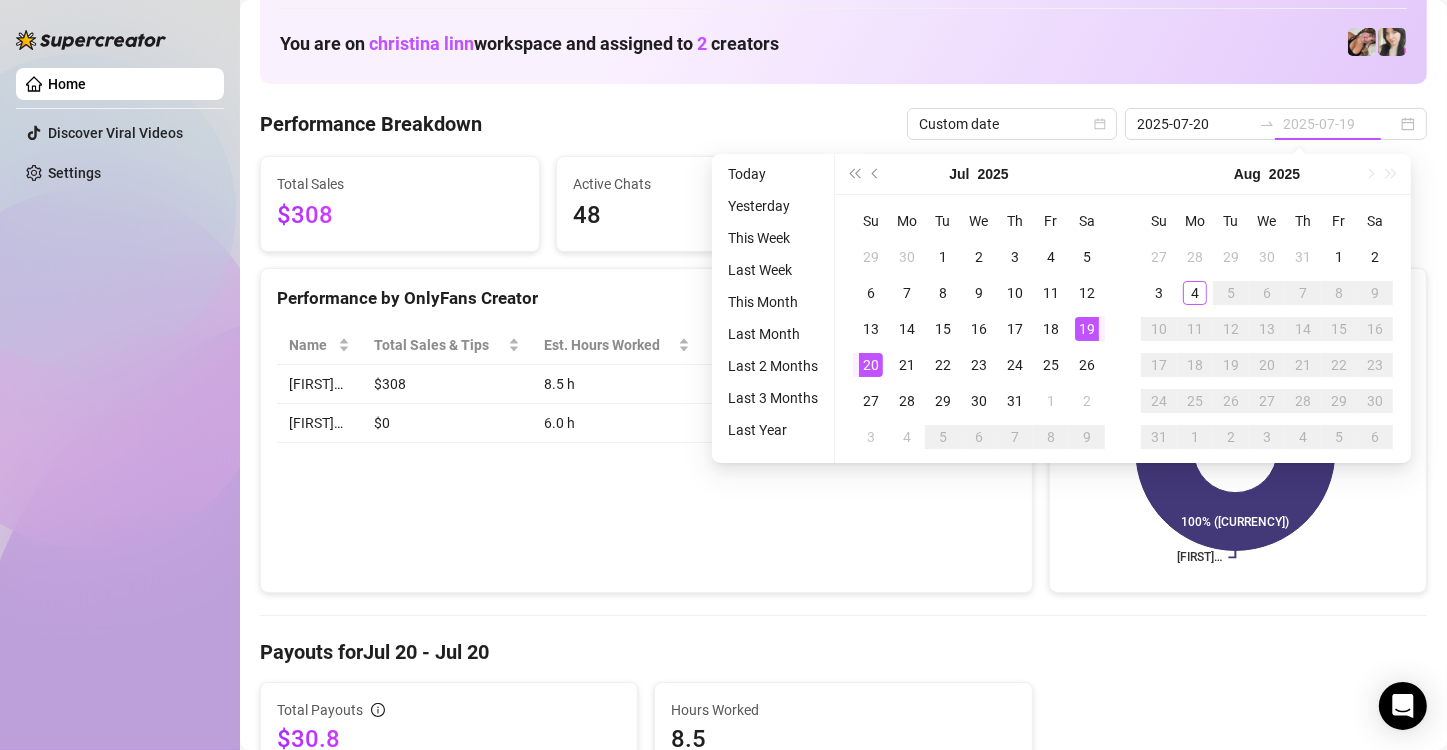 click on "19" at bounding box center [1087, 329] 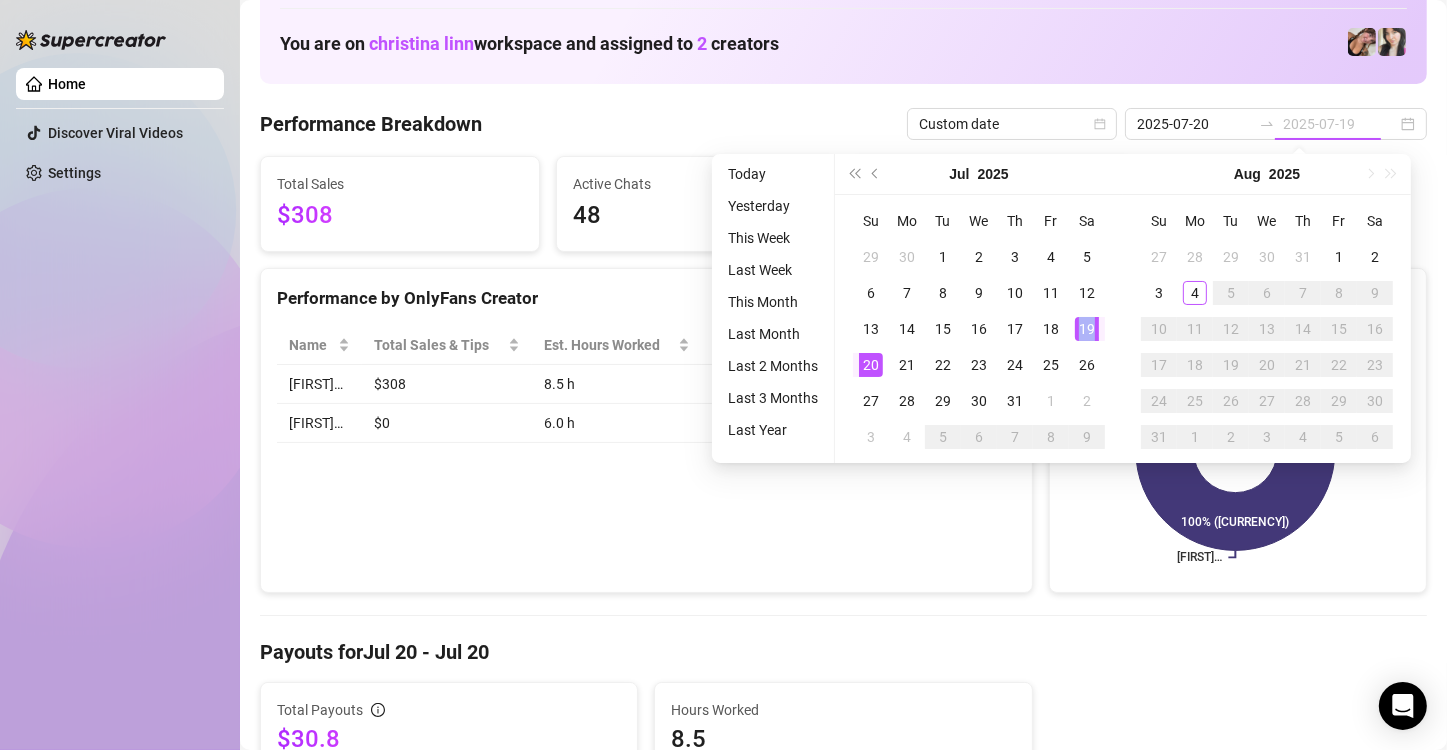 click on "19" at bounding box center (1087, 329) 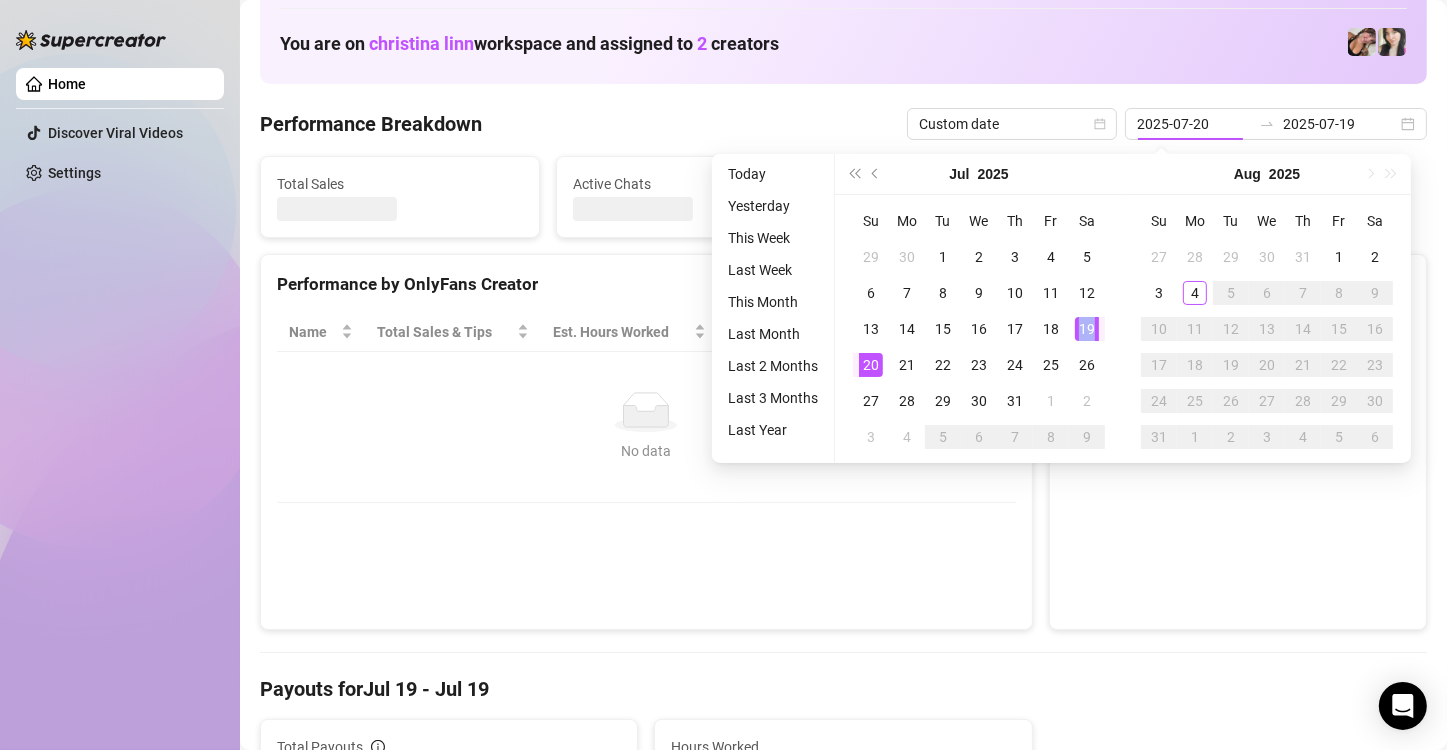 type on "2025-07-19" 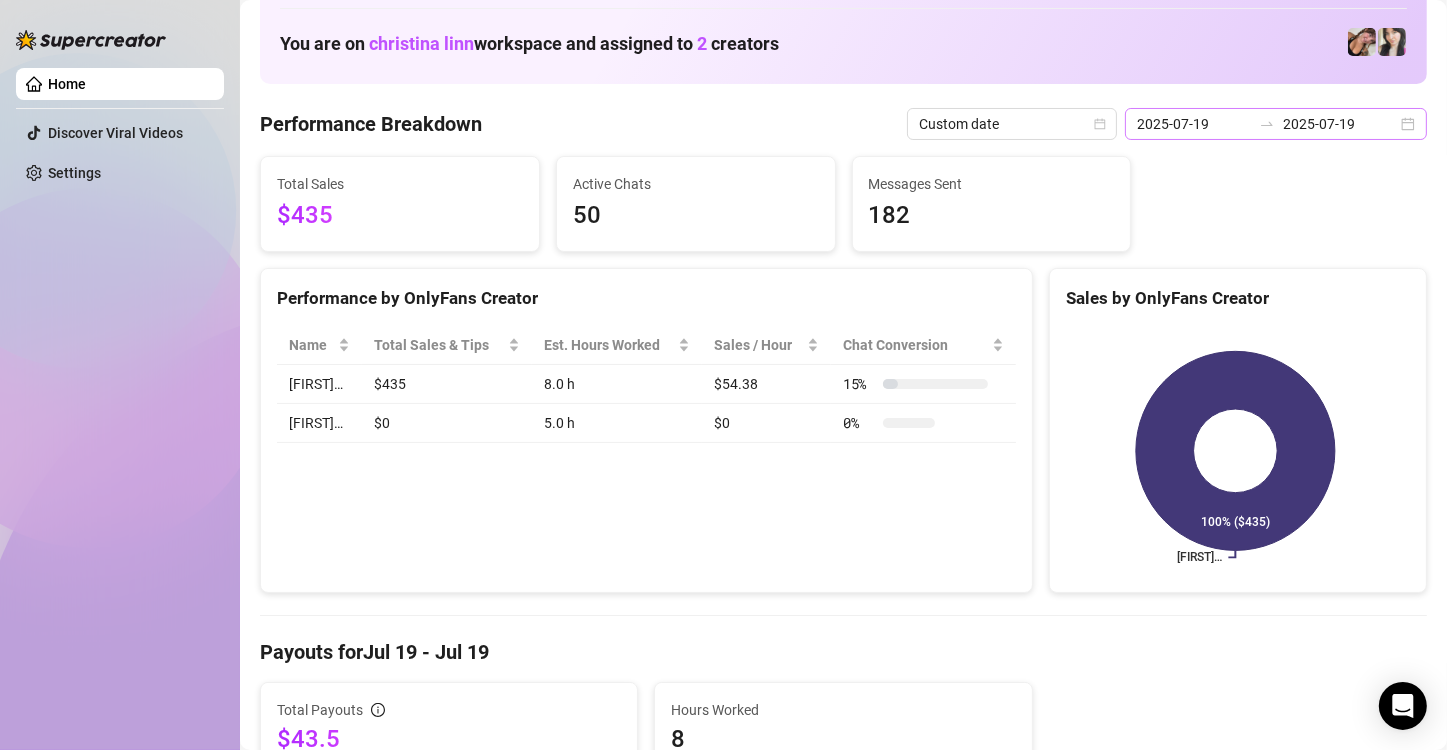 click on "[DATE] [DATE]" at bounding box center (1276, 124) 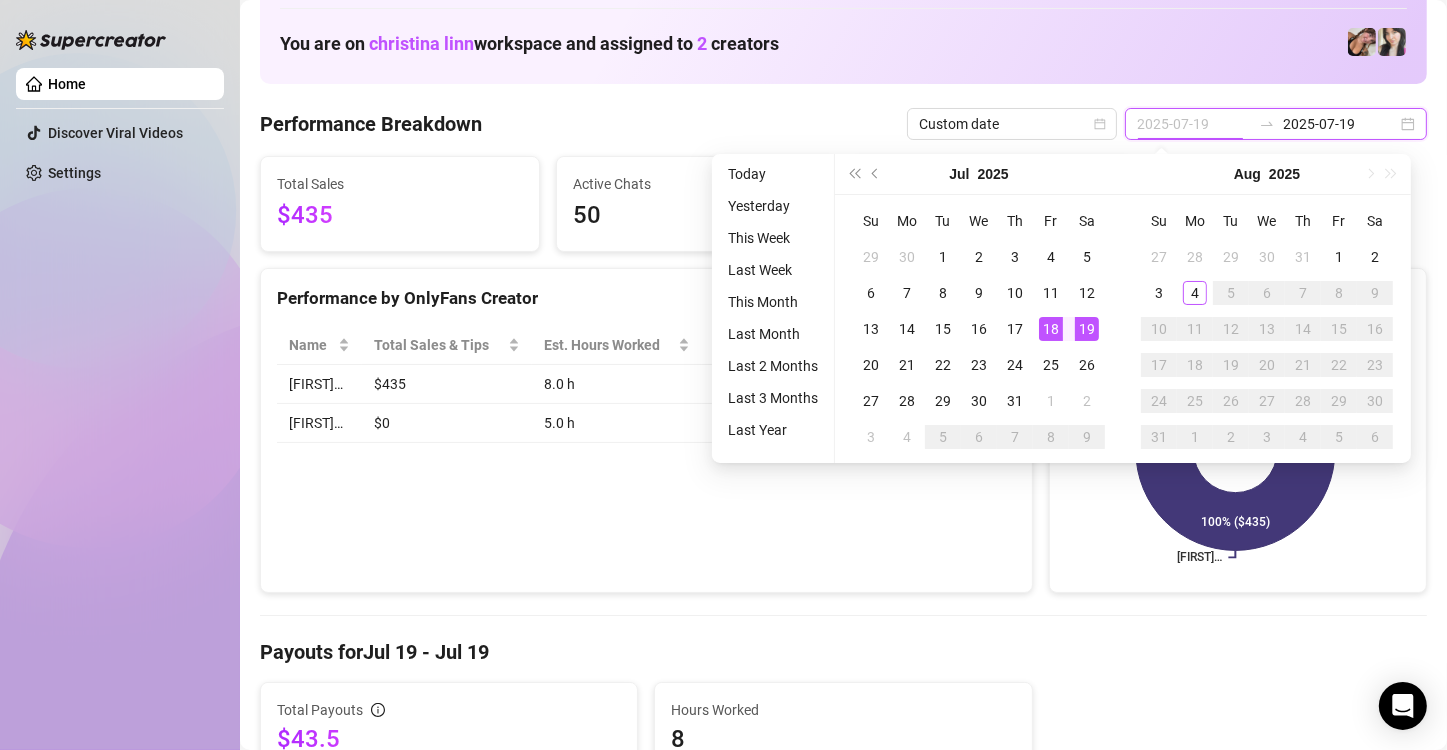 type on "2025-07-18" 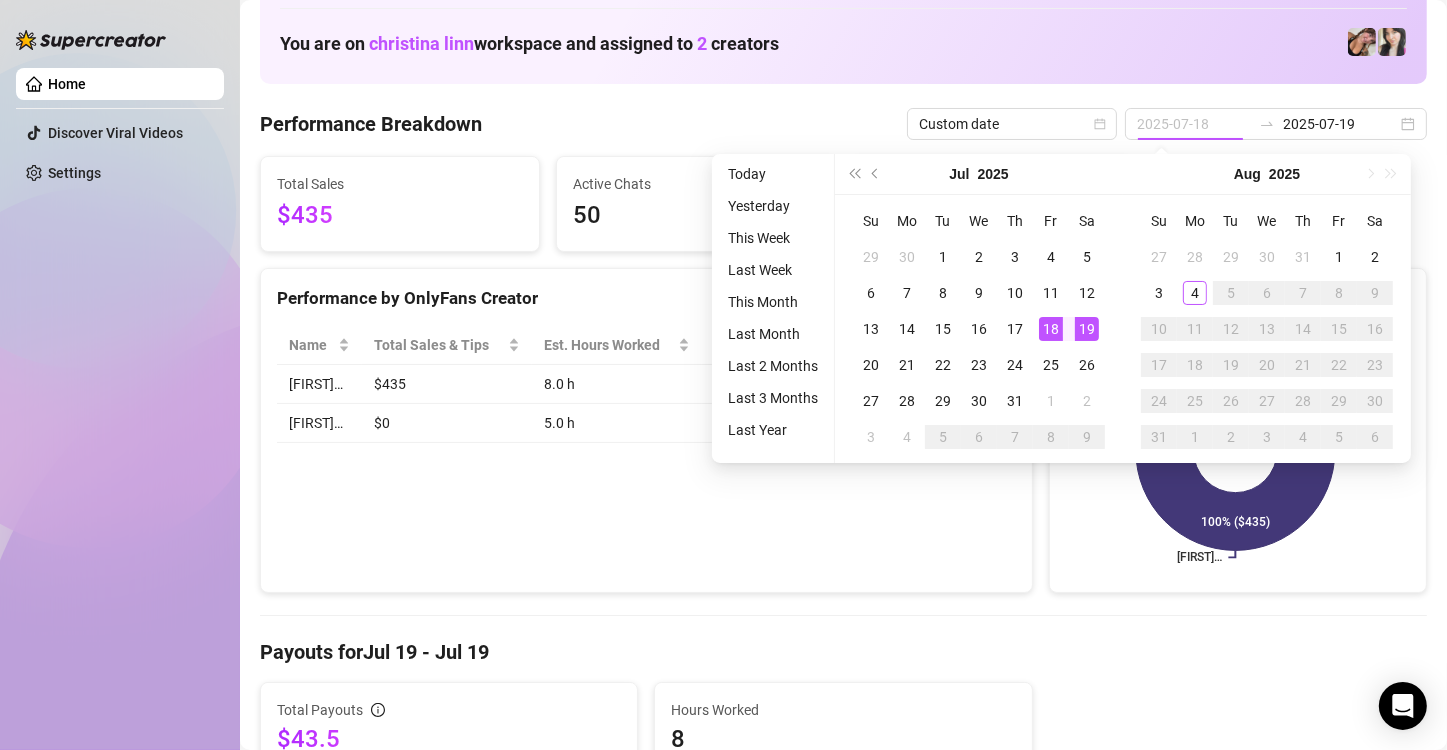 click on "18" at bounding box center [1051, 329] 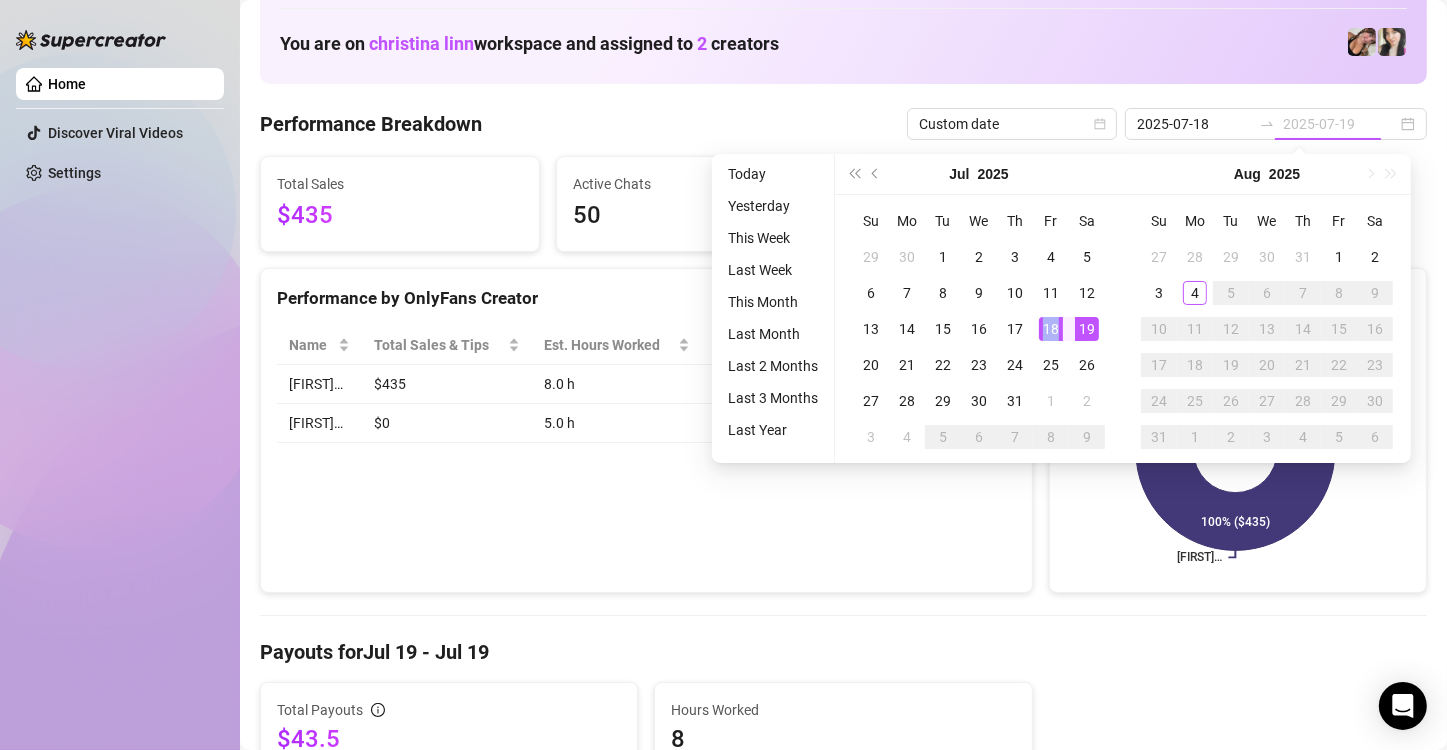 click on "18" at bounding box center [1051, 329] 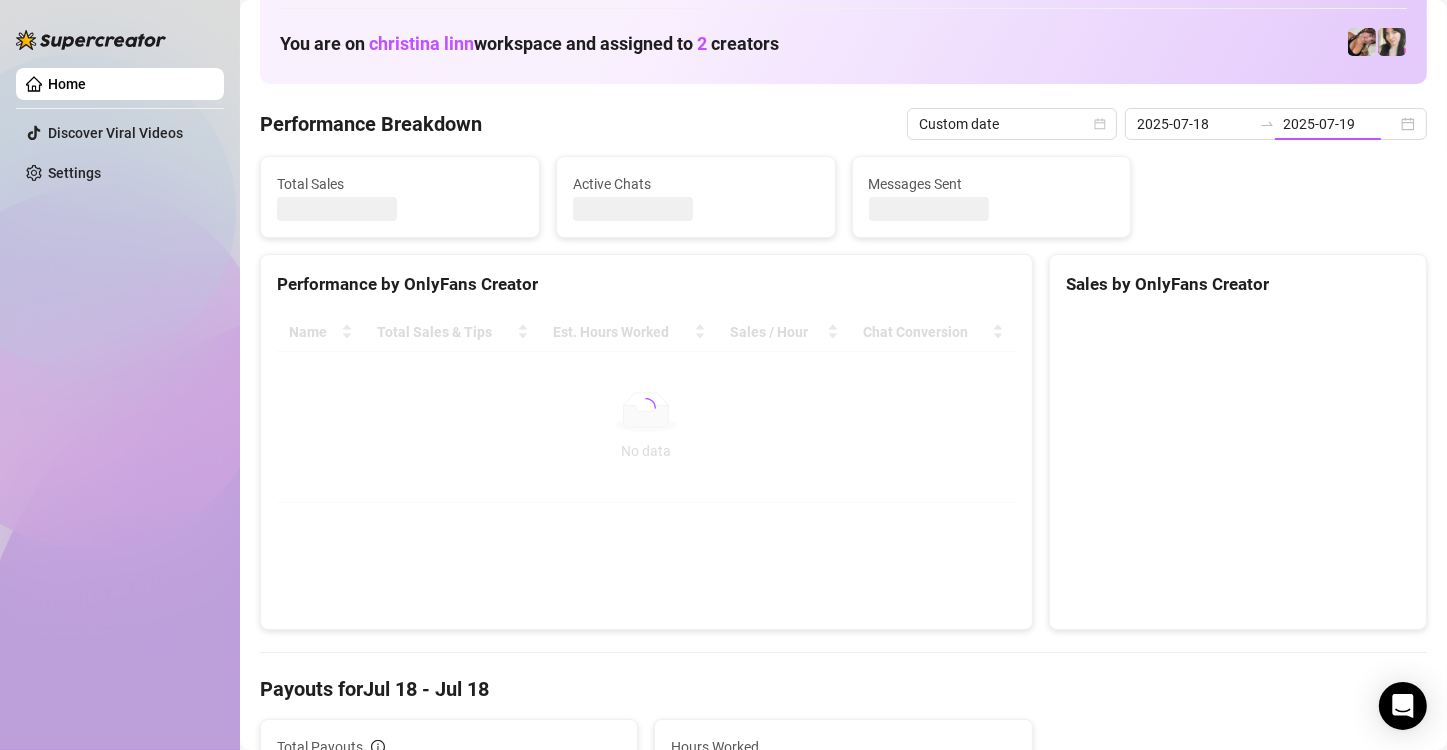 type on "2025-07-18" 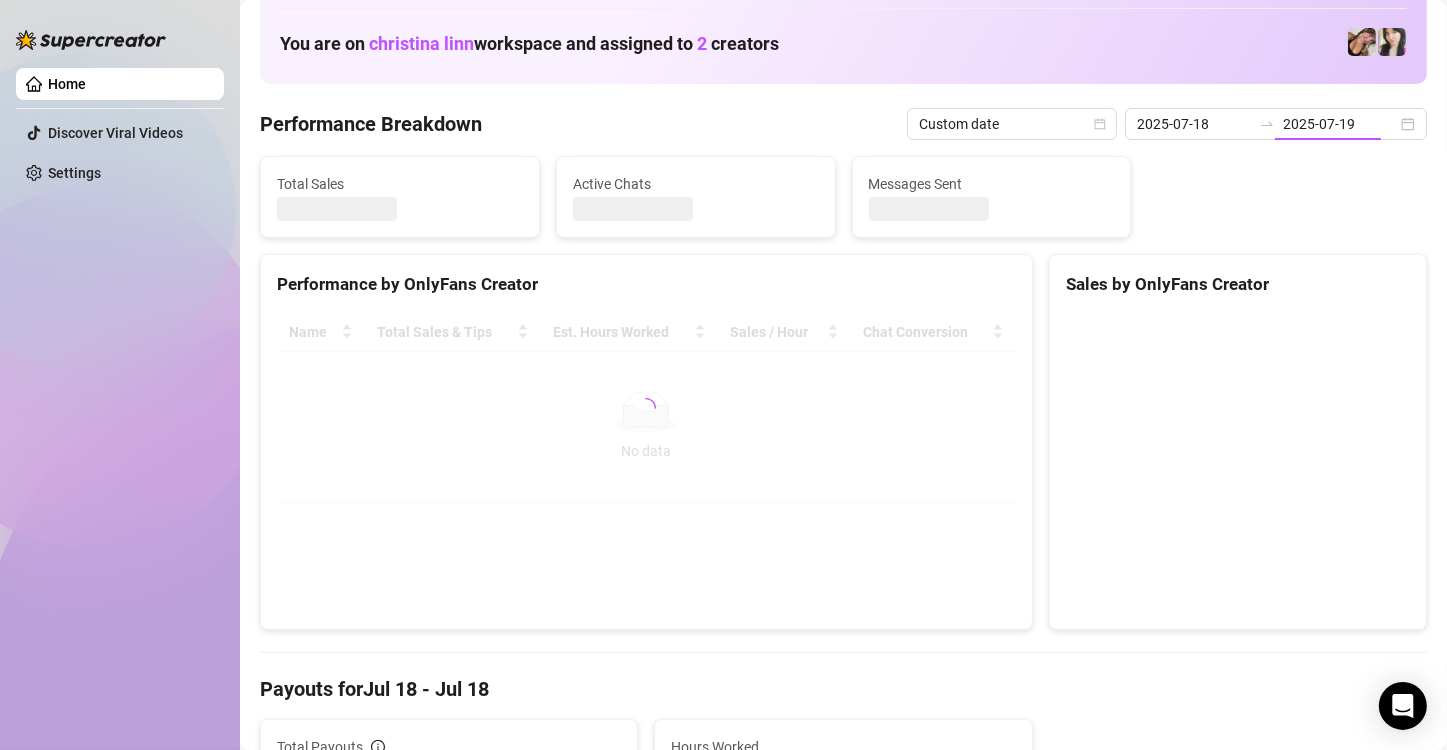 type on "2025-07-18" 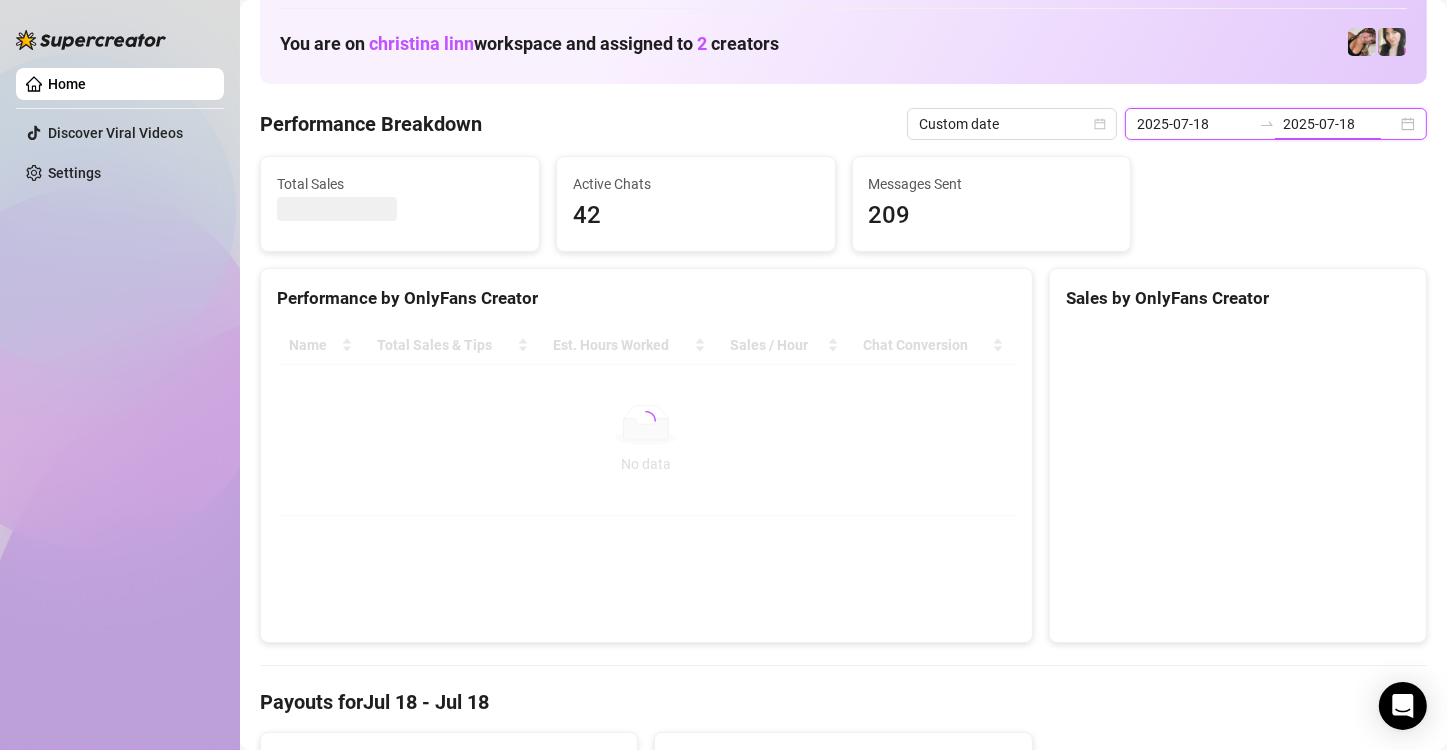 click on "2025-07-18" at bounding box center [1340, 124] 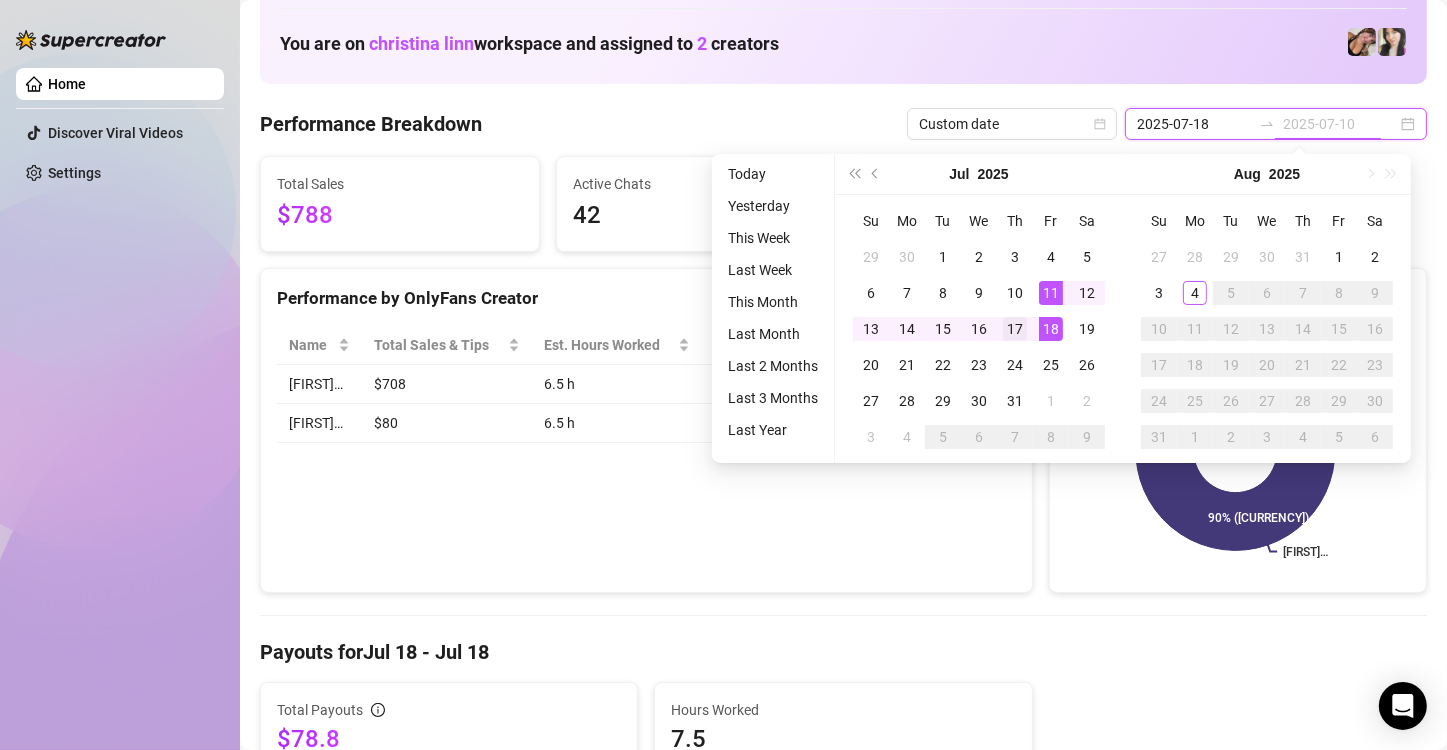 type on "2025-07-17" 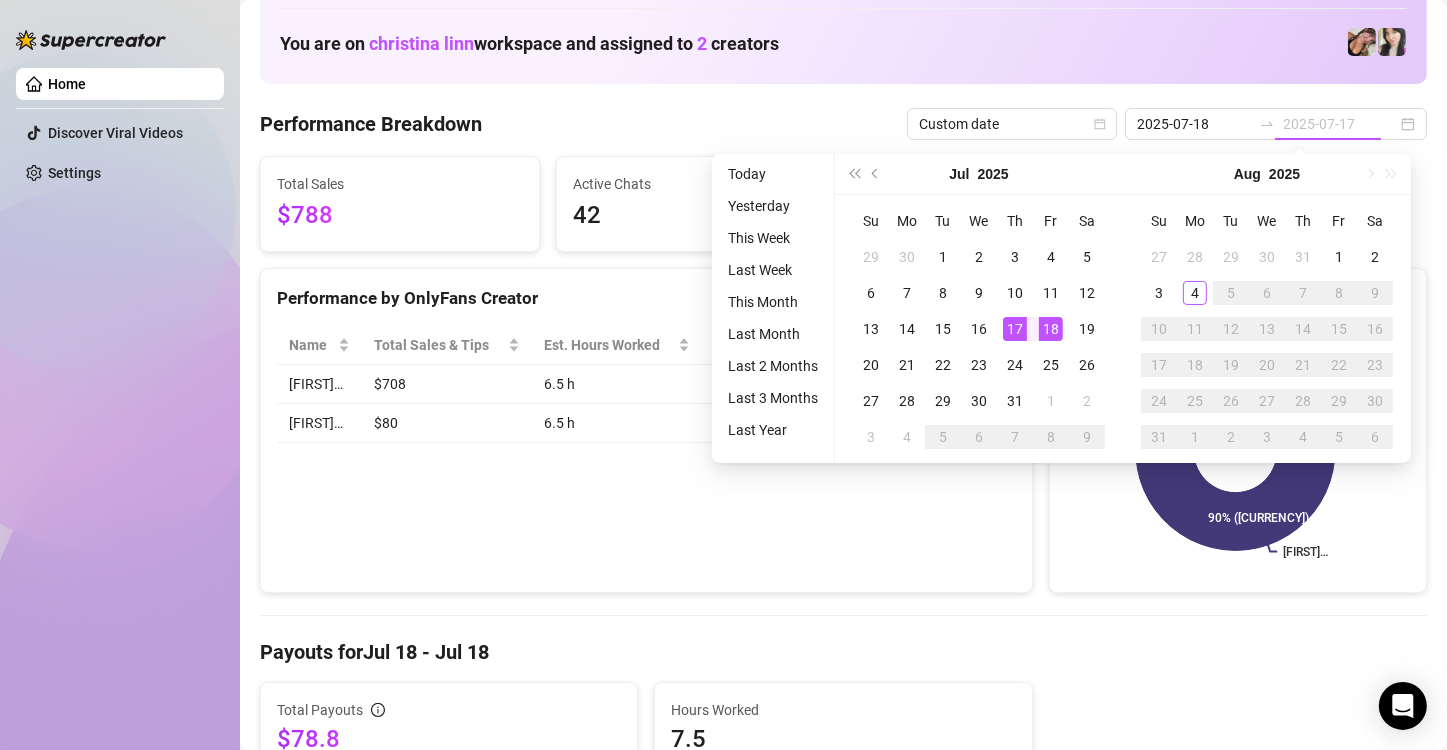 click on "17" at bounding box center (1015, 329) 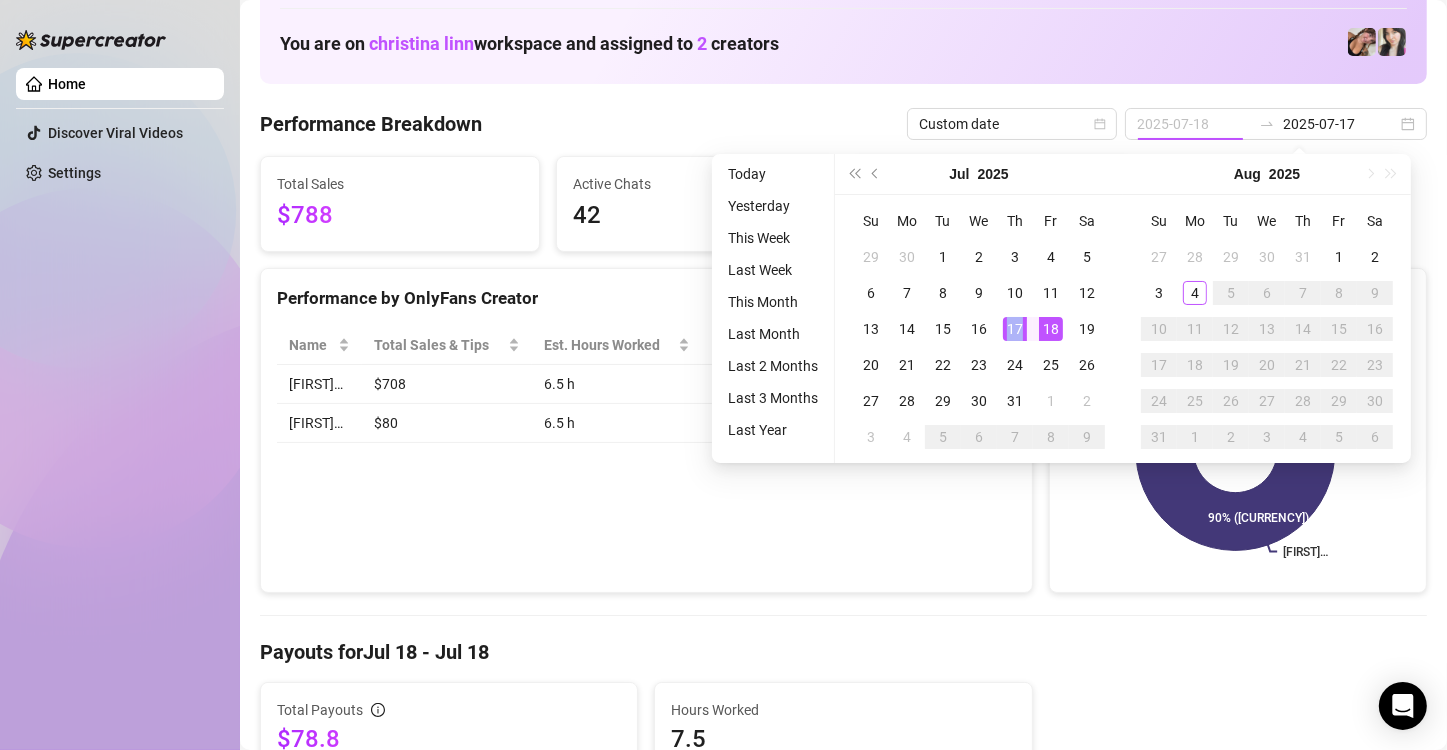 click on "17" at bounding box center (1015, 329) 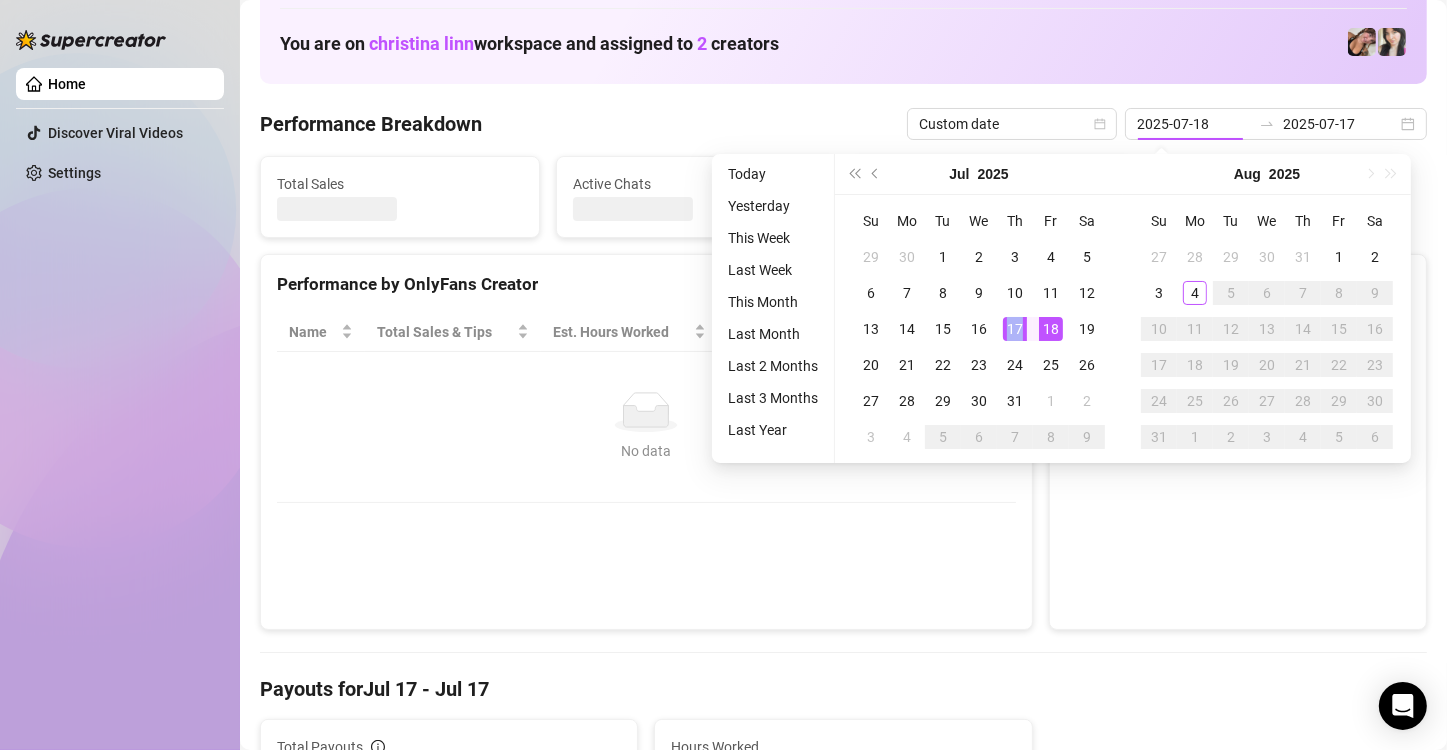type on "2025-07-17" 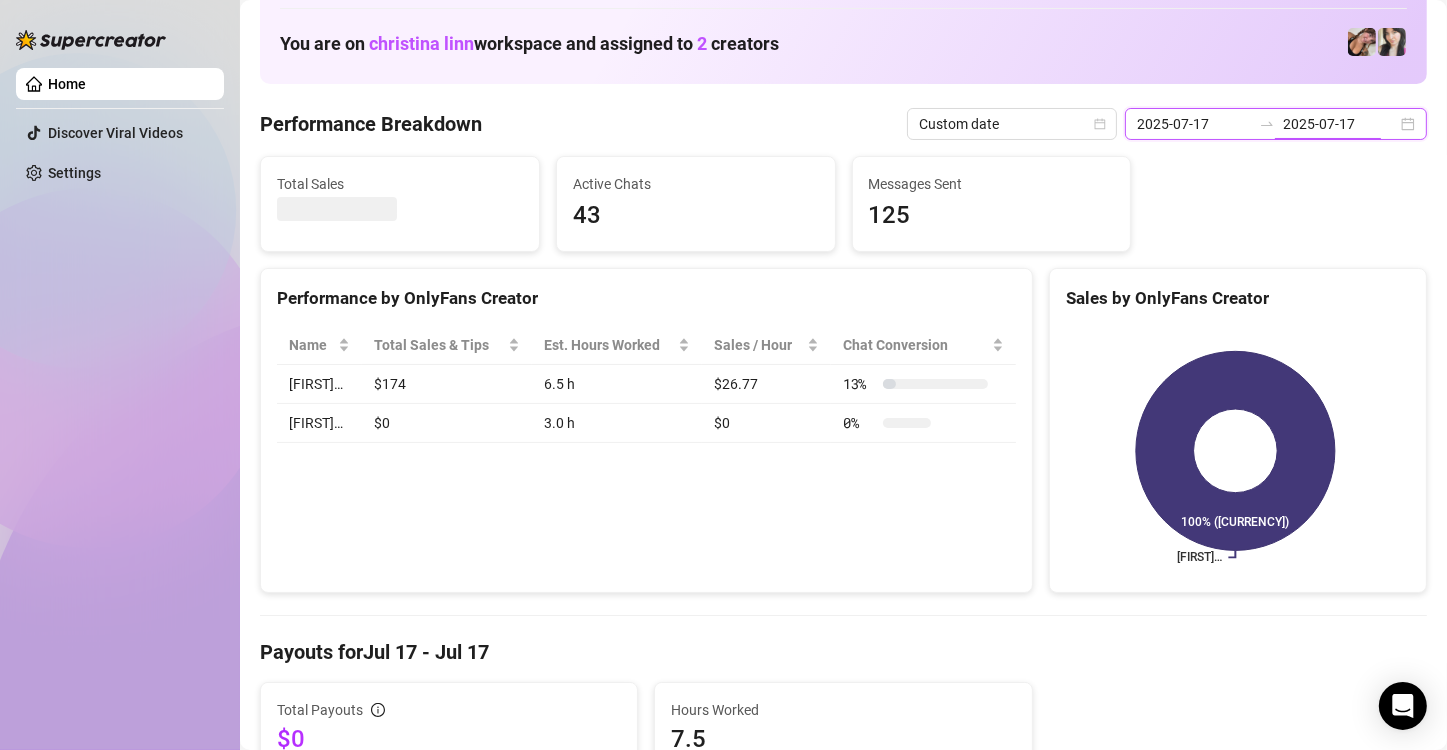 click on "2025-07-17" at bounding box center (1340, 124) 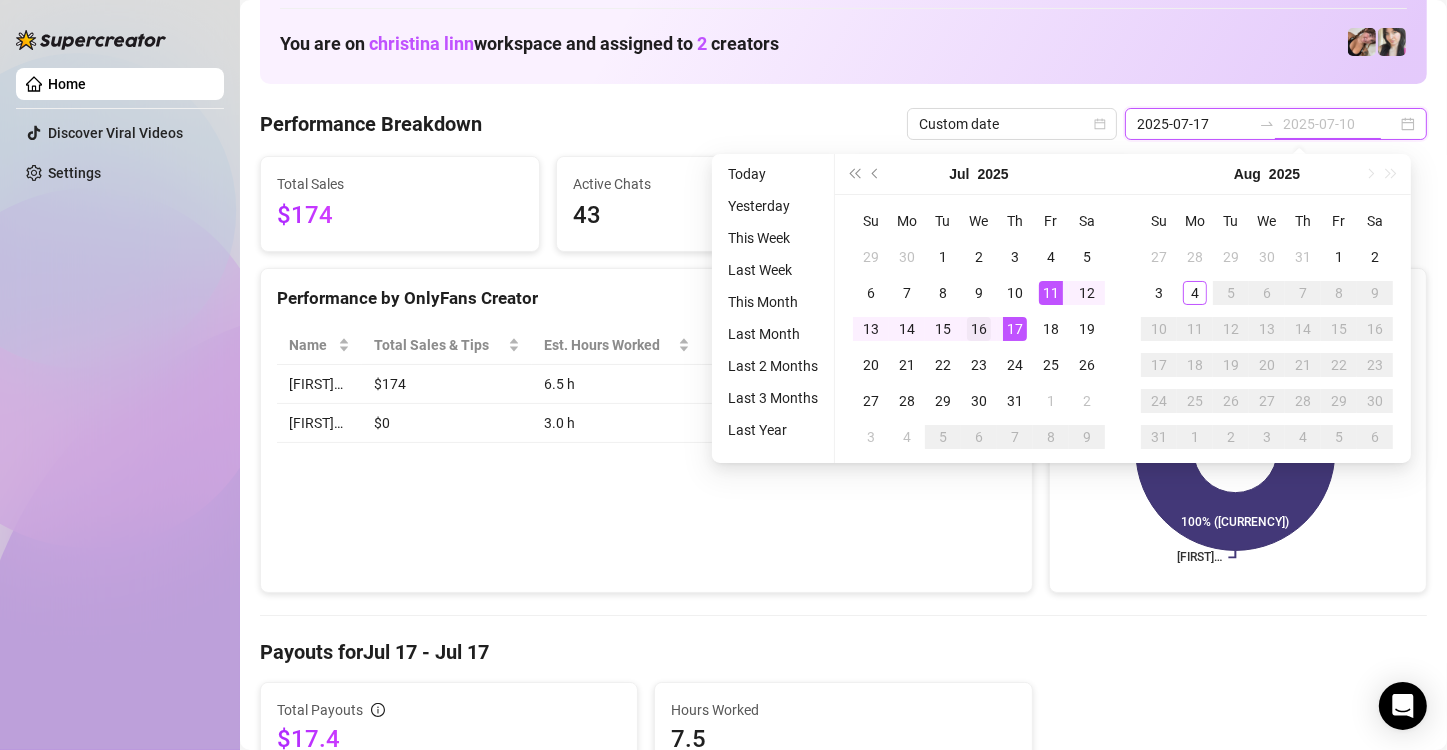 type on "2025-07-16" 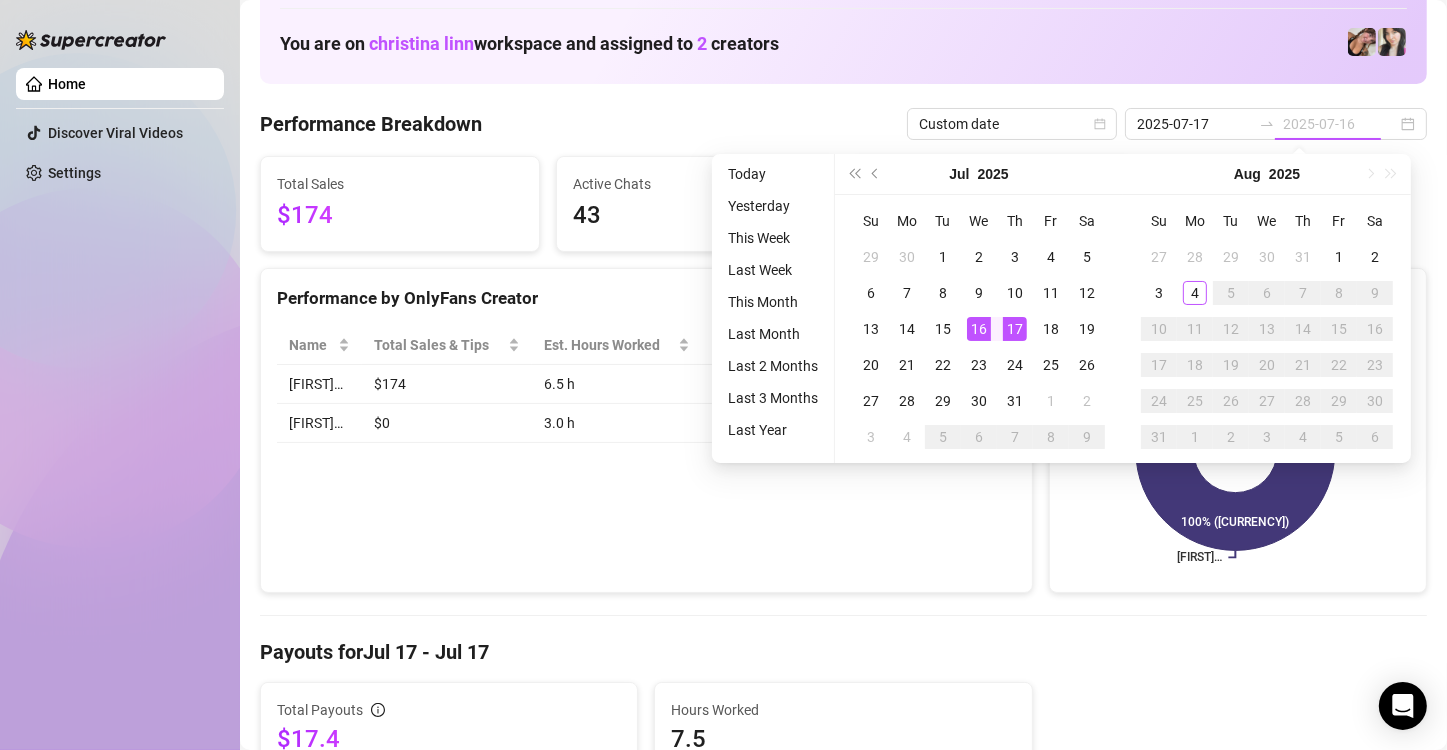 click on "16" at bounding box center (979, 329) 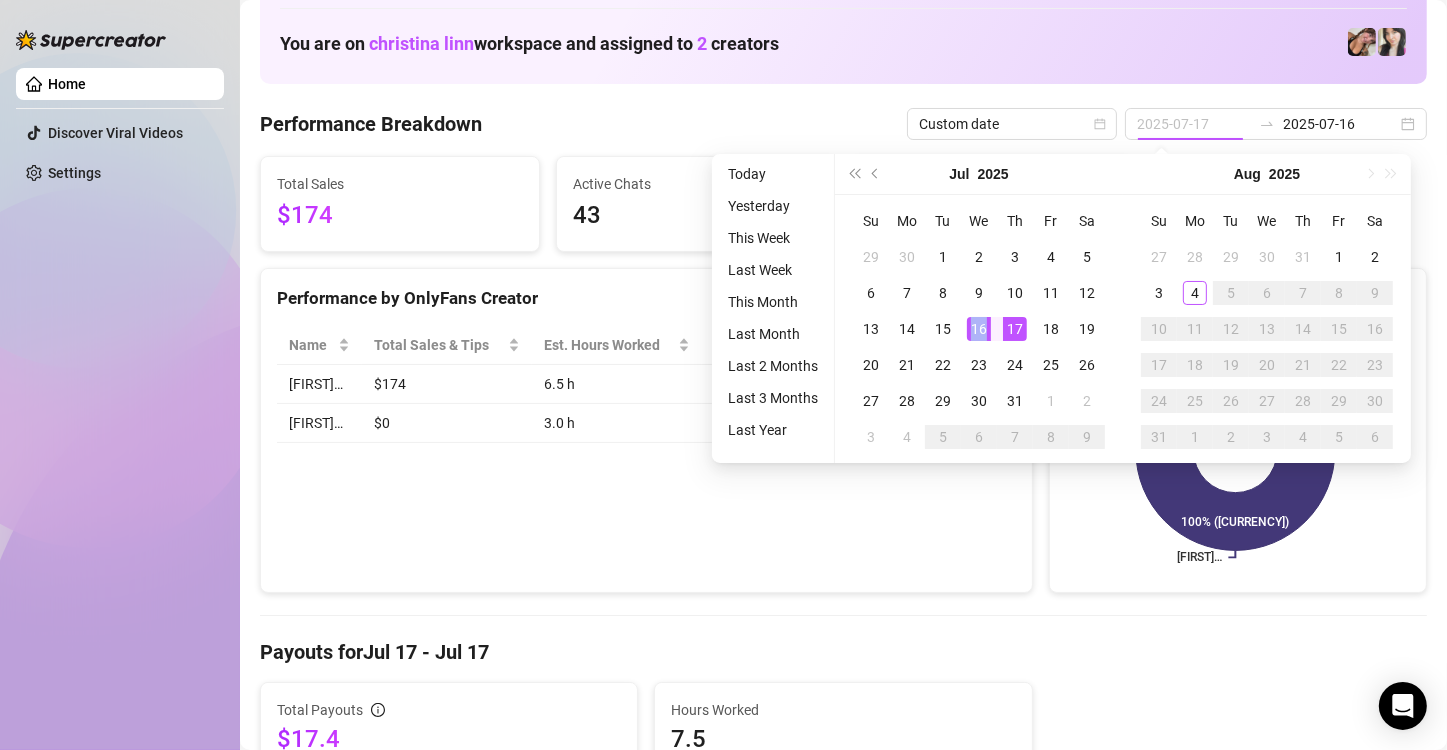 click on "16" at bounding box center [979, 329] 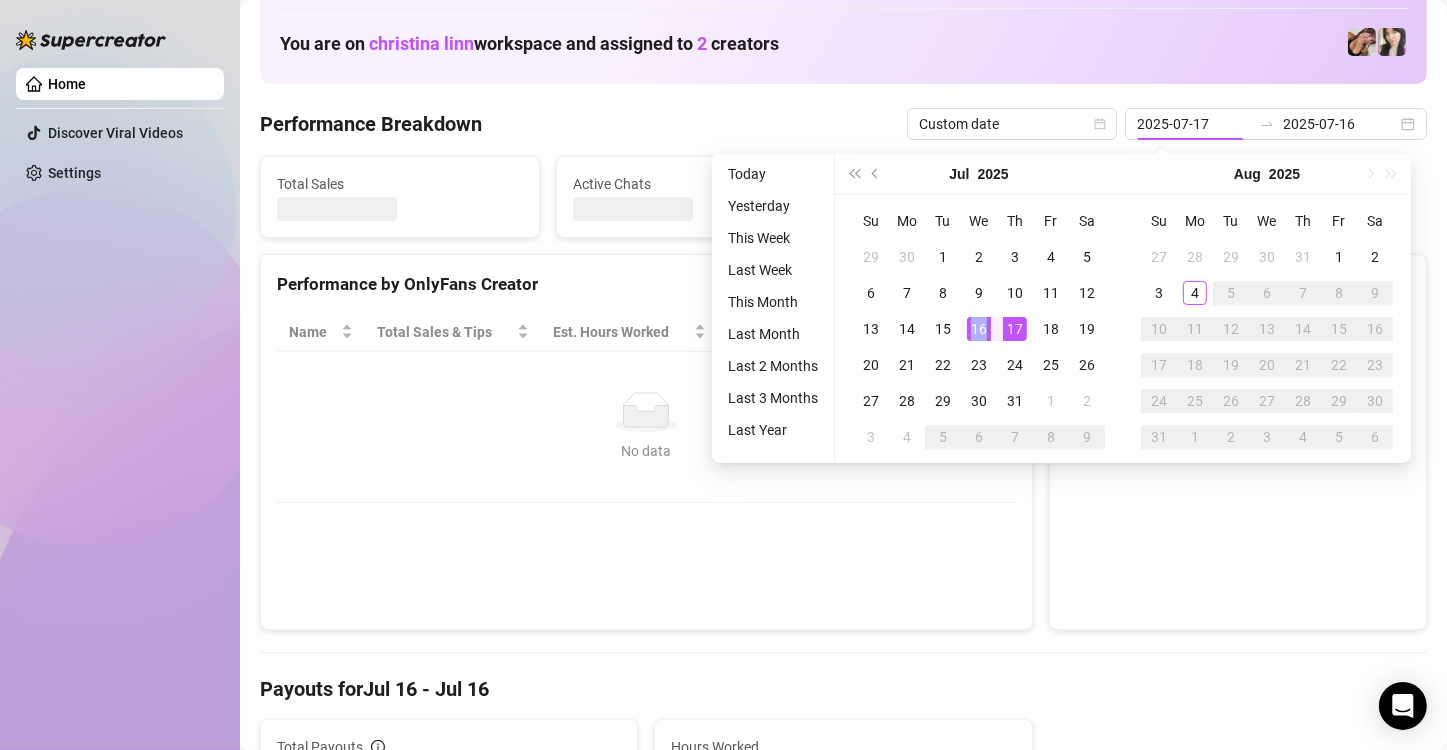 type on "2025-07-16" 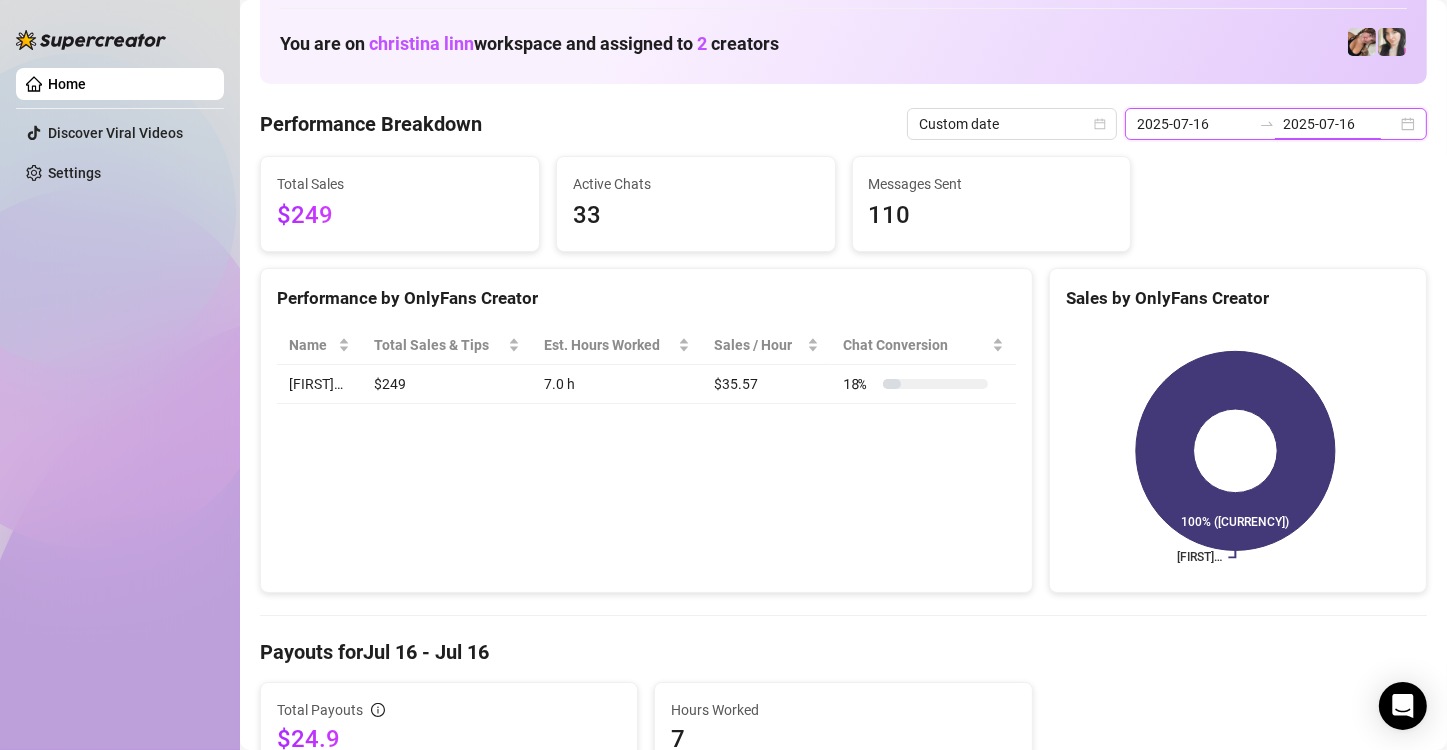 click on "2025-07-16" at bounding box center [1340, 124] 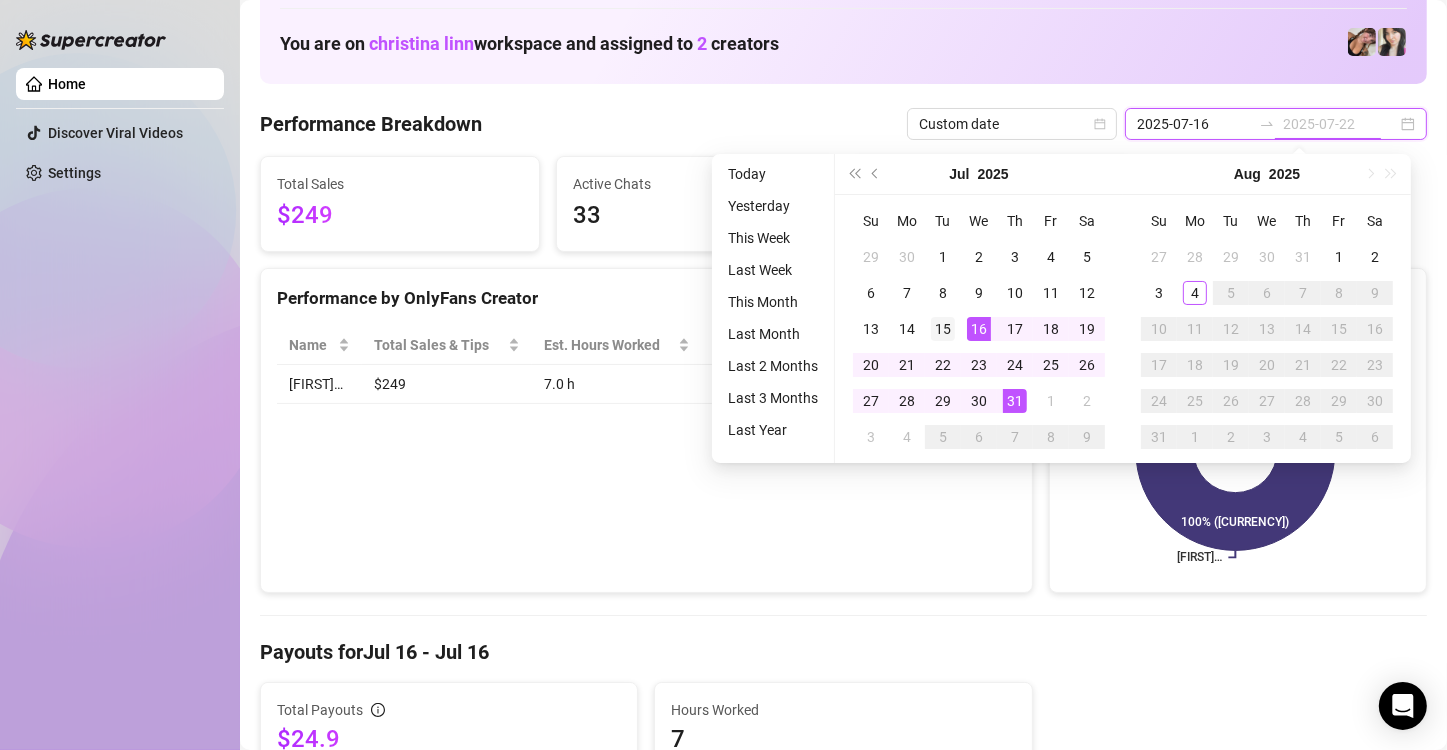 type on "2025-07-15" 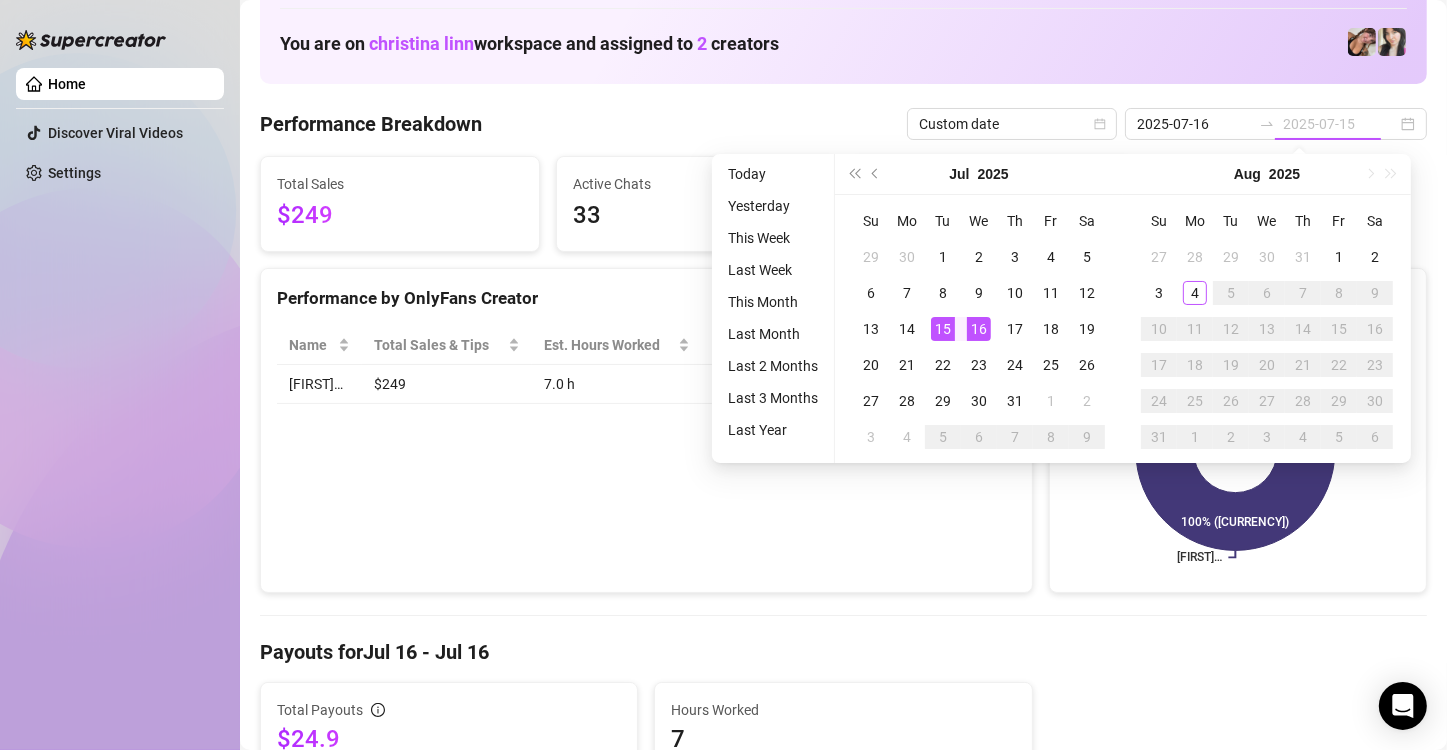 click on "15" at bounding box center [943, 329] 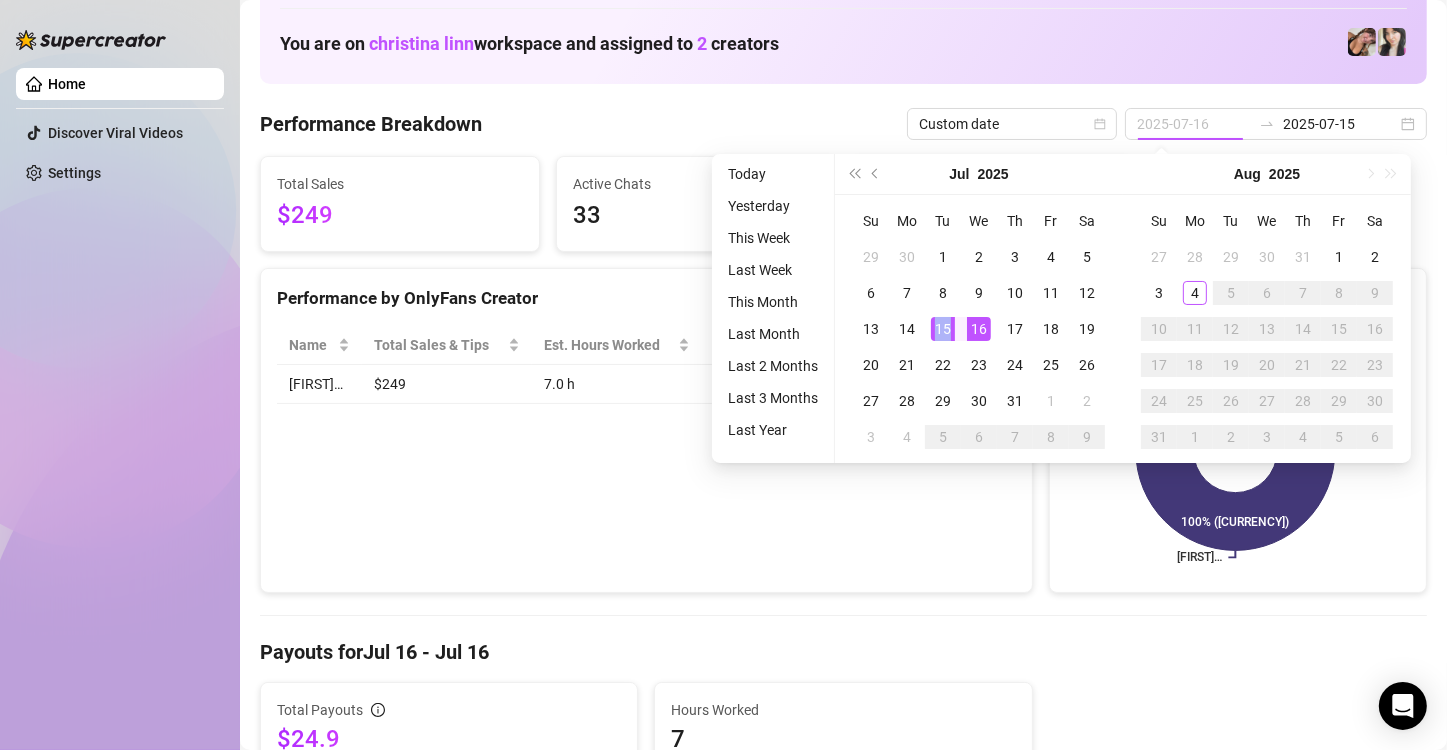 click on "15" at bounding box center (943, 329) 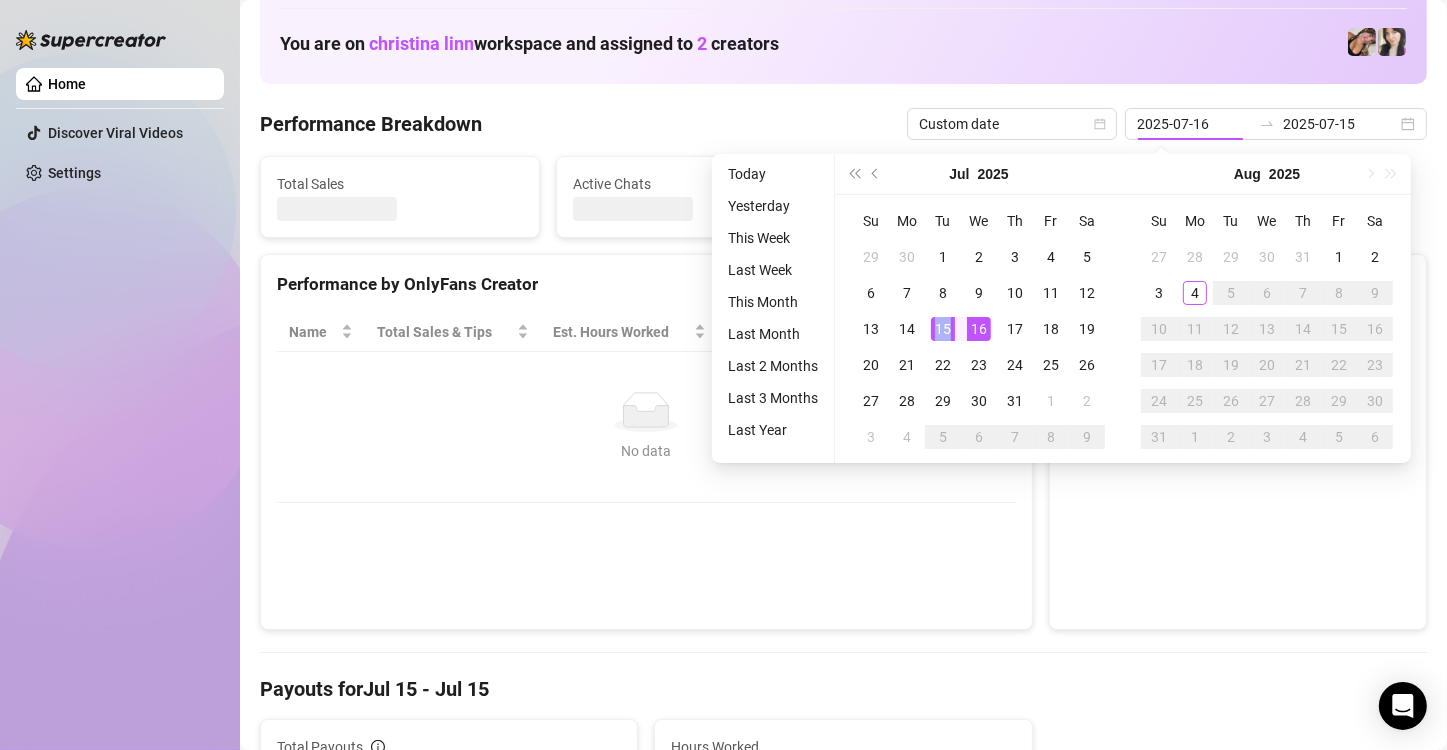 type on "2025-07-15" 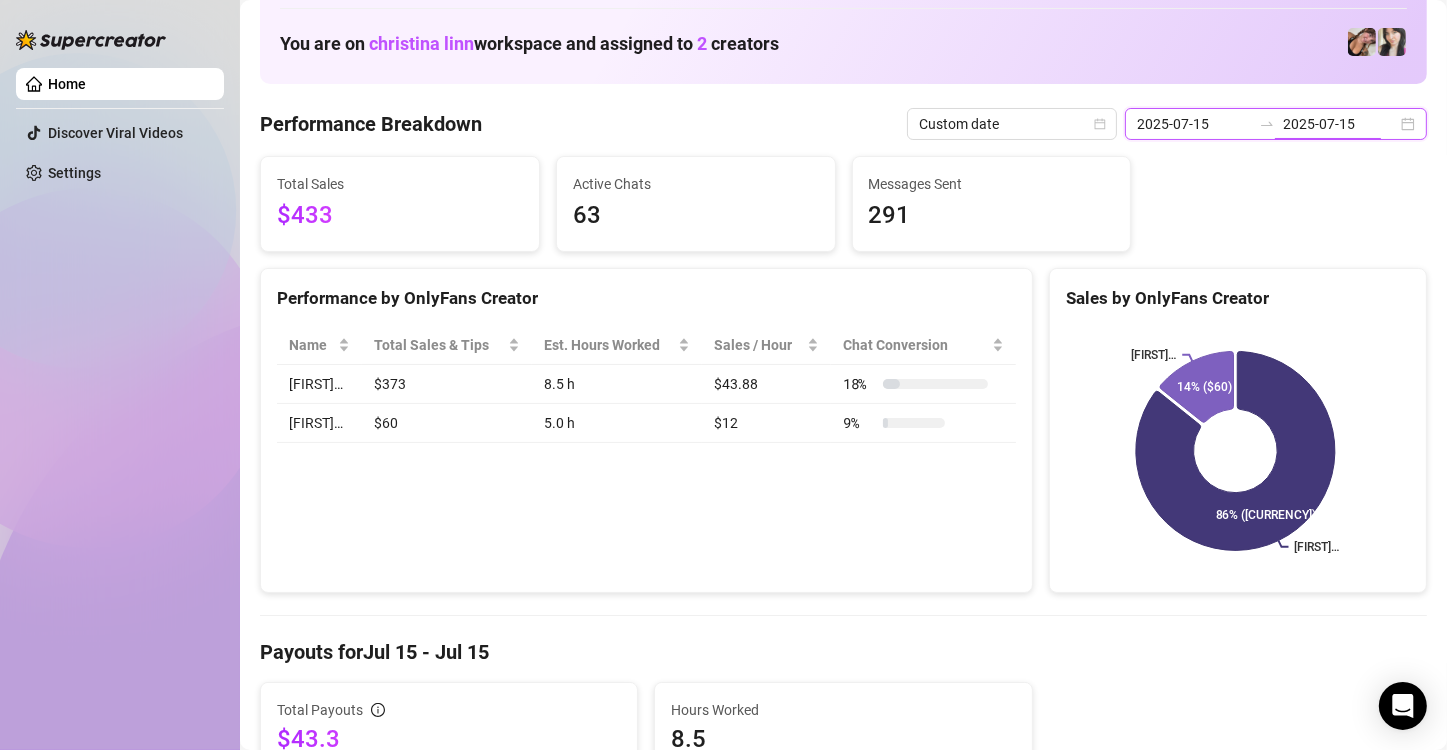 click on "2025-07-15" at bounding box center [1340, 124] 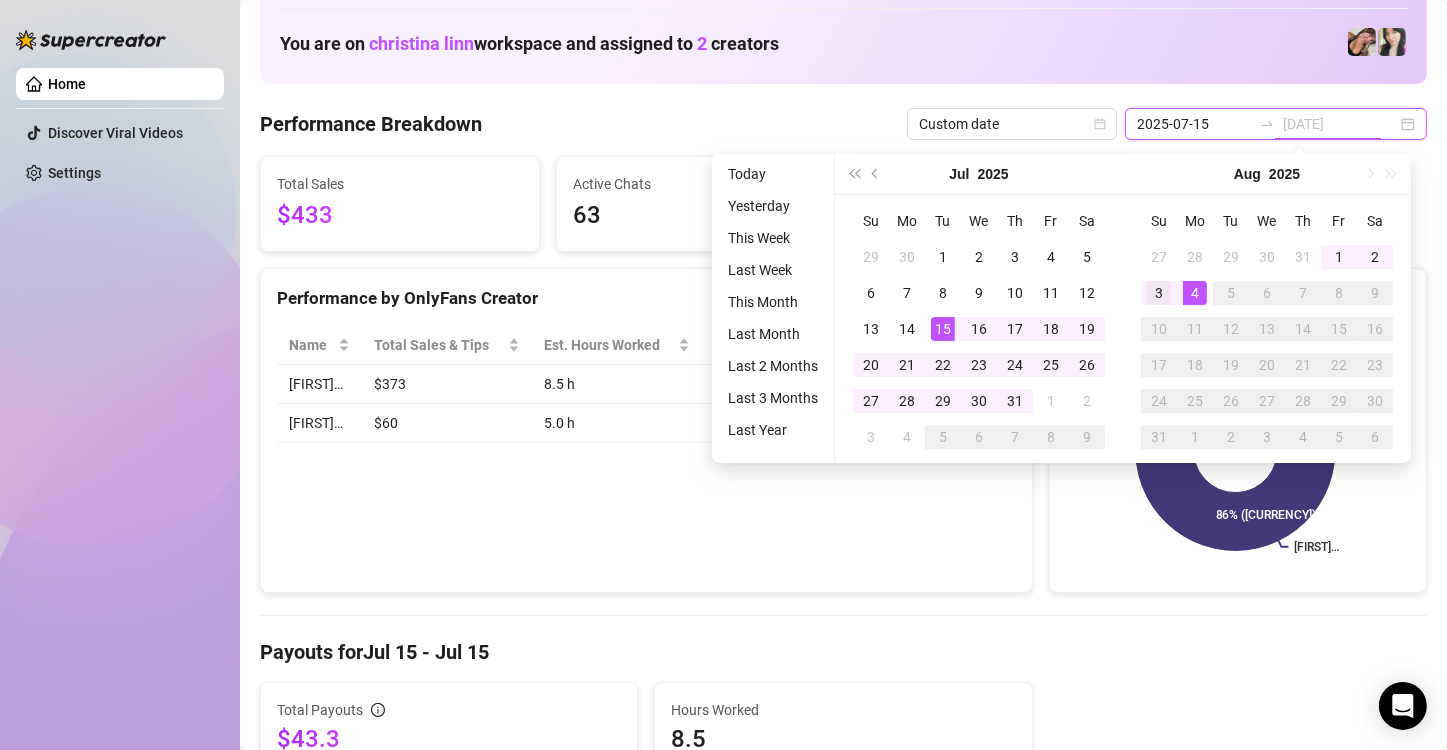 type on "[DATE]" 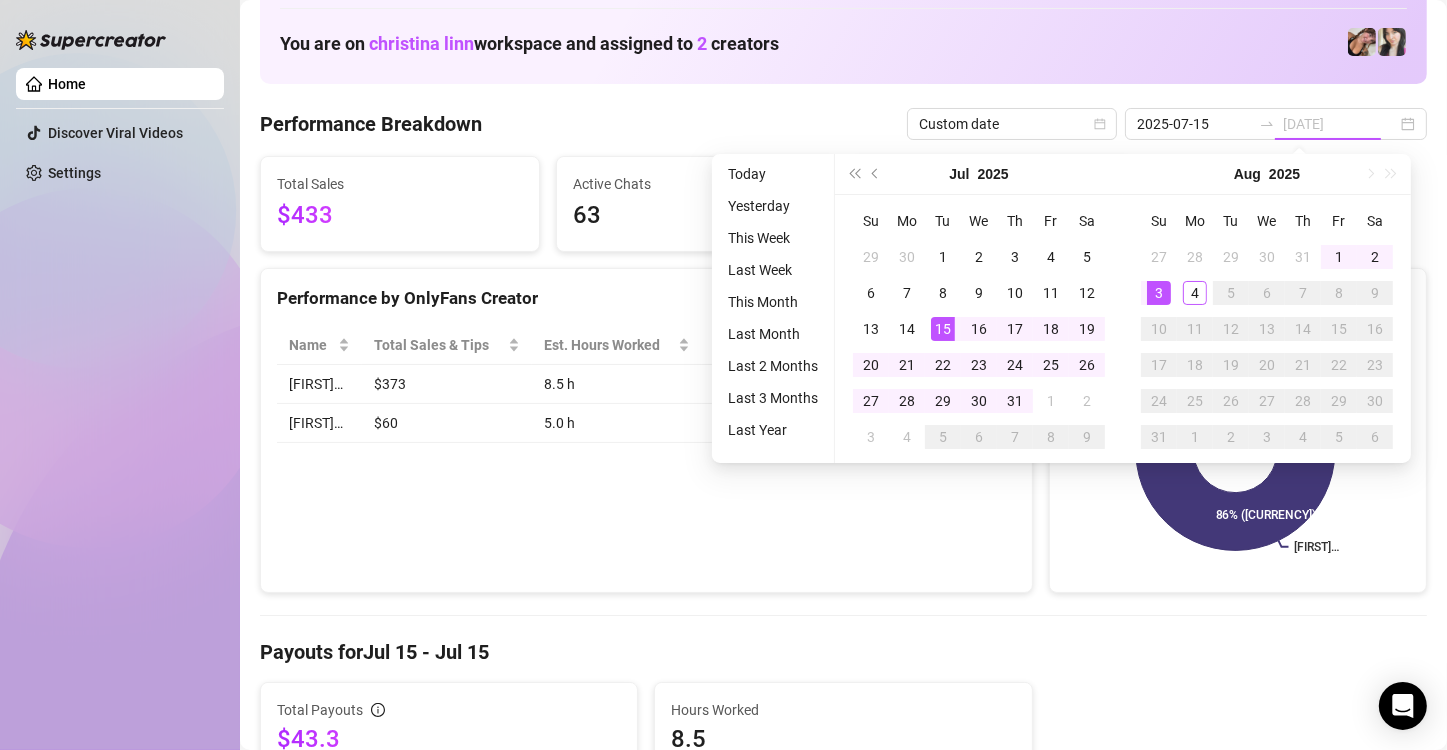 click on "3" at bounding box center [1159, 293] 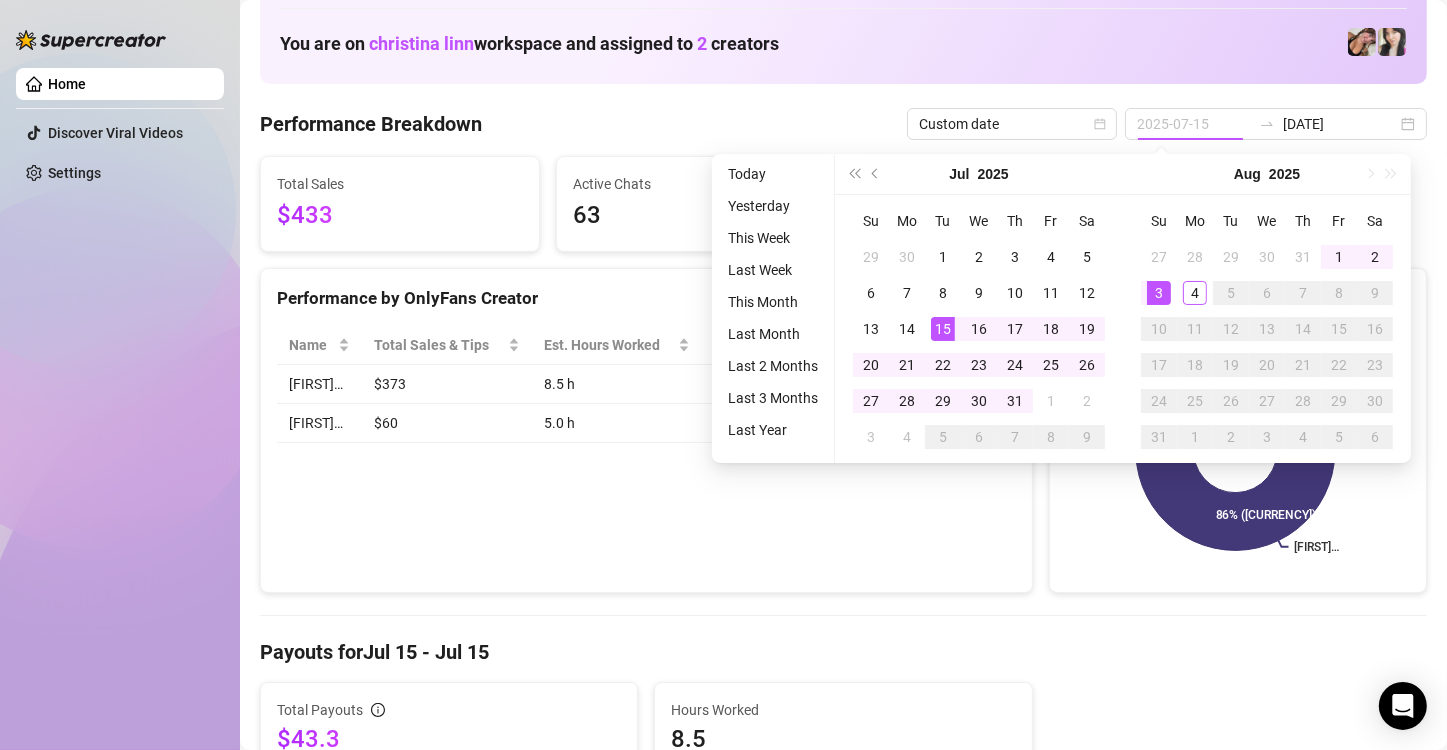 click on "3" at bounding box center [1159, 293] 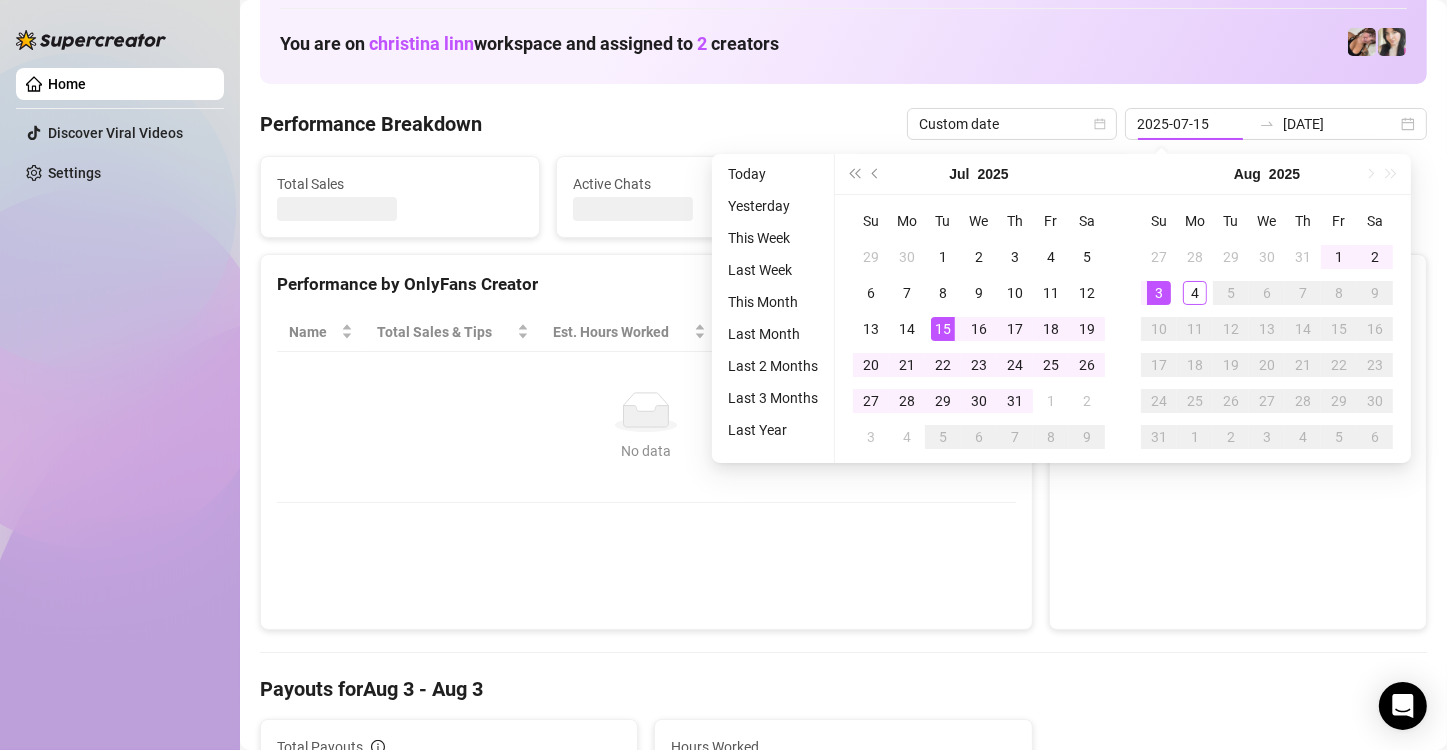 type on "[DATE]" 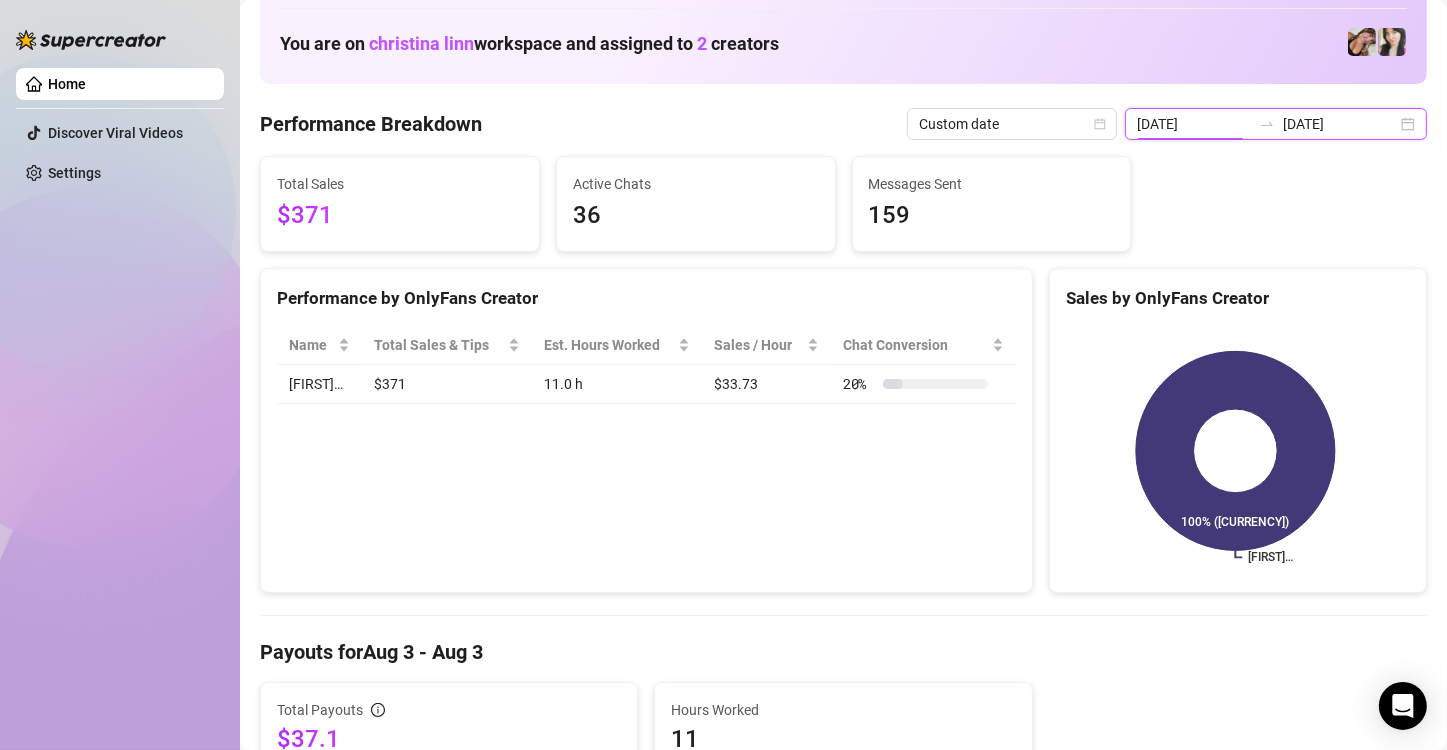click on "[DATE]" at bounding box center (1340, 124) 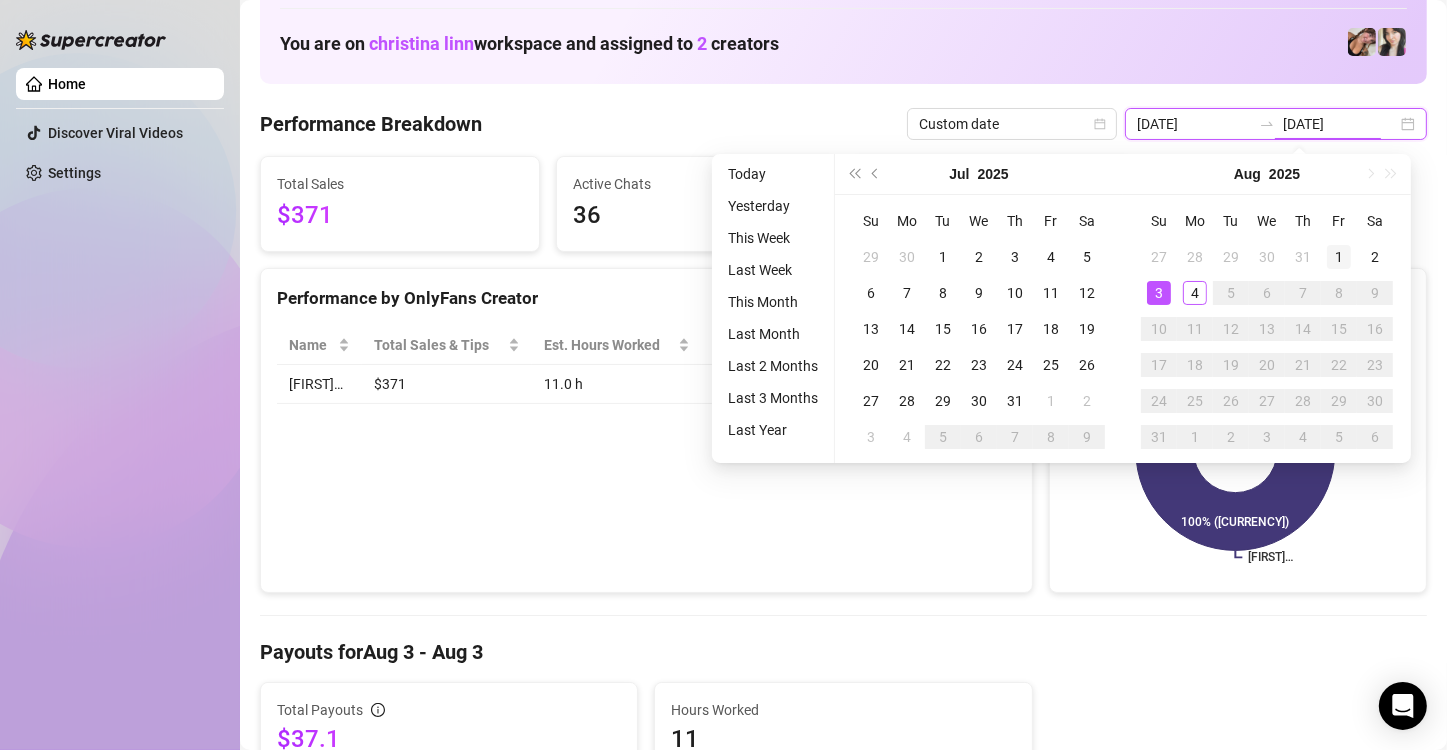 type on "2025-08-01" 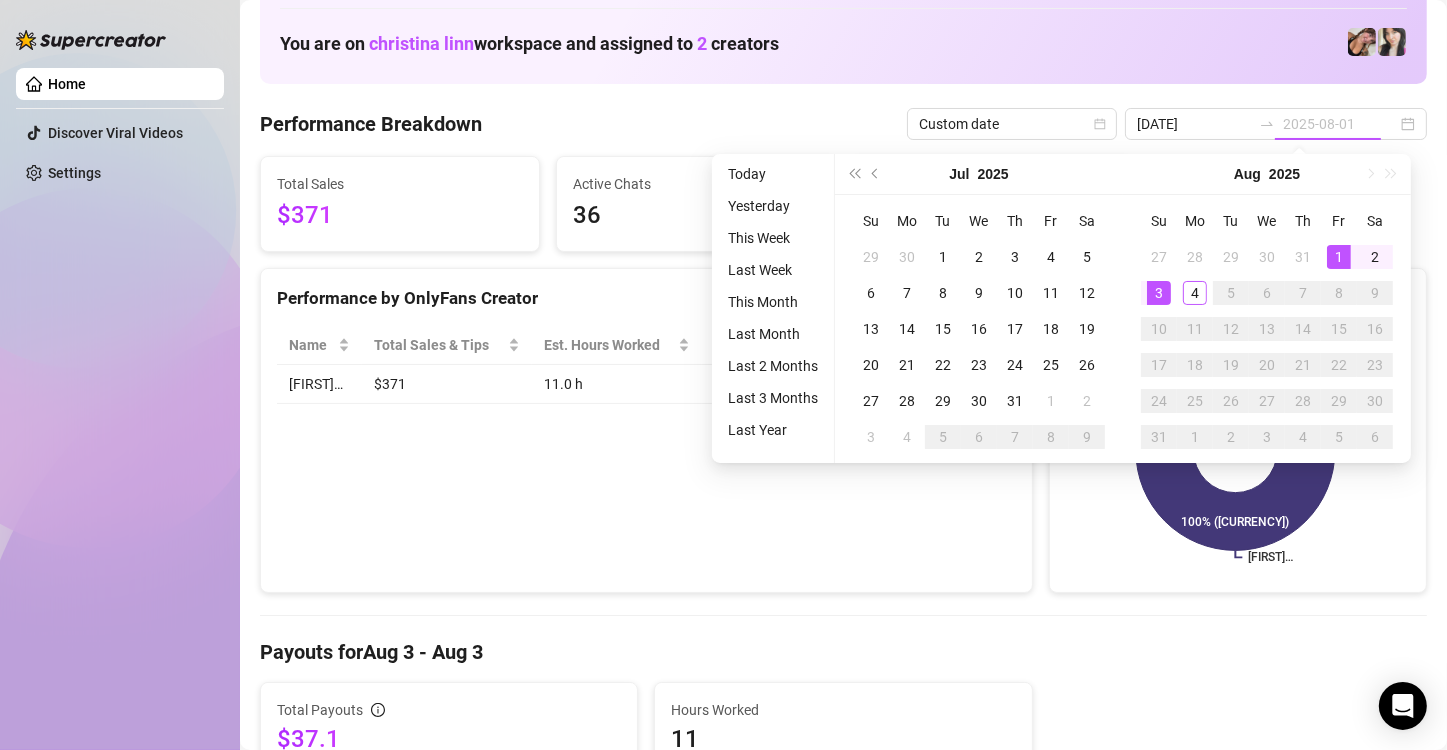 click on "1" at bounding box center [1339, 257] 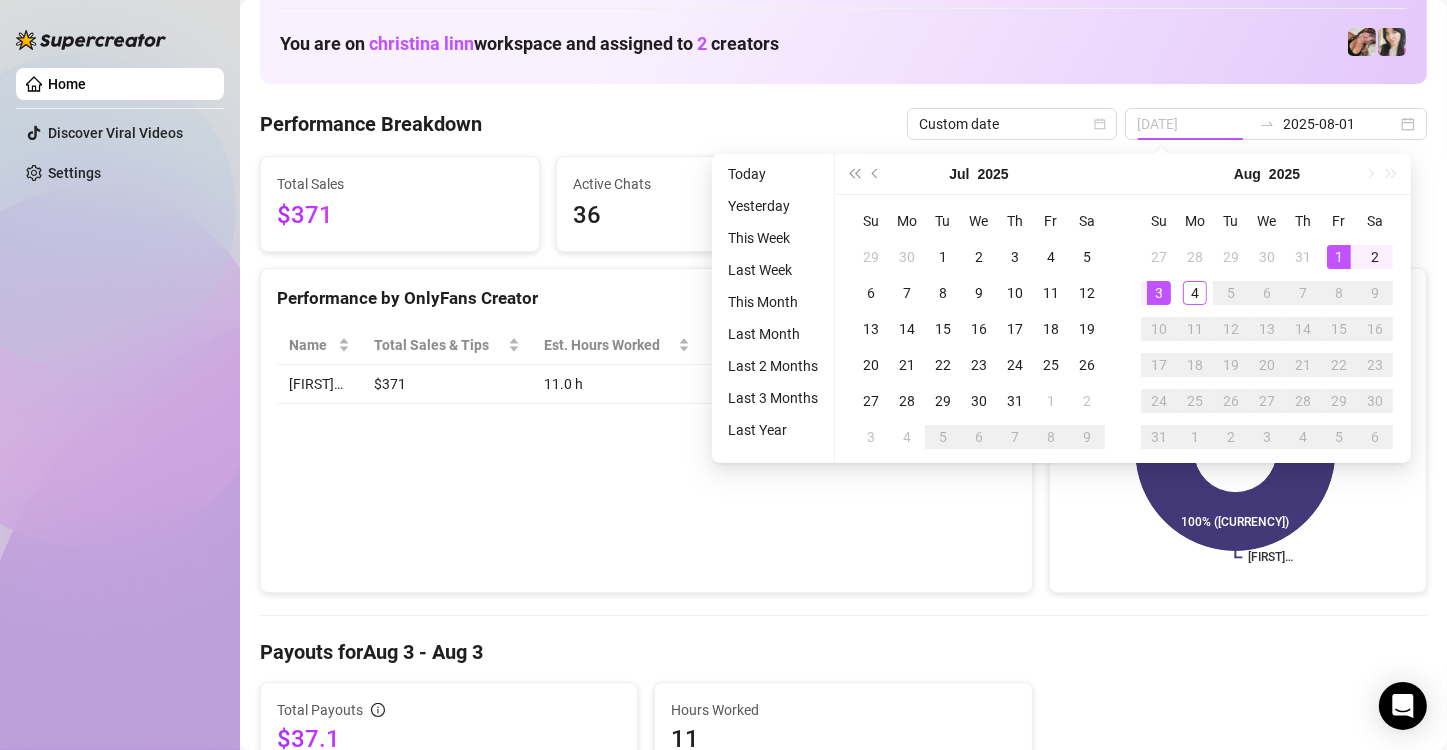 click on "1" at bounding box center (1339, 257) 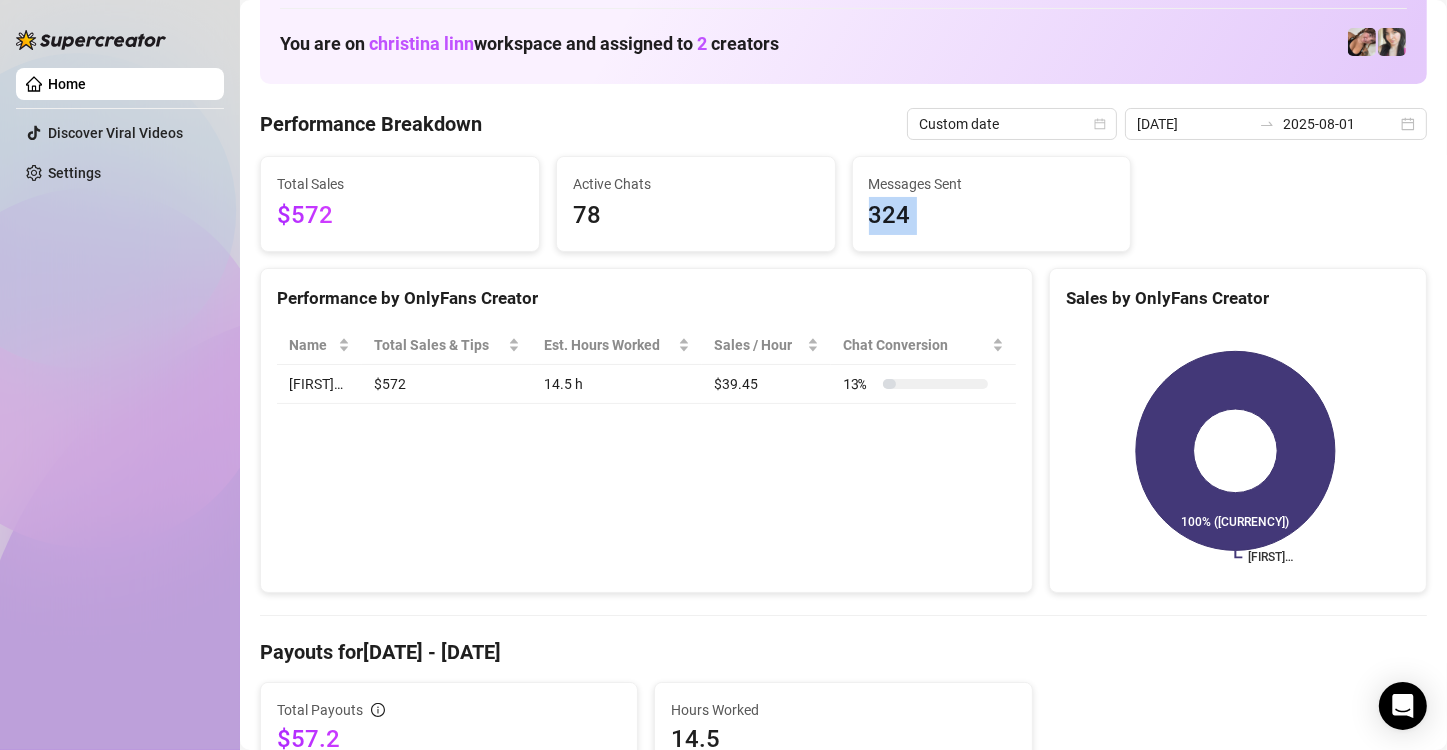 type on "2025-08-01" 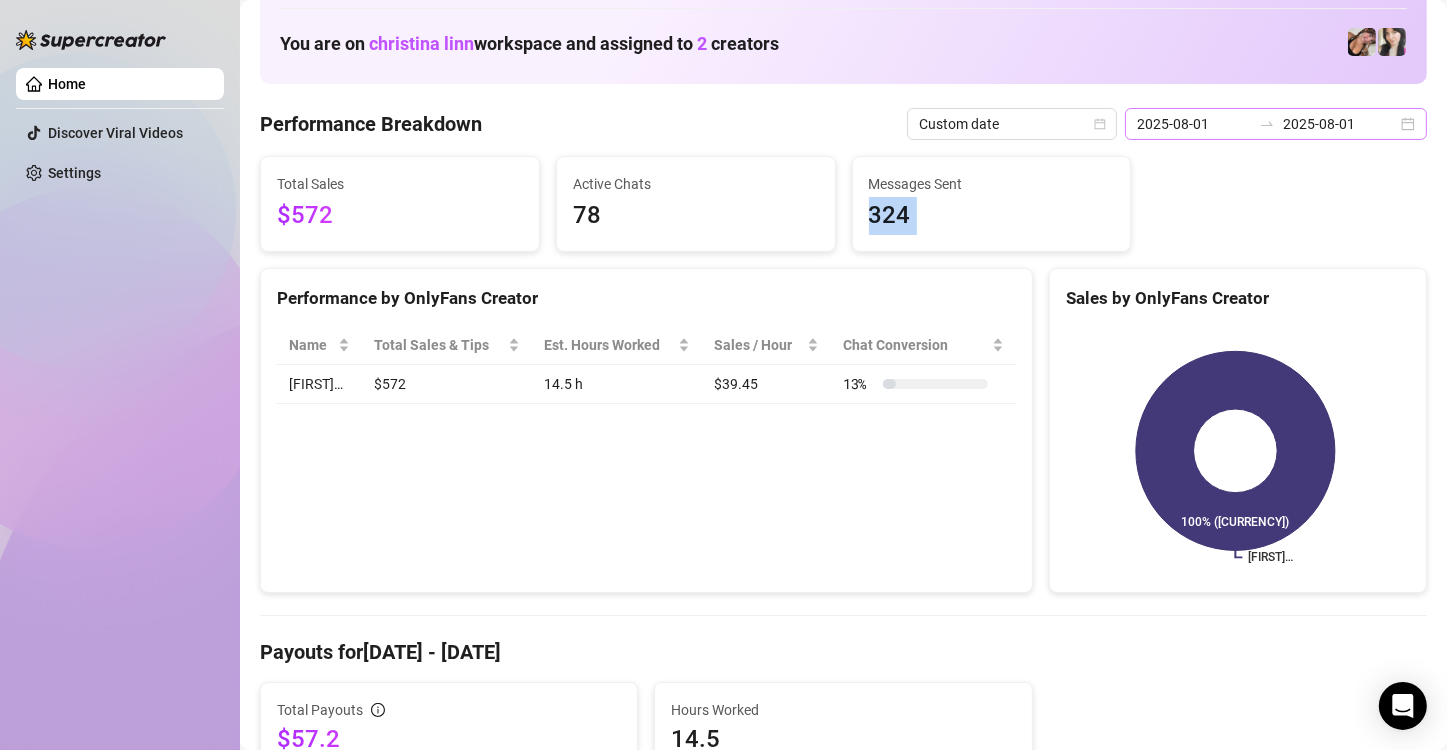 click on "2025-08-01 2025-08-01" at bounding box center [1276, 124] 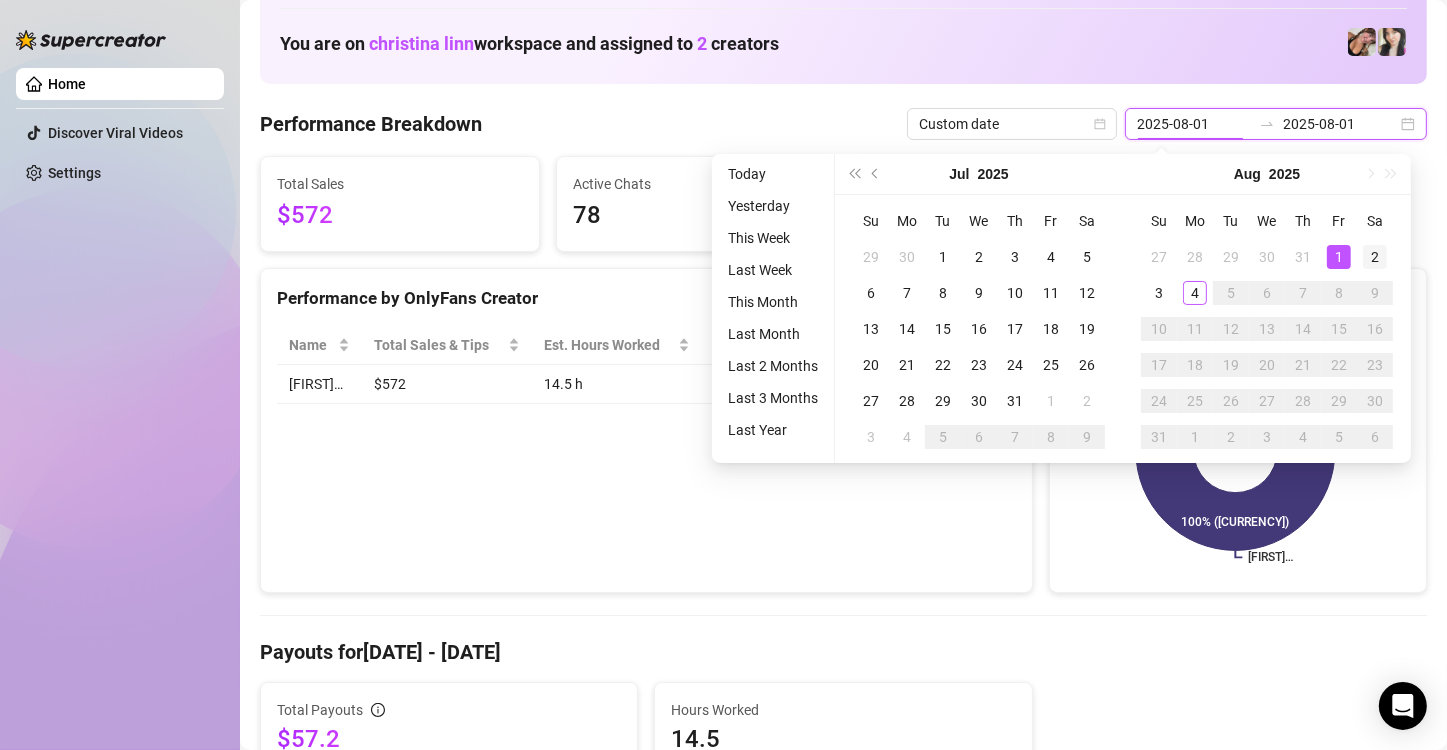 type on "2025-08-02" 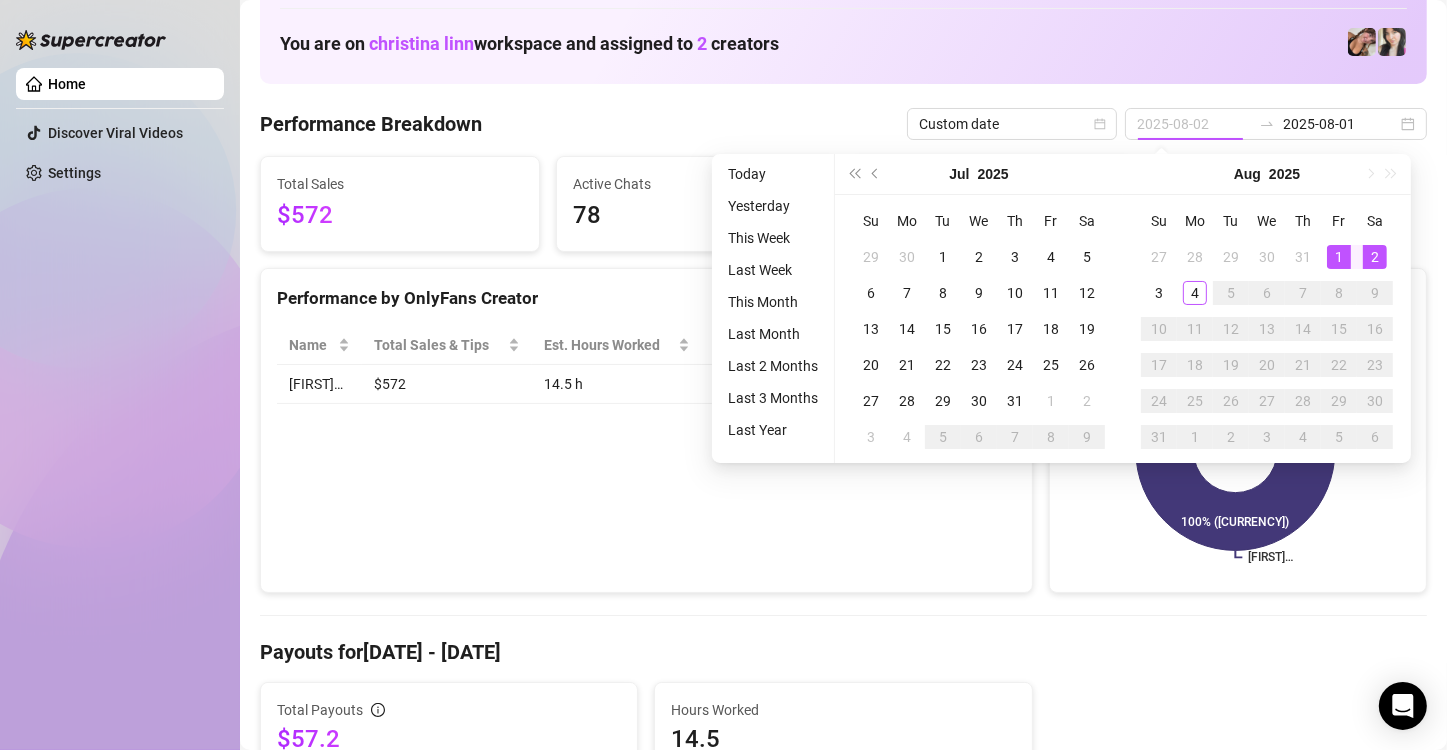click on "2" at bounding box center [1375, 257] 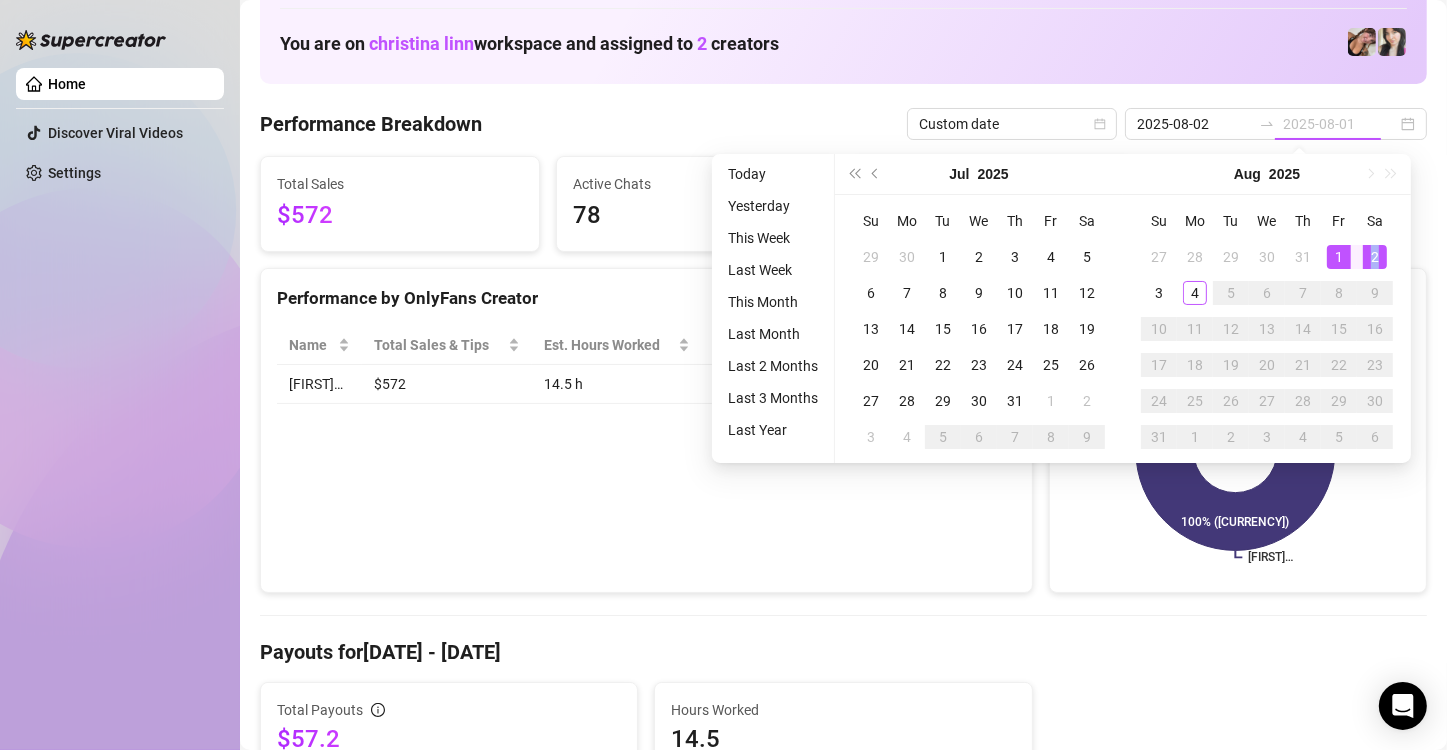 click on "2" at bounding box center [1375, 257] 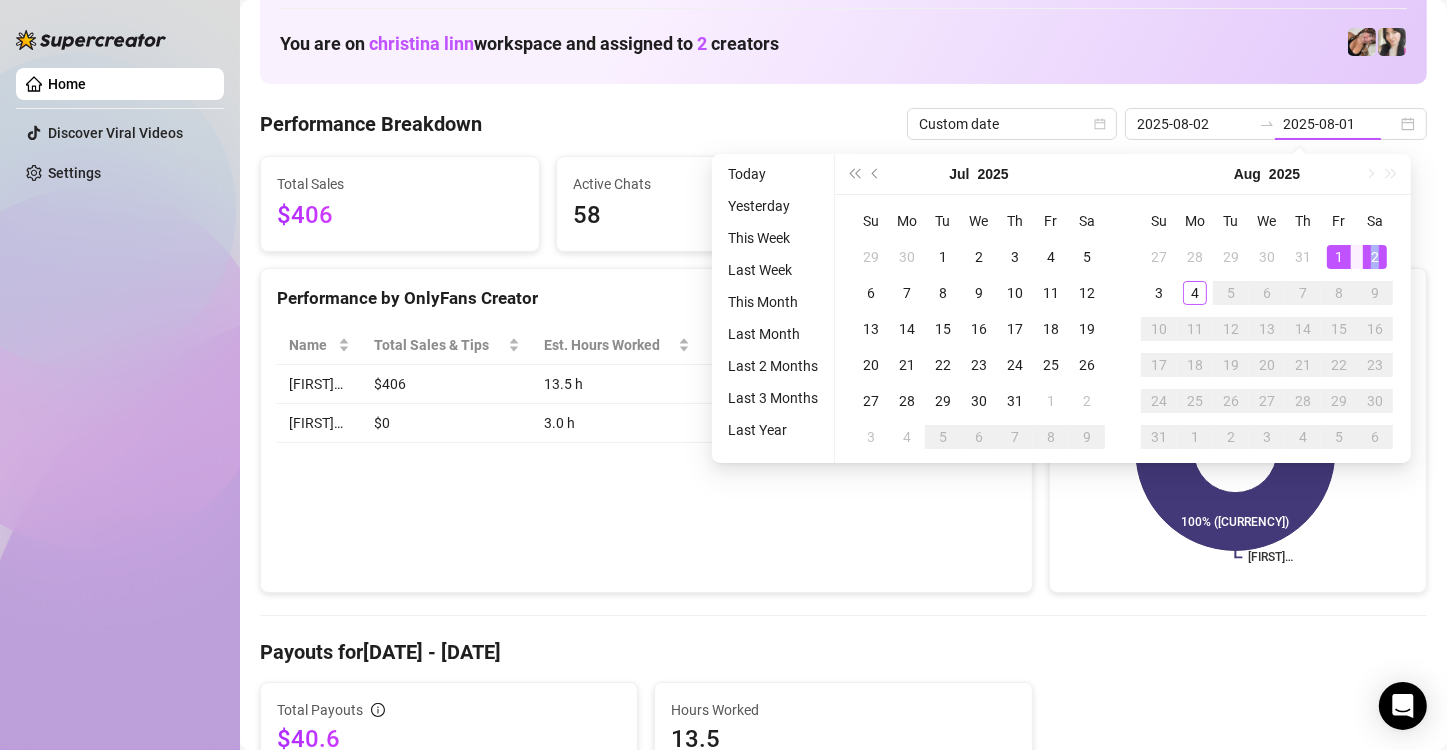 type on "2025-08-02" 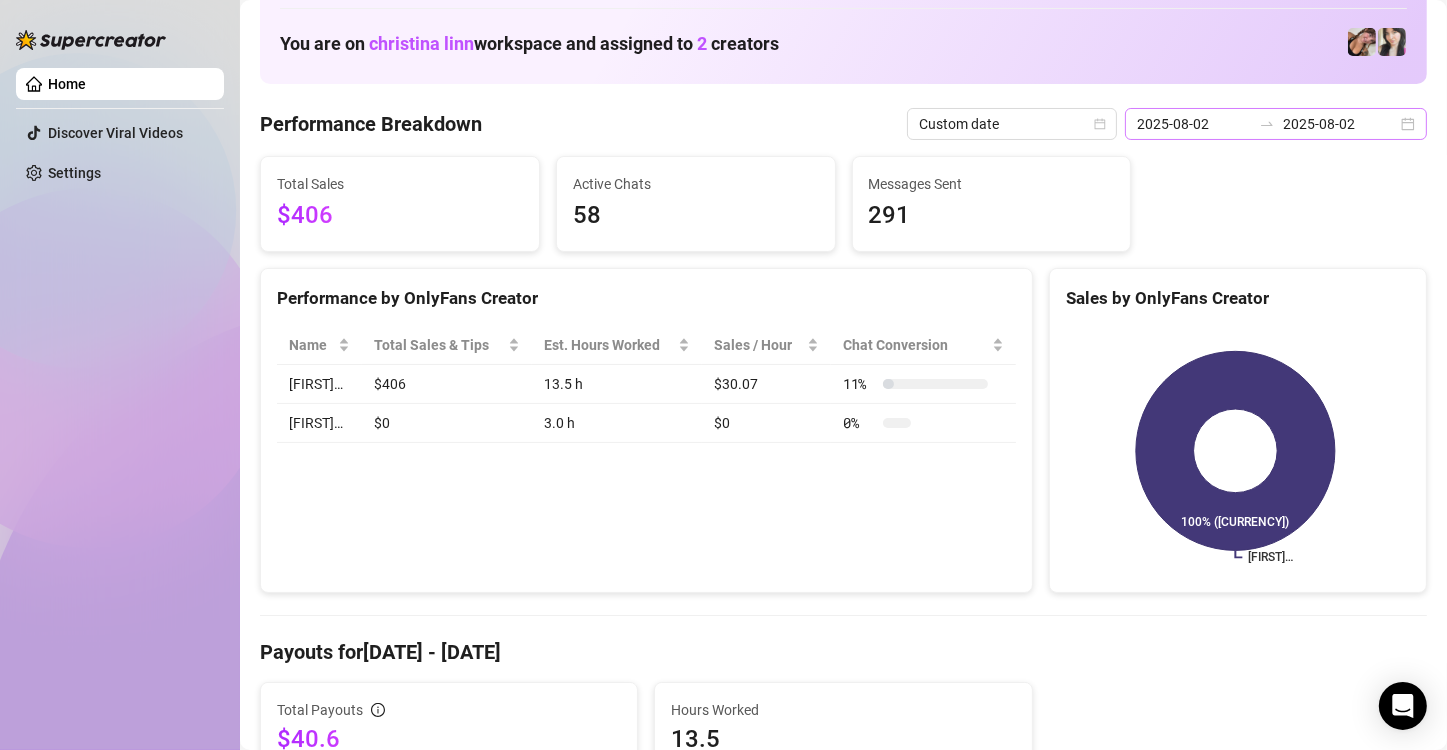 click on "[DATE] [DATE]" at bounding box center (1276, 124) 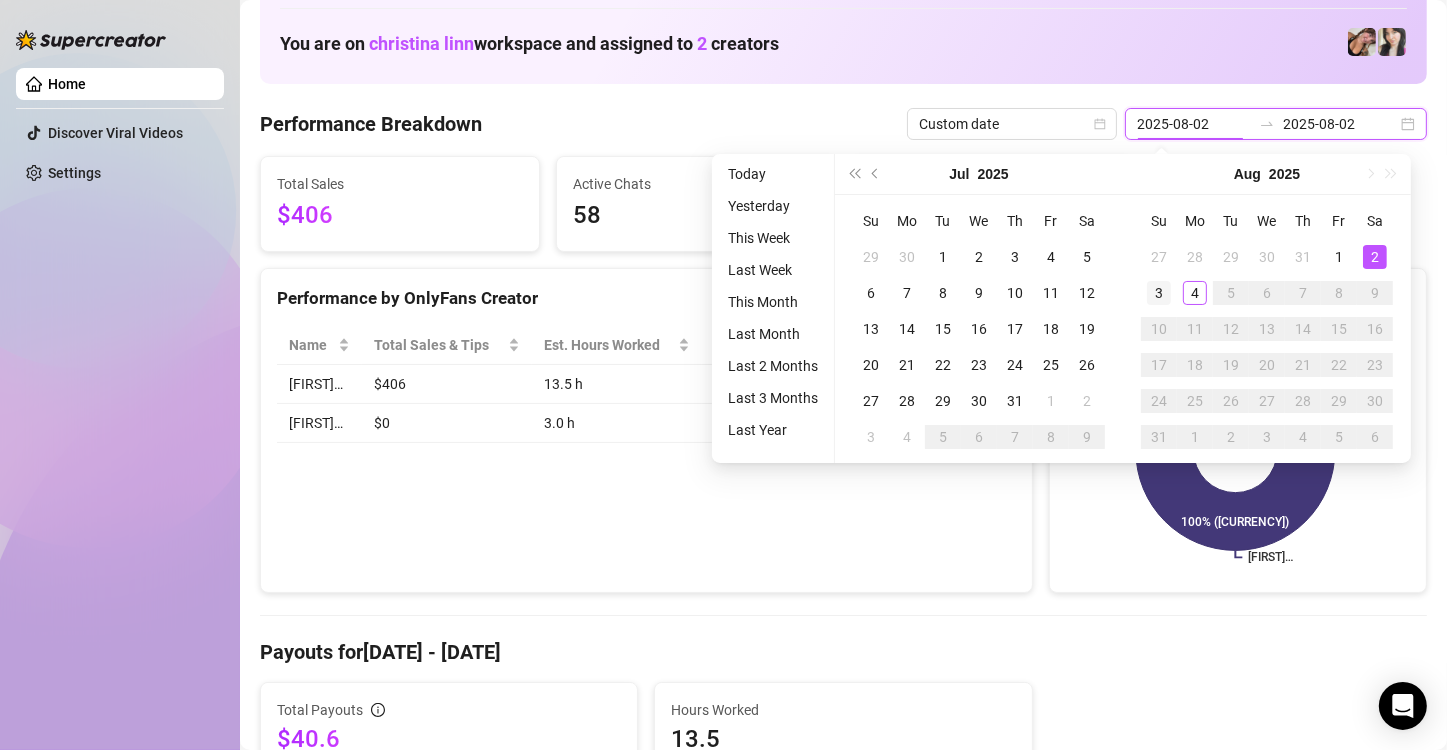 type on "[DATE]" 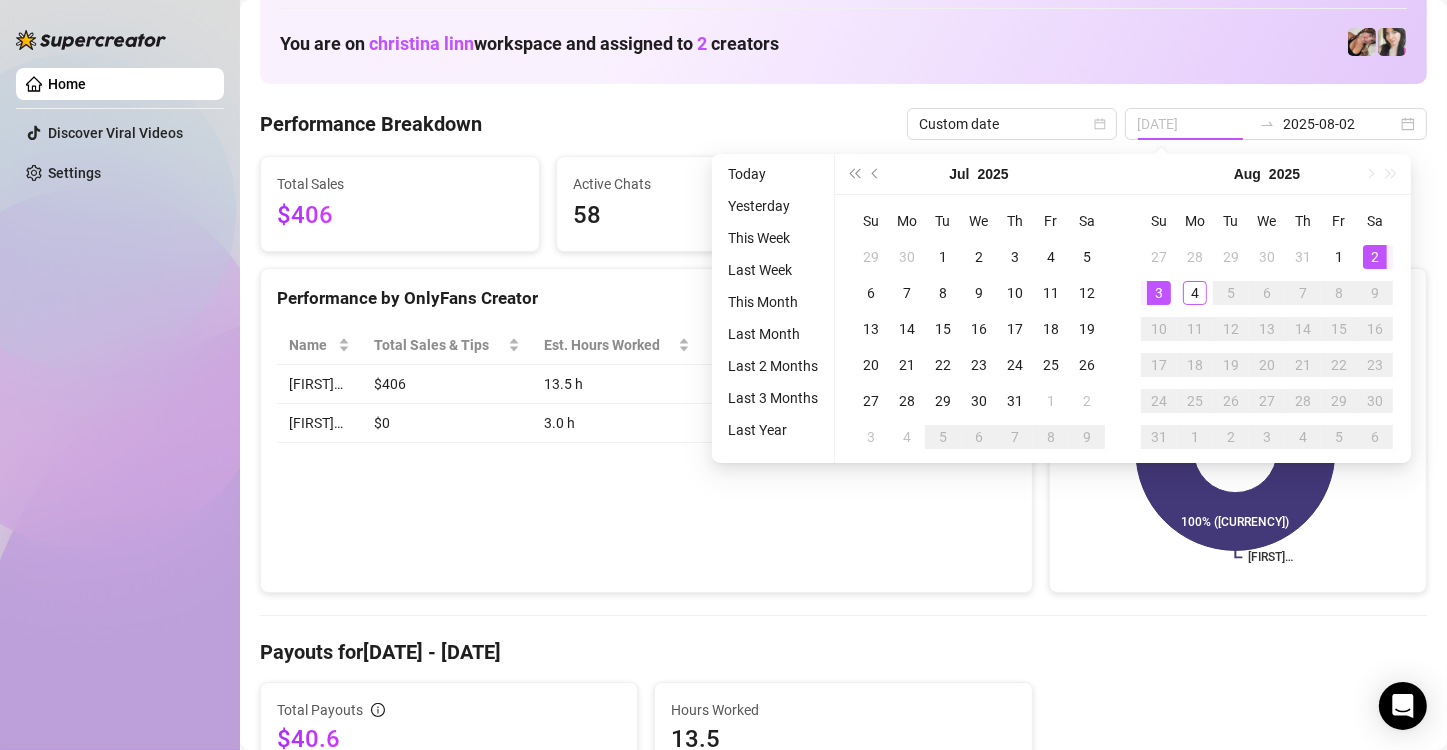 click on "3" at bounding box center [1159, 293] 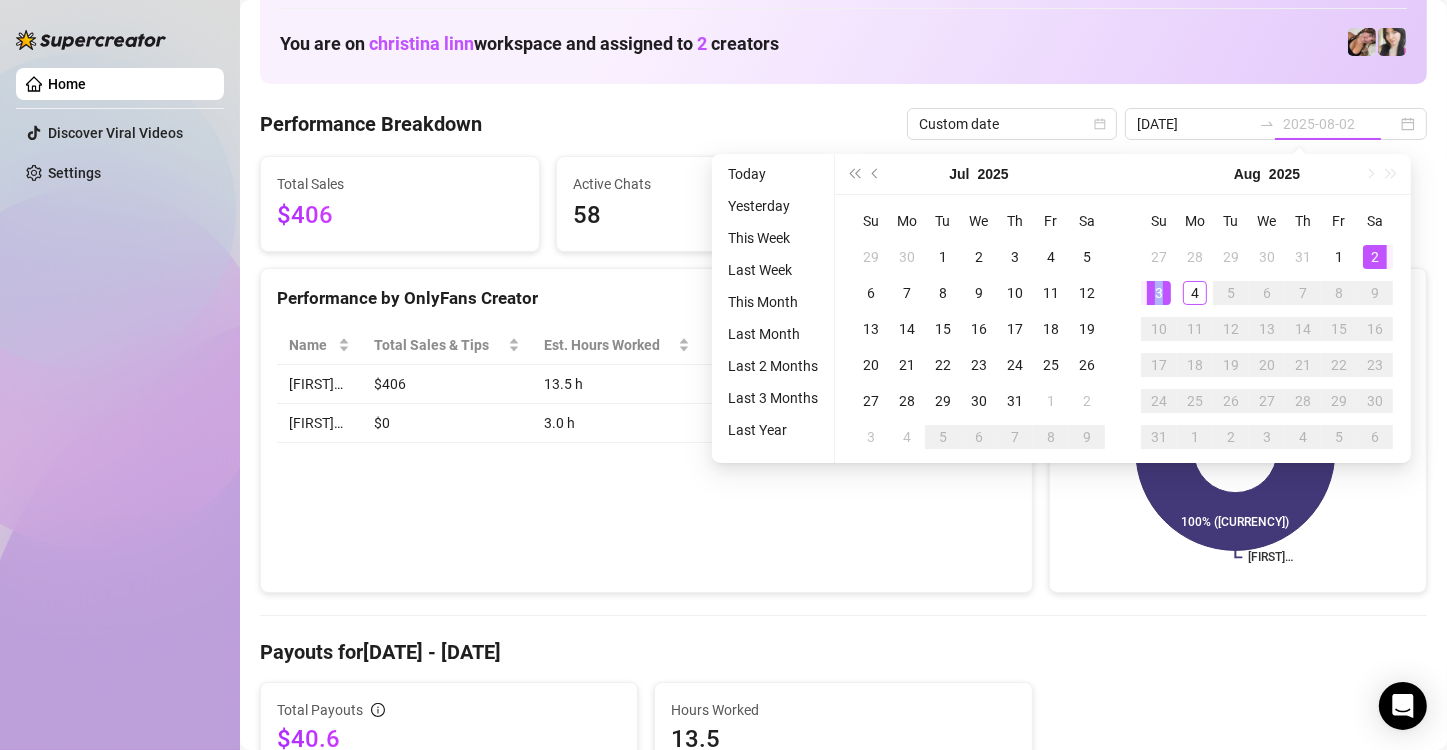 click on "3" at bounding box center (1159, 293) 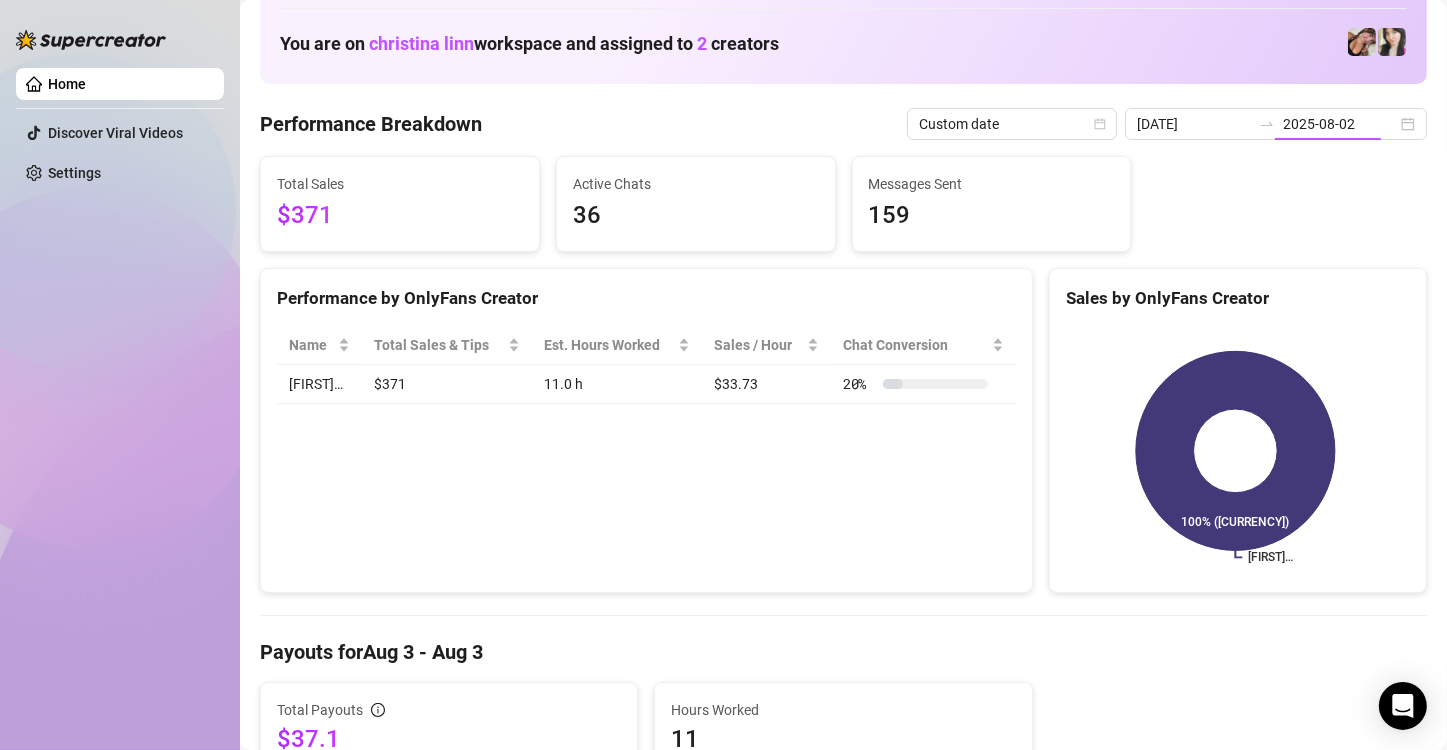 type on "[DATE]" 